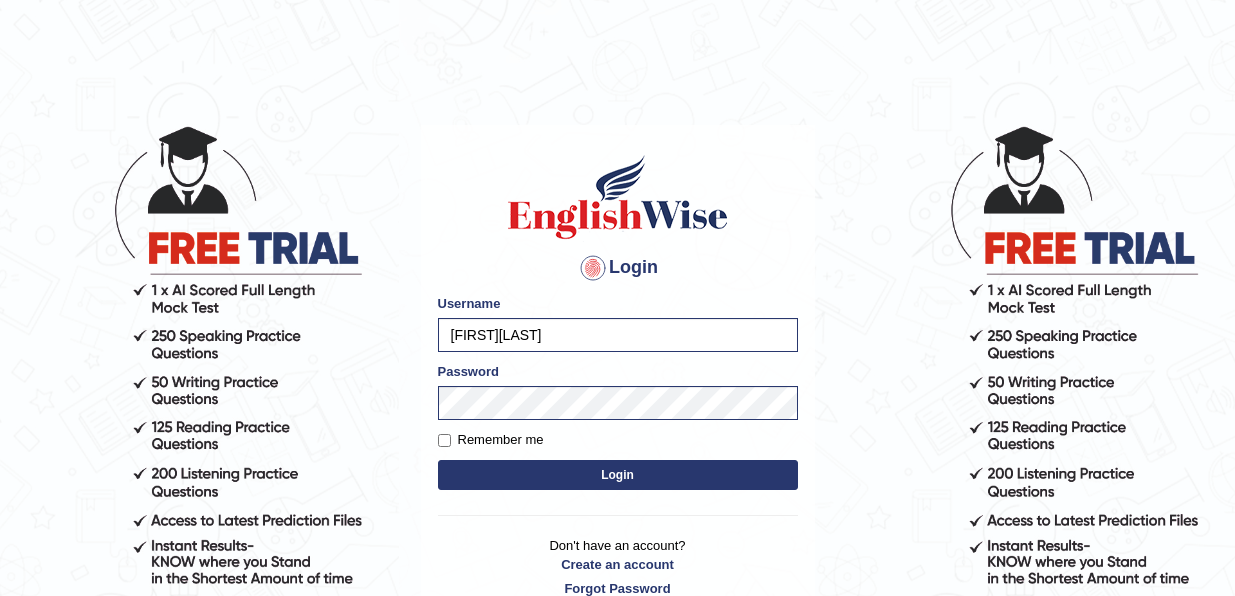 scroll, scrollTop: 0, scrollLeft: 0, axis: both 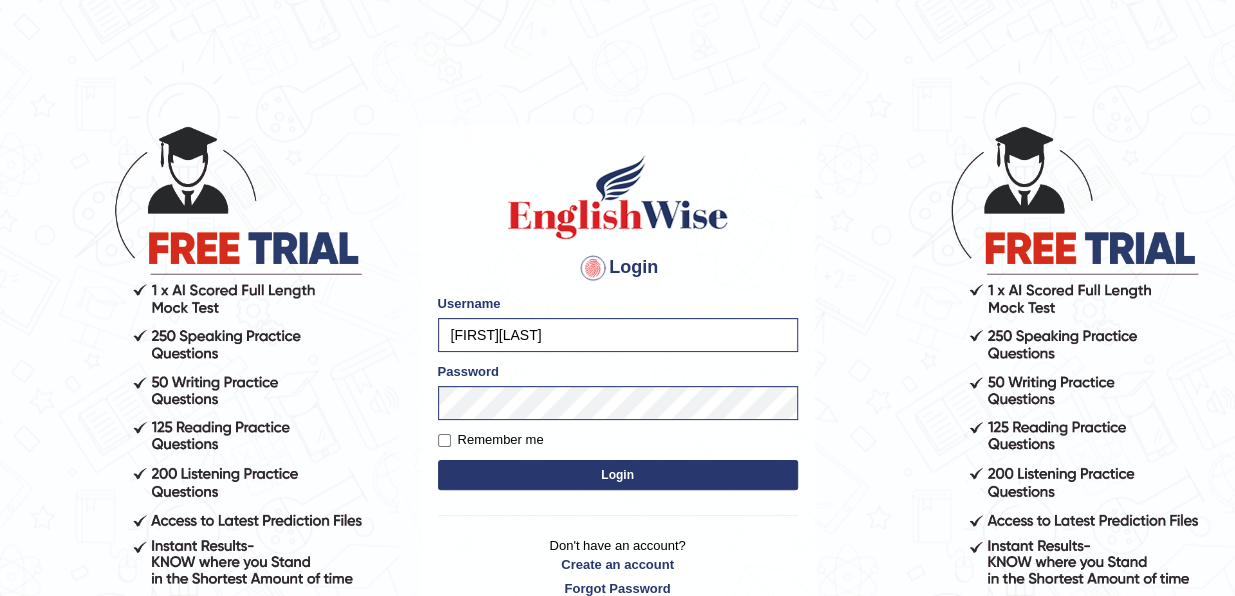 click on "Login" at bounding box center [618, 475] 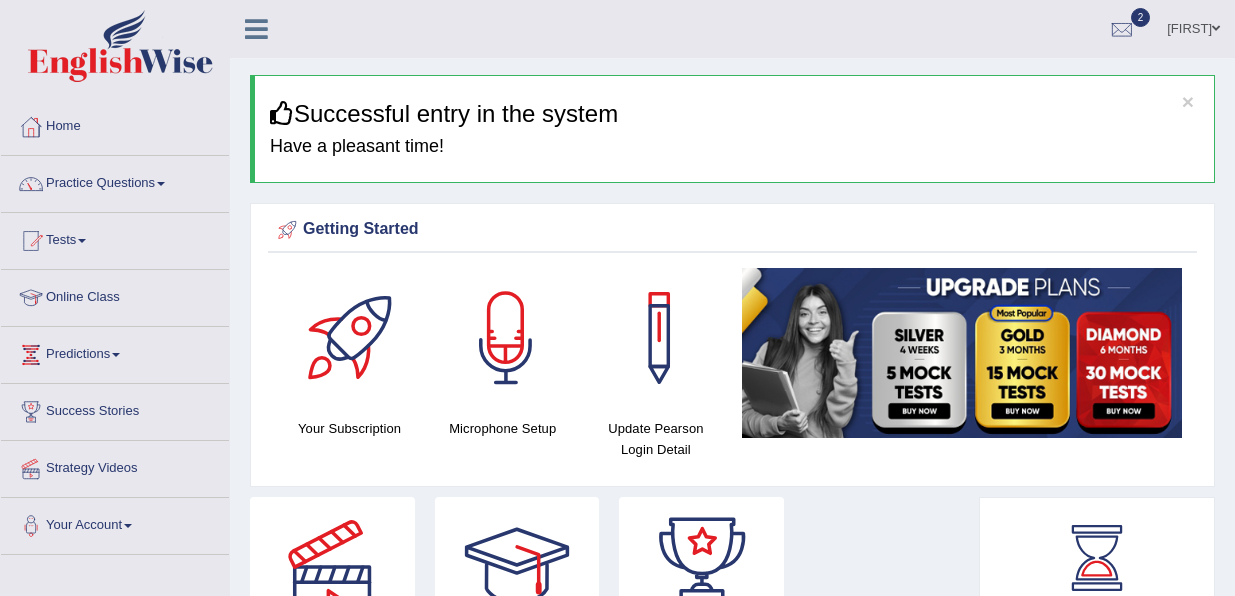 scroll, scrollTop: 0, scrollLeft: 0, axis: both 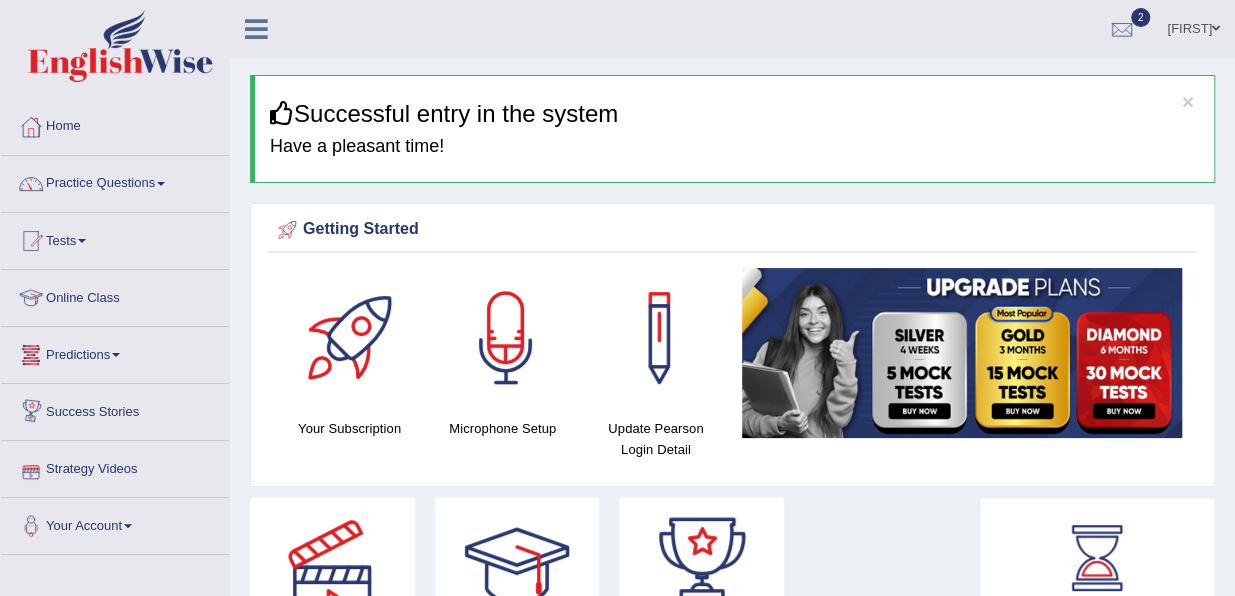 click on "Predictions" at bounding box center (115, 352) 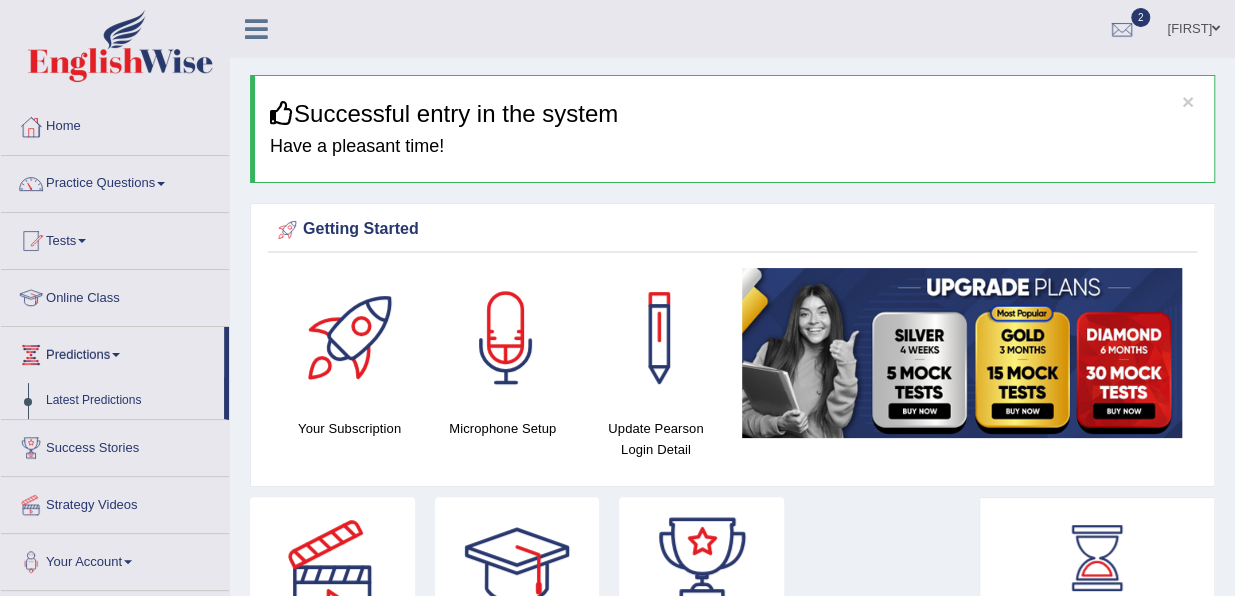 click on "Predictions" at bounding box center [112, 352] 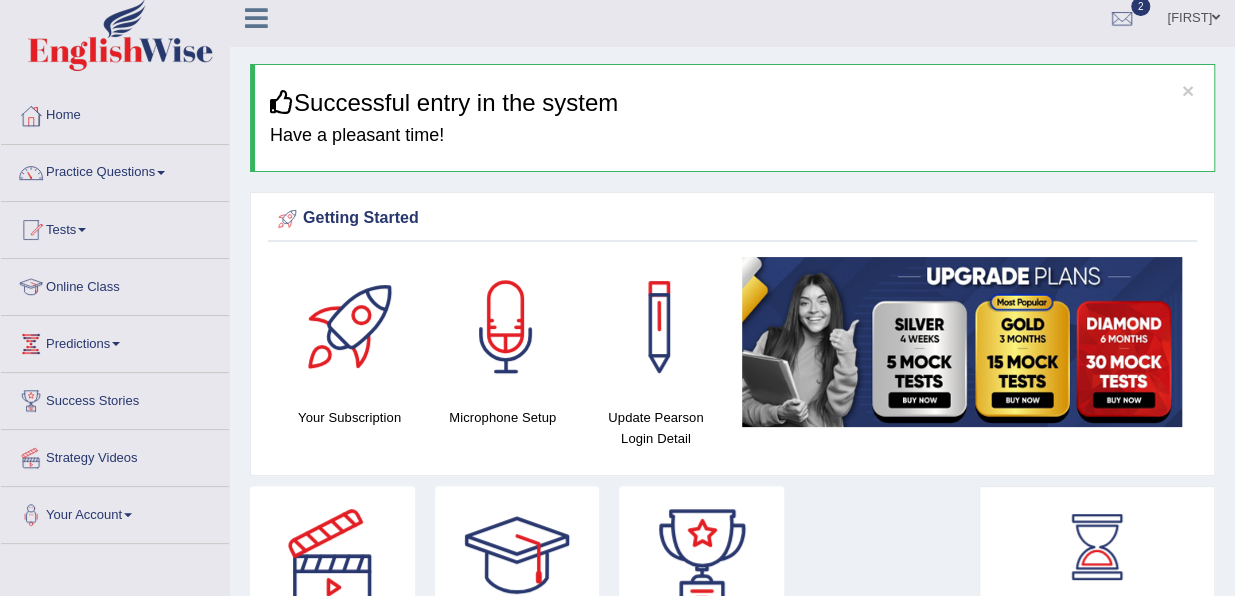 scroll, scrollTop: 0, scrollLeft: 0, axis: both 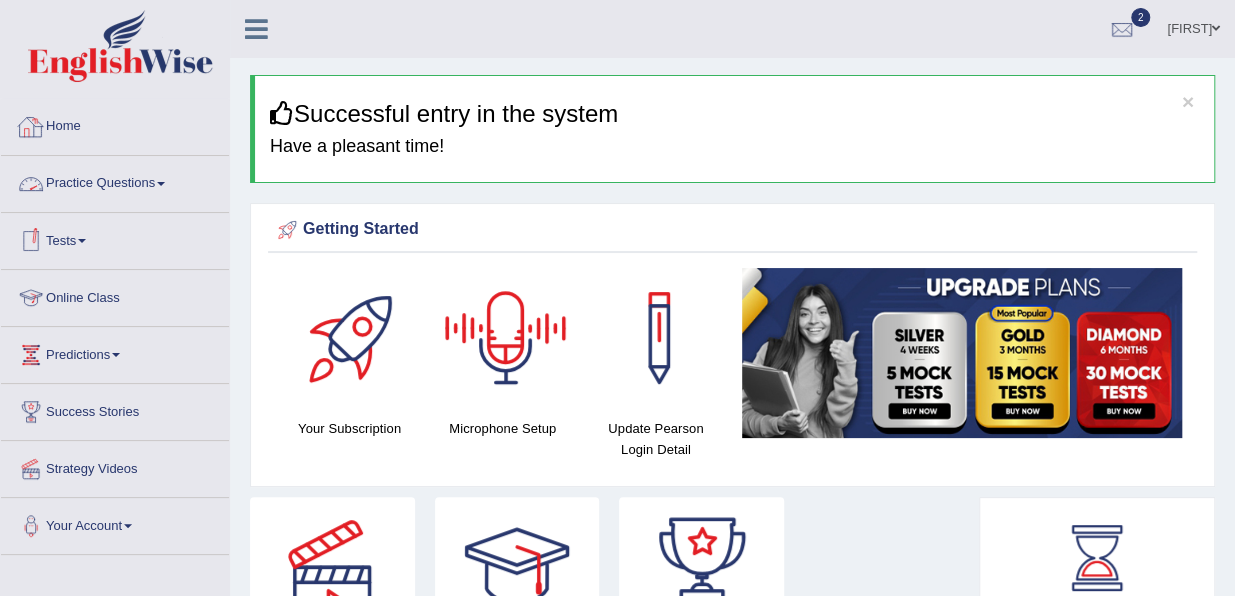 click on "Practice Questions" at bounding box center [115, 181] 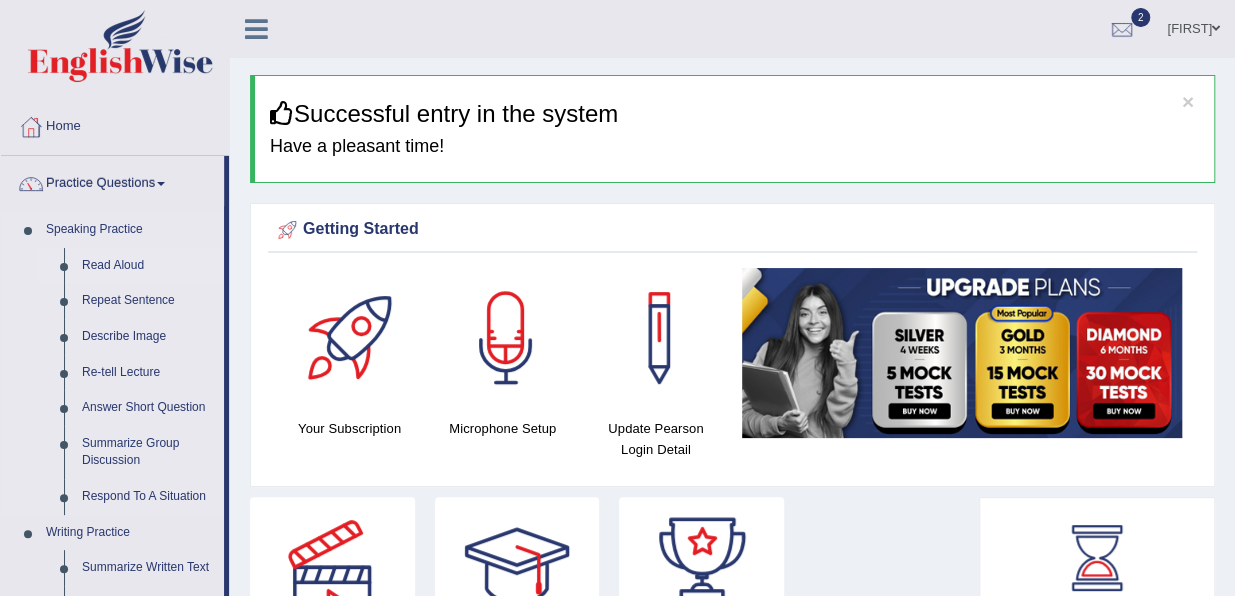 click on "Read Aloud" at bounding box center (148, 266) 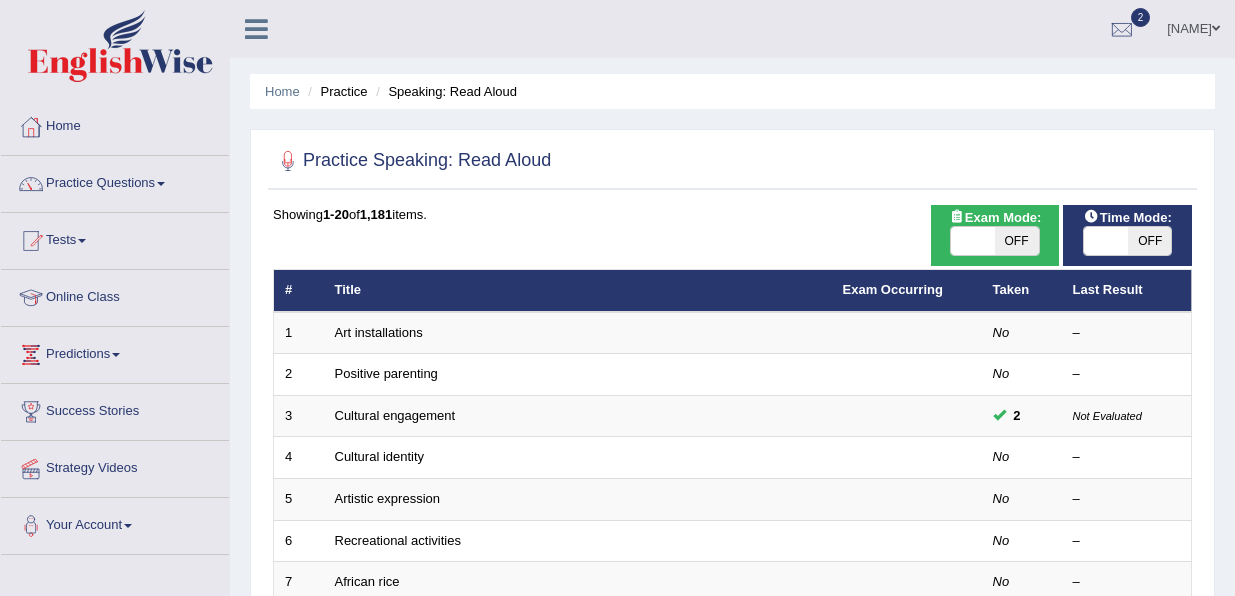 scroll, scrollTop: 0, scrollLeft: 0, axis: both 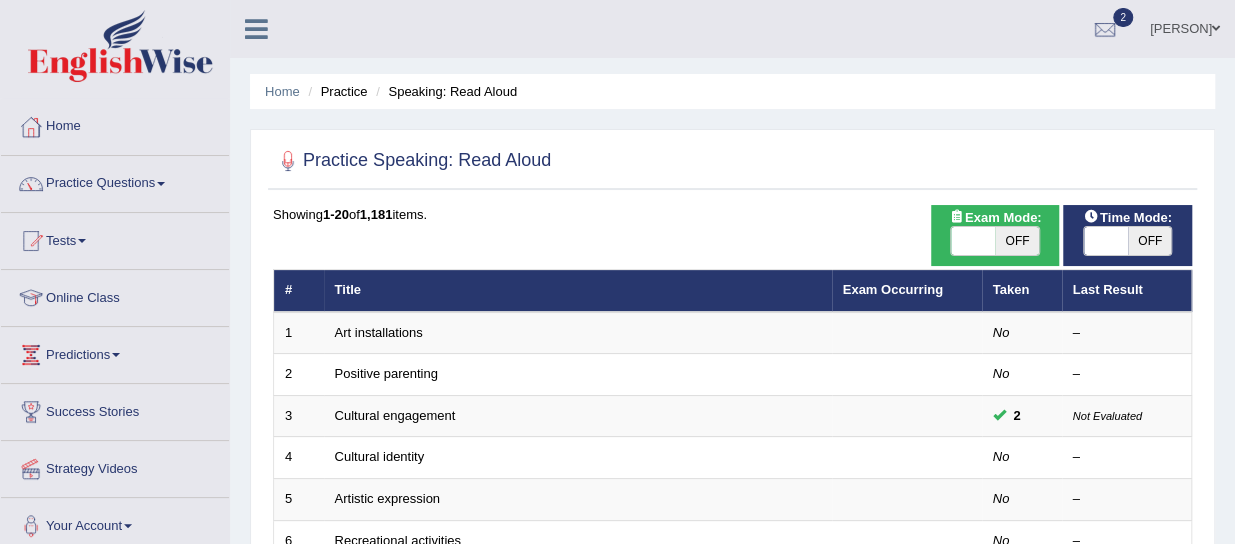 click at bounding box center [256, 29] 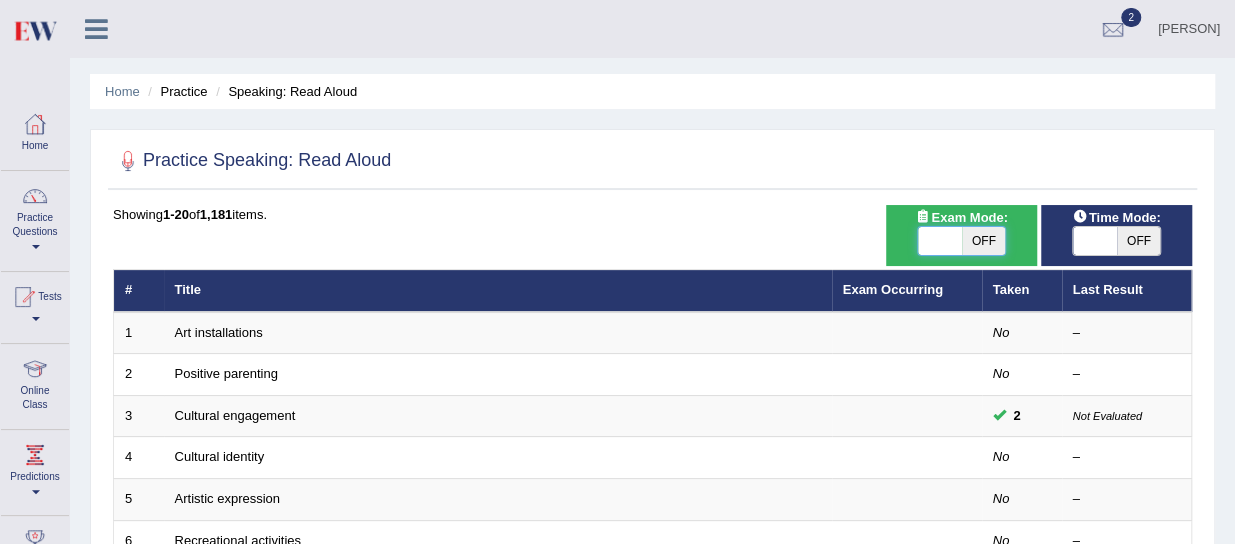 click at bounding box center (940, 241) 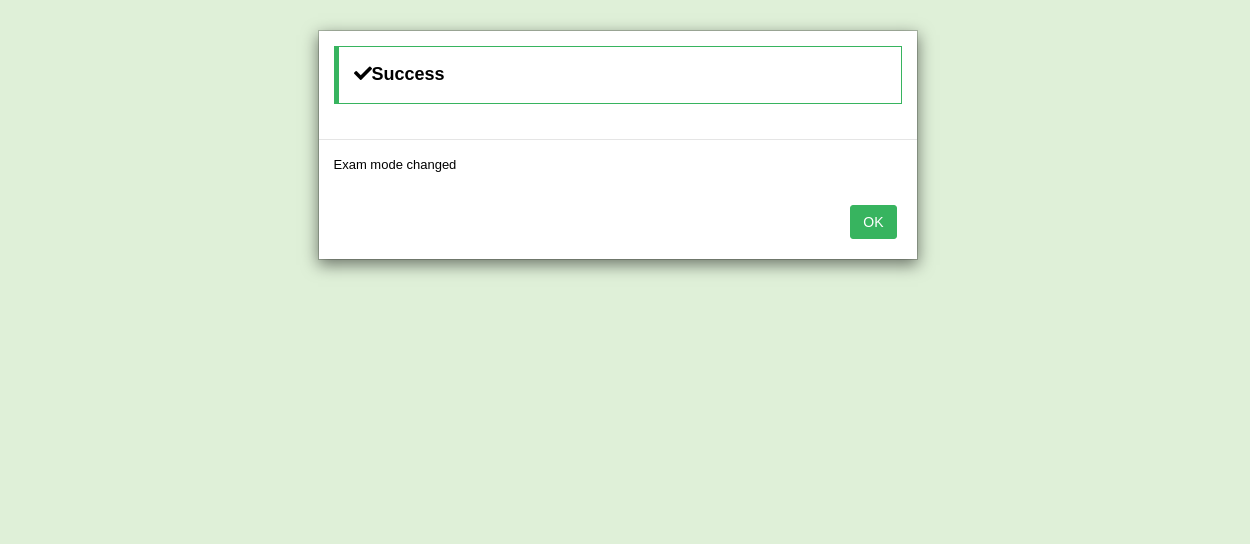 click on "OK" at bounding box center (873, 222) 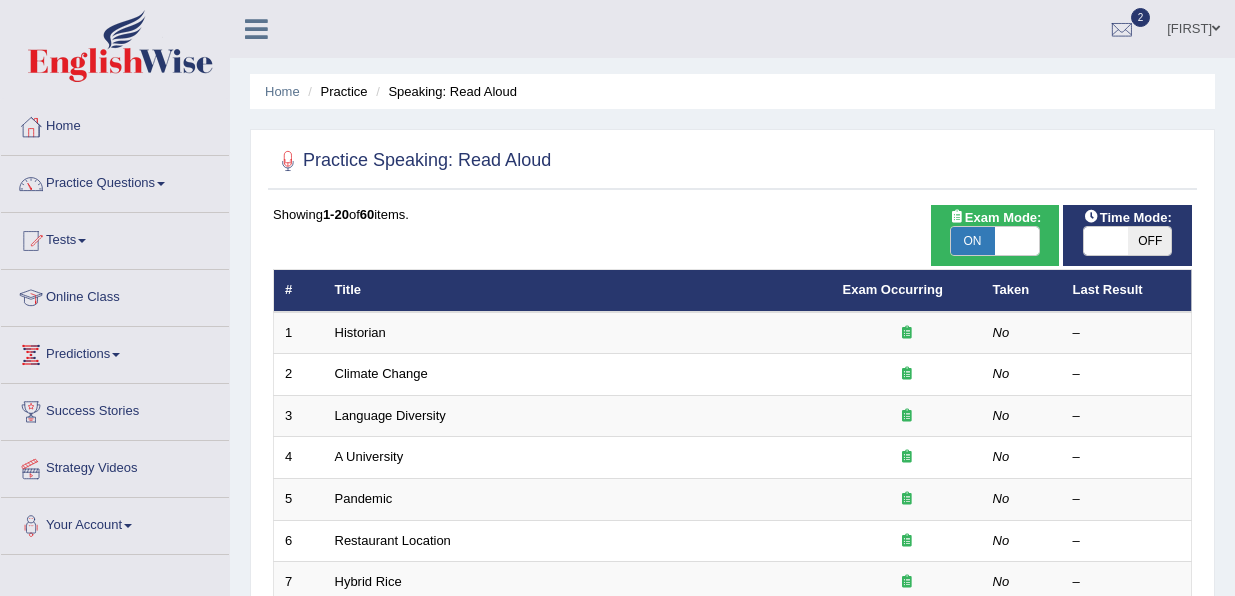scroll, scrollTop: 0, scrollLeft: 0, axis: both 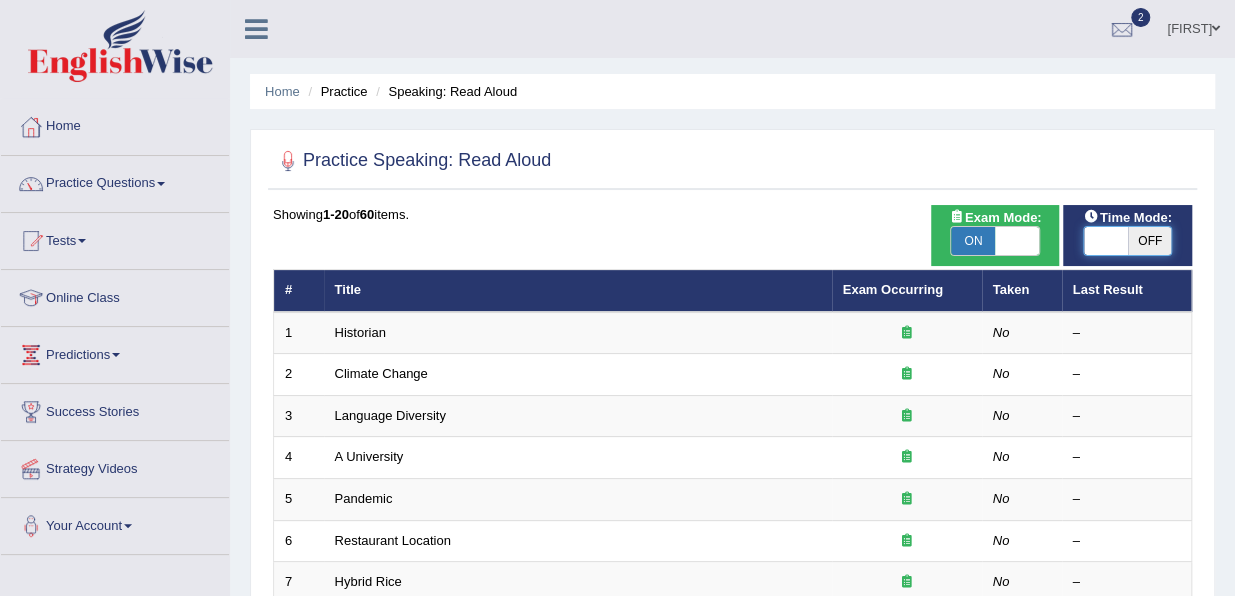click at bounding box center (1106, 241) 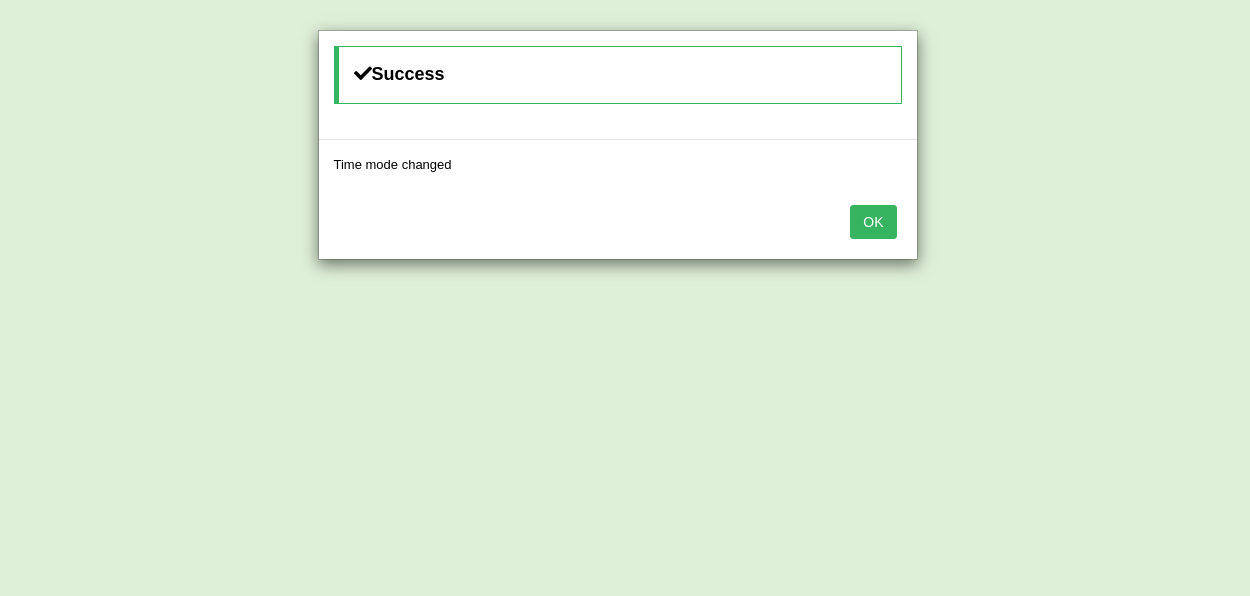 click on "OK" at bounding box center (873, 222) 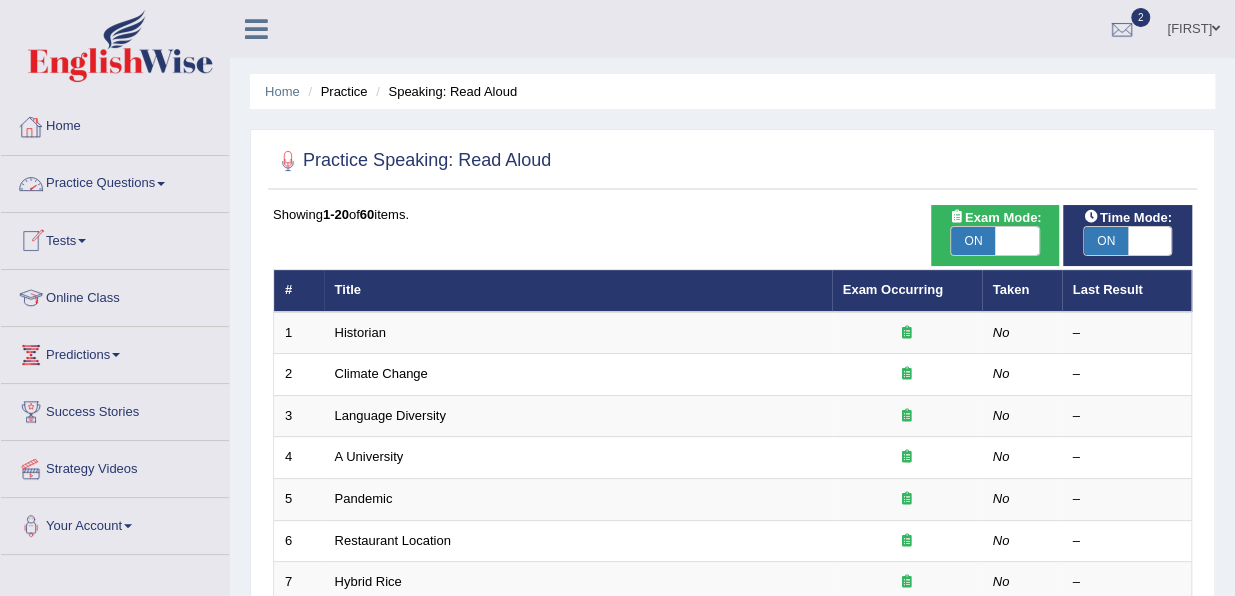 click on "Practice Questions" at bounding box center [115, 181] 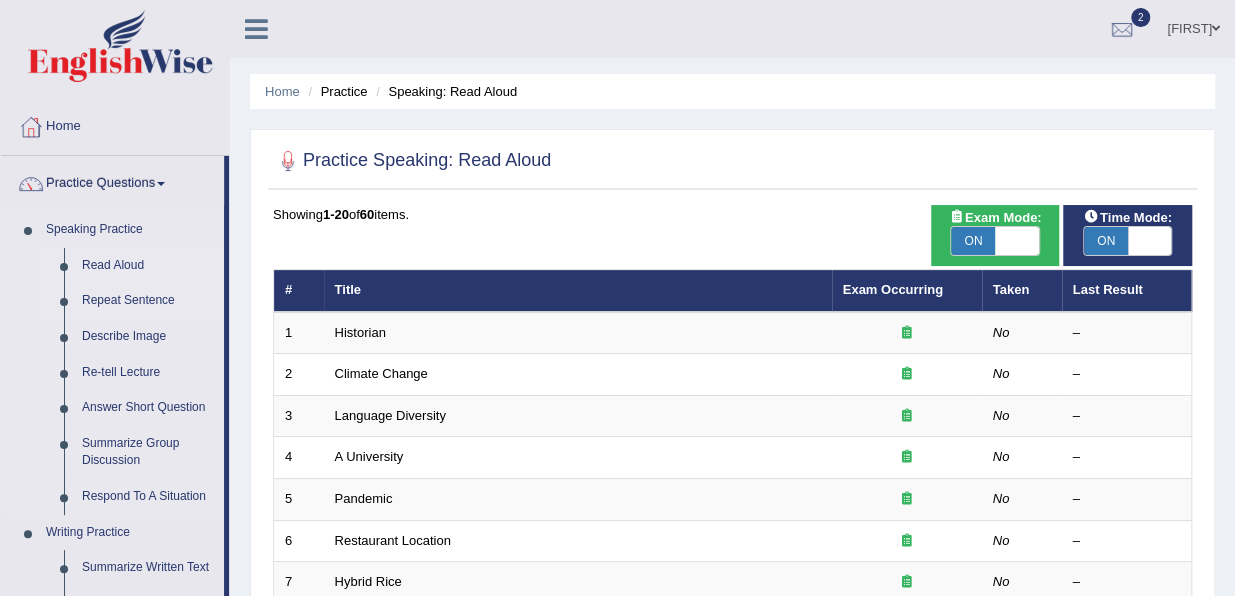 click on "Repeat Sentence" at bounding box center [148, 301] 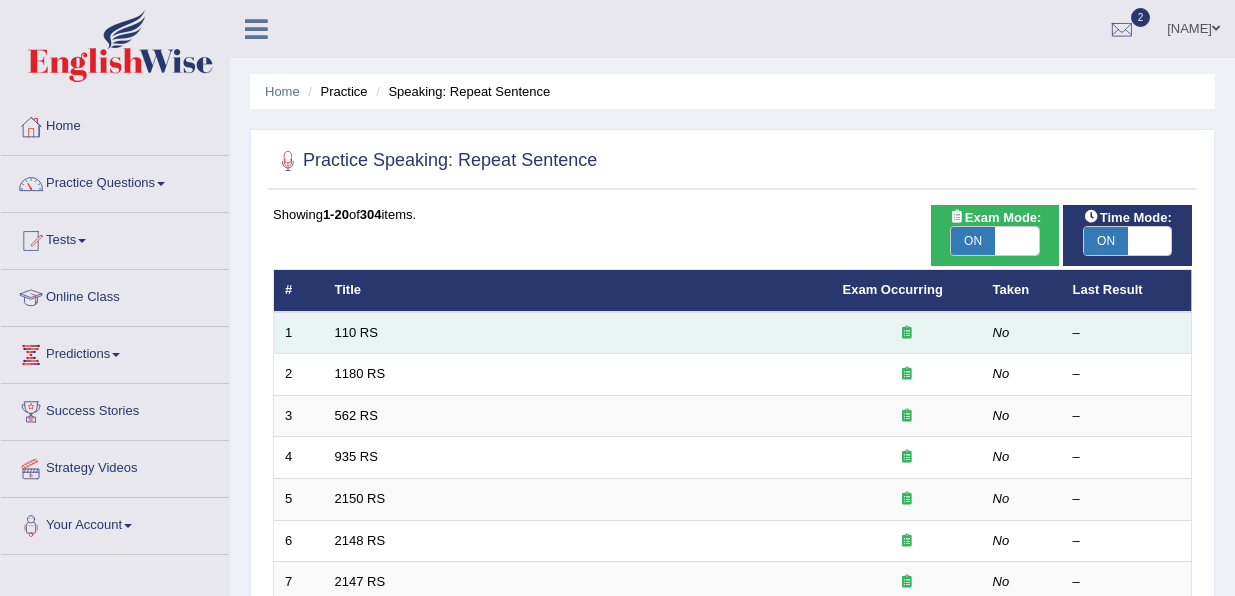scroll, scrollTop: 0, scrollLeft: 0, axis: both 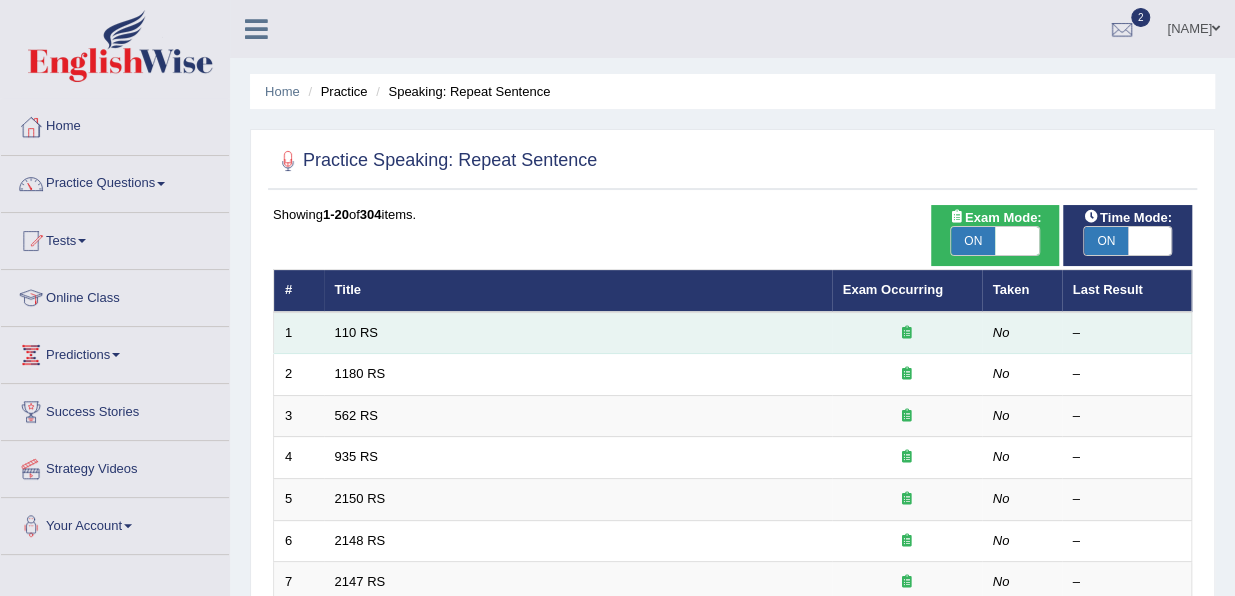 click on "110 RS" at bounding box center [578, 333] 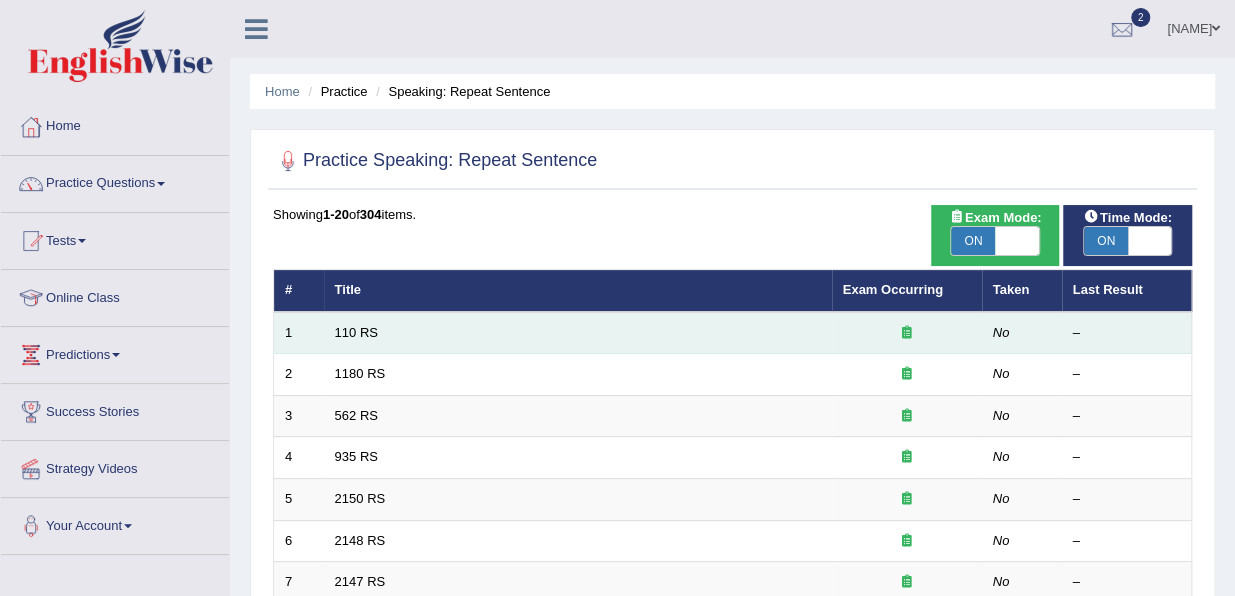click on "110 RS" at bounding box center [578, 333] 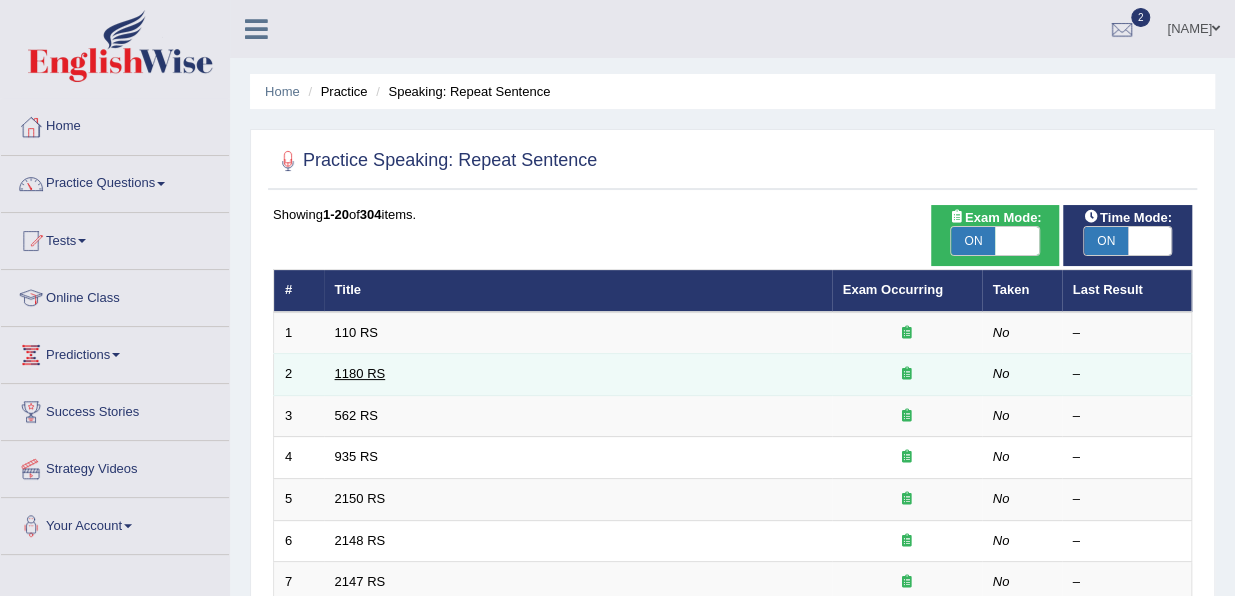 click on "1180 RS" at bounding box center (360, 373) 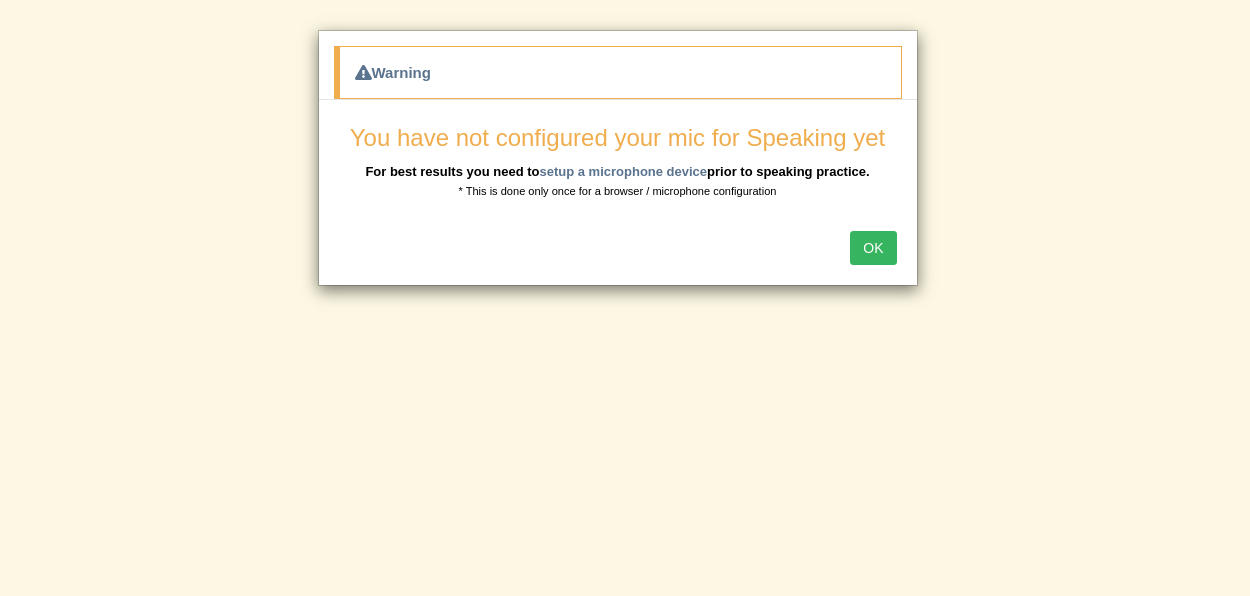 scroll, scrollTop: 0, scrollLeft: 0, axis: both 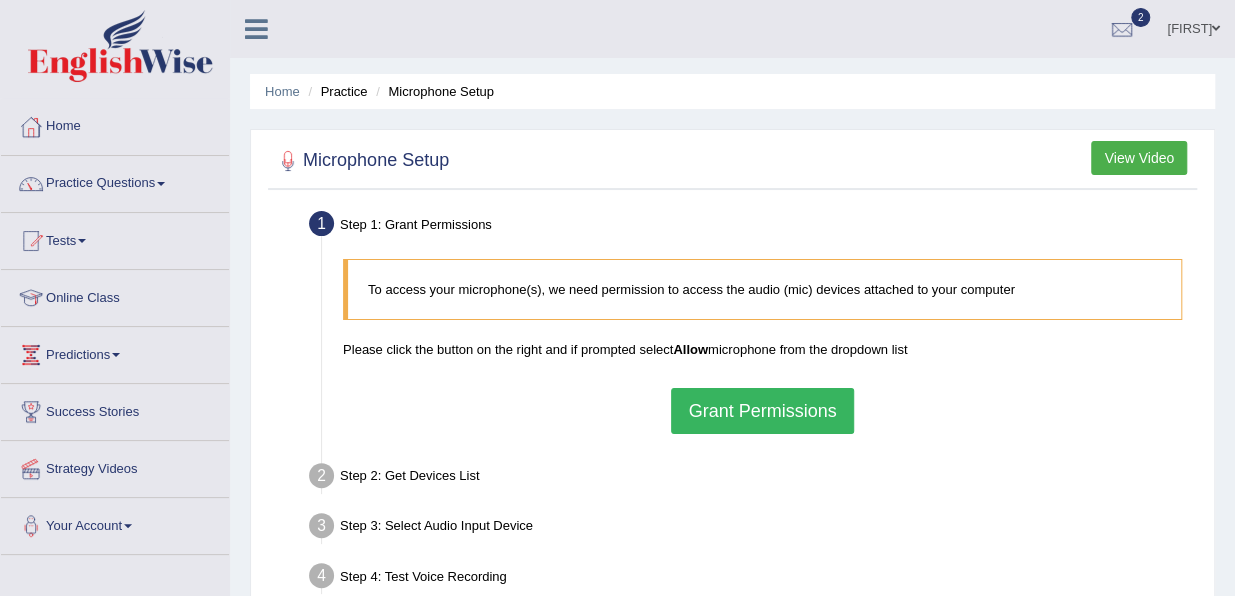 click on "Grant Permissions" at bounding box center [762, 411] 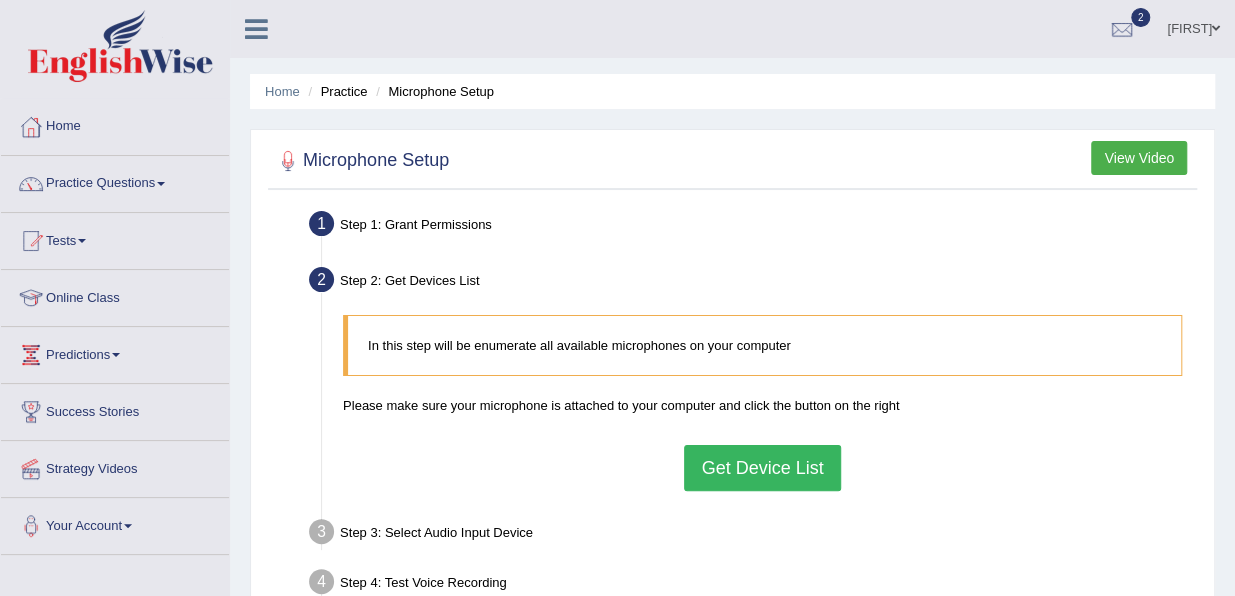 click on "Get Device List" at bounding box center [762, 468] 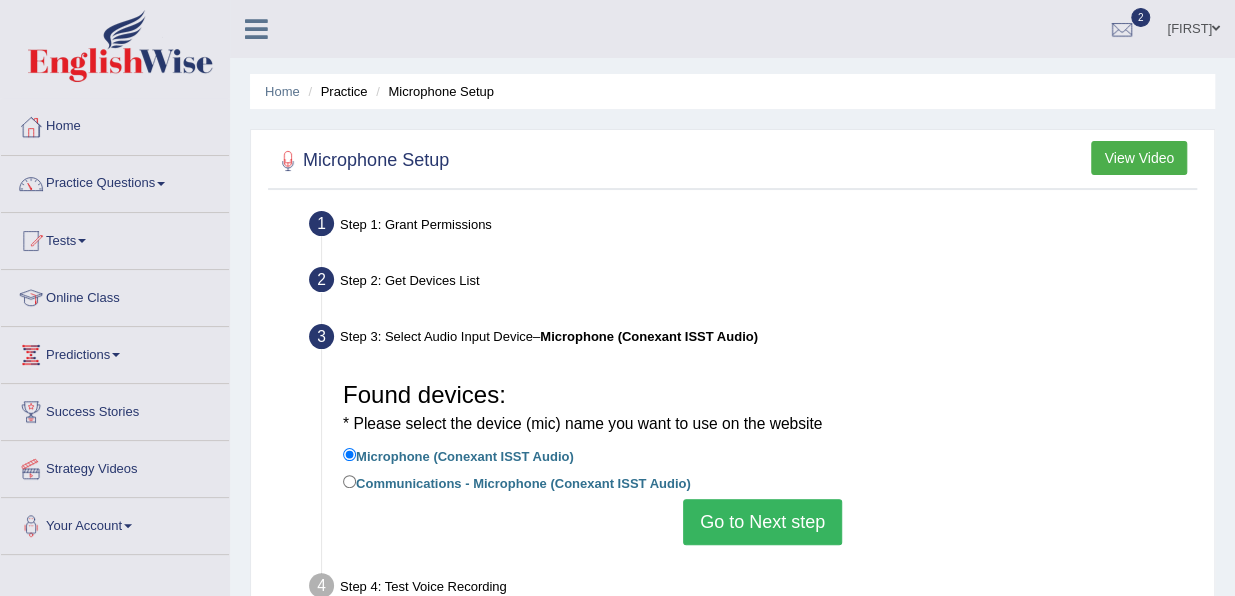 click on "Go to Next step" at bounding box center (762, 522) 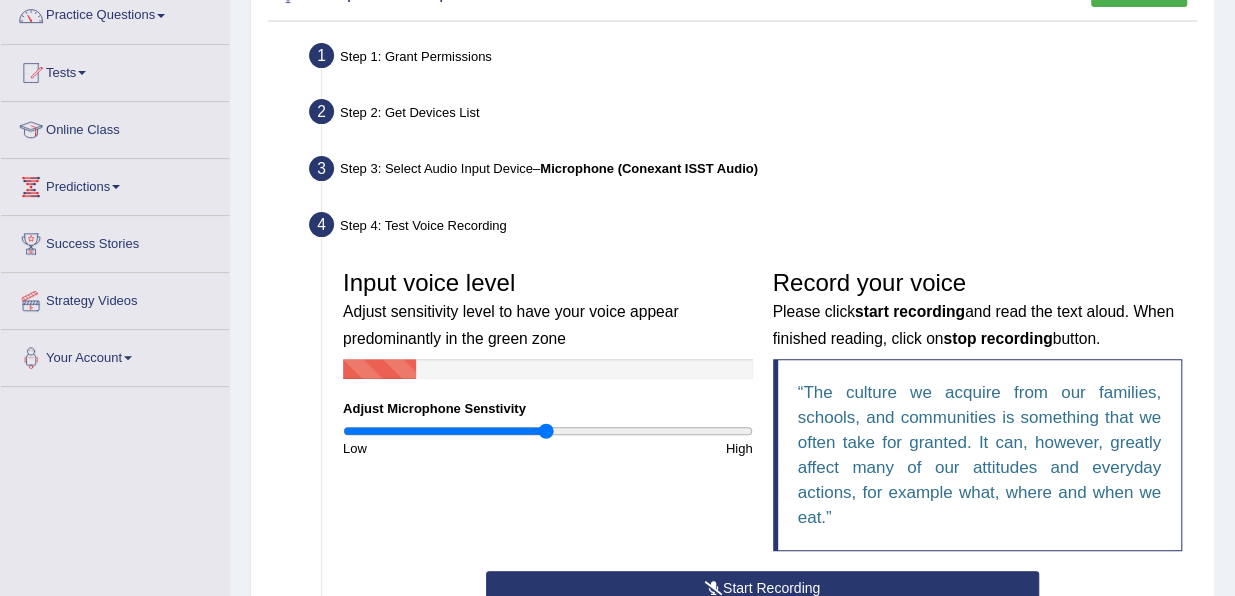 scroll, scrollTop: 170, scrollLeft: 0, axis: vertical 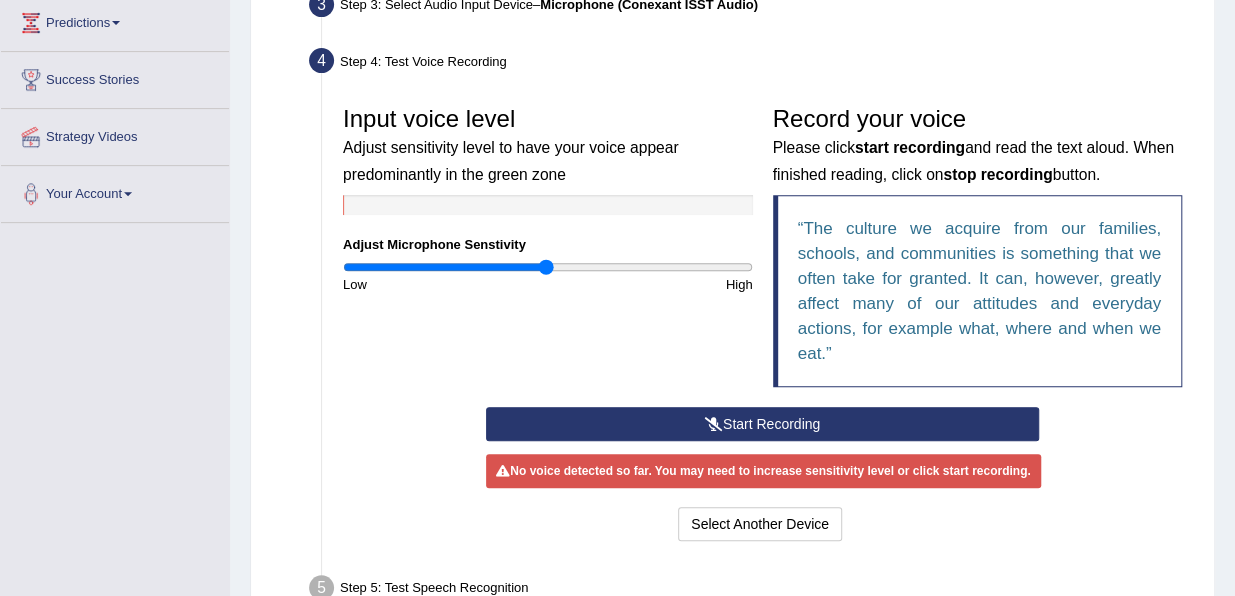 click on "Start Recording" at bounding box center (762, 424) 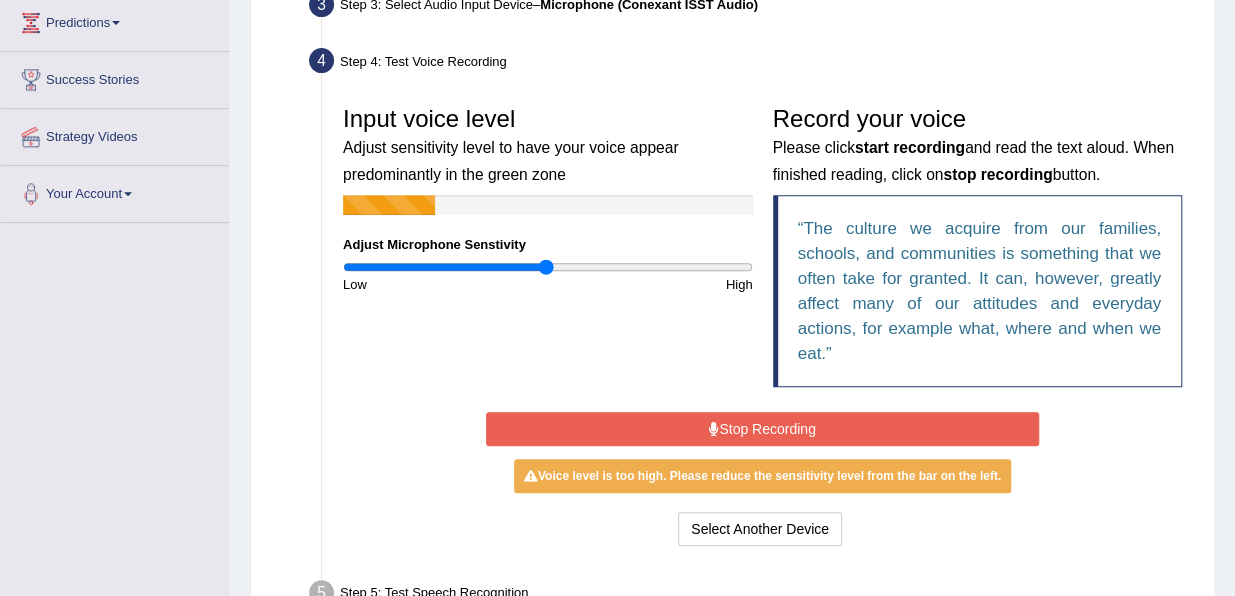 click on "Stop Recording" at bounding box center [762, 429] 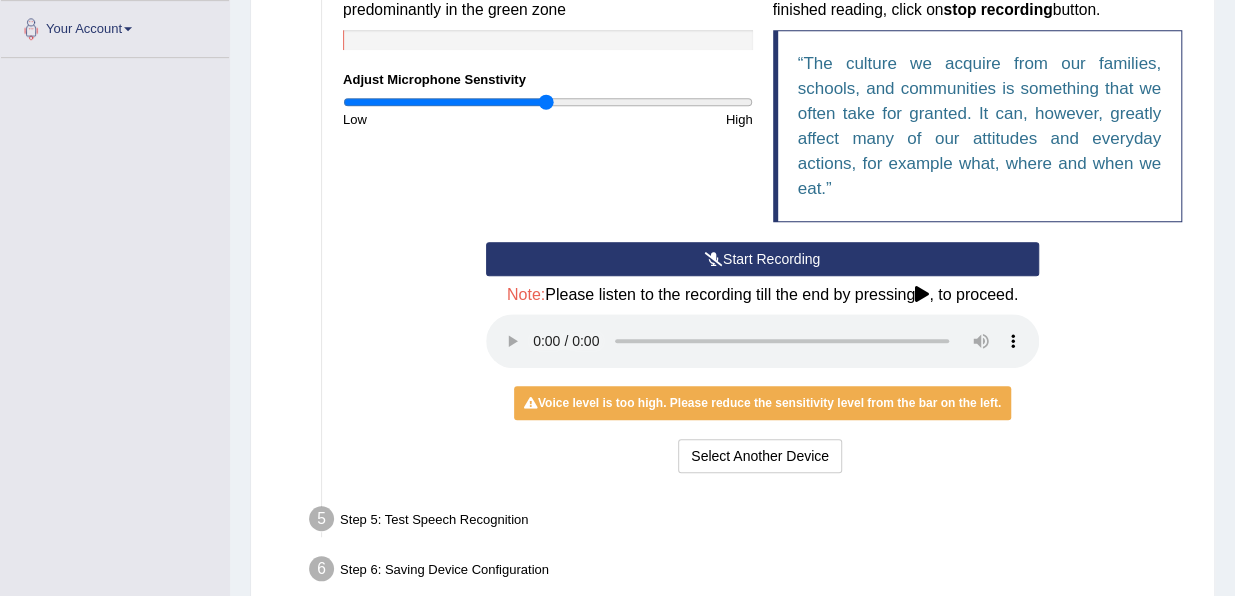 scroll, scrollTop: 594, scrollLeft: 0, axis: vertical 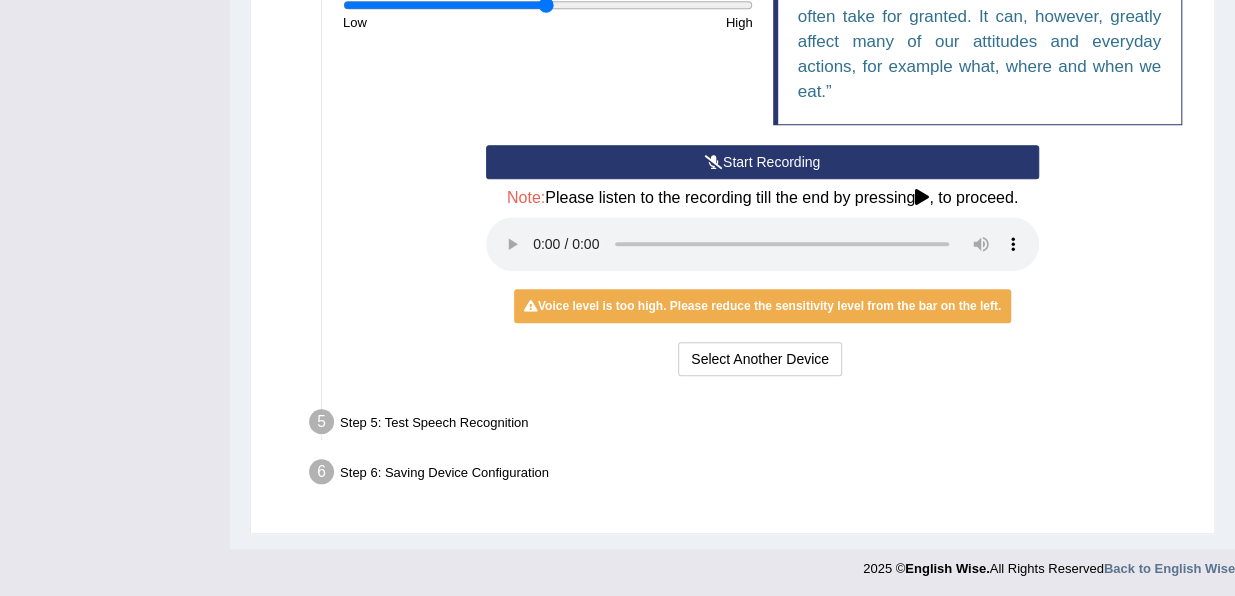 click on "Step 5: Test Speech Recognition" at bounding box center [752, 425] 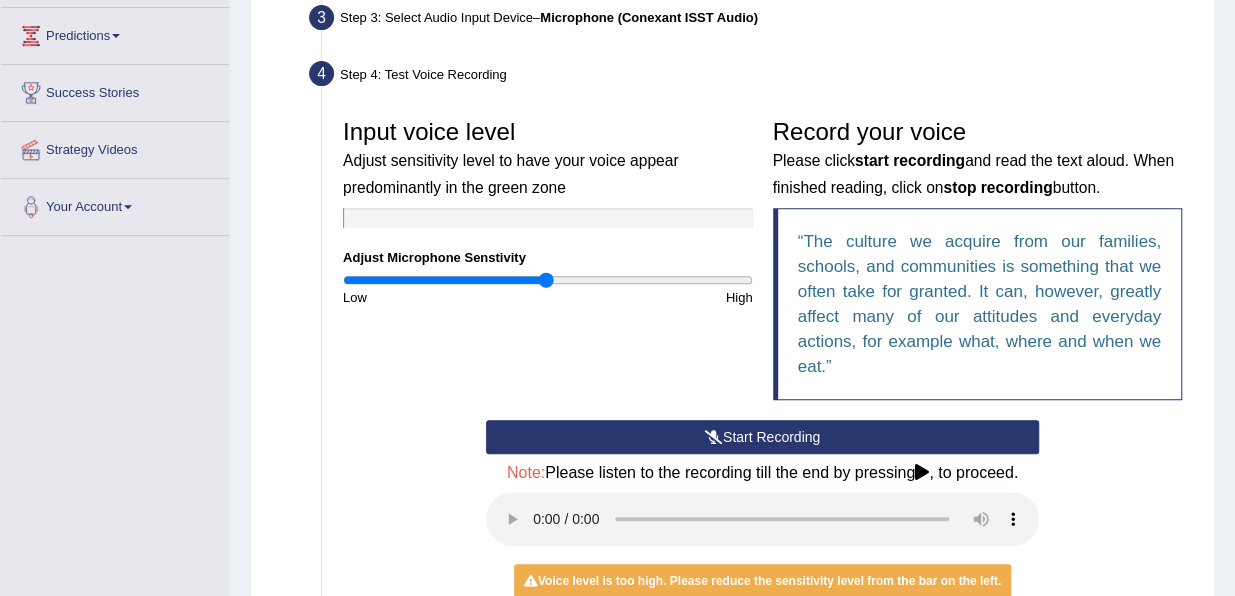 scroll, scrollTop: 315, scrollLeft: 0, axis: vertical 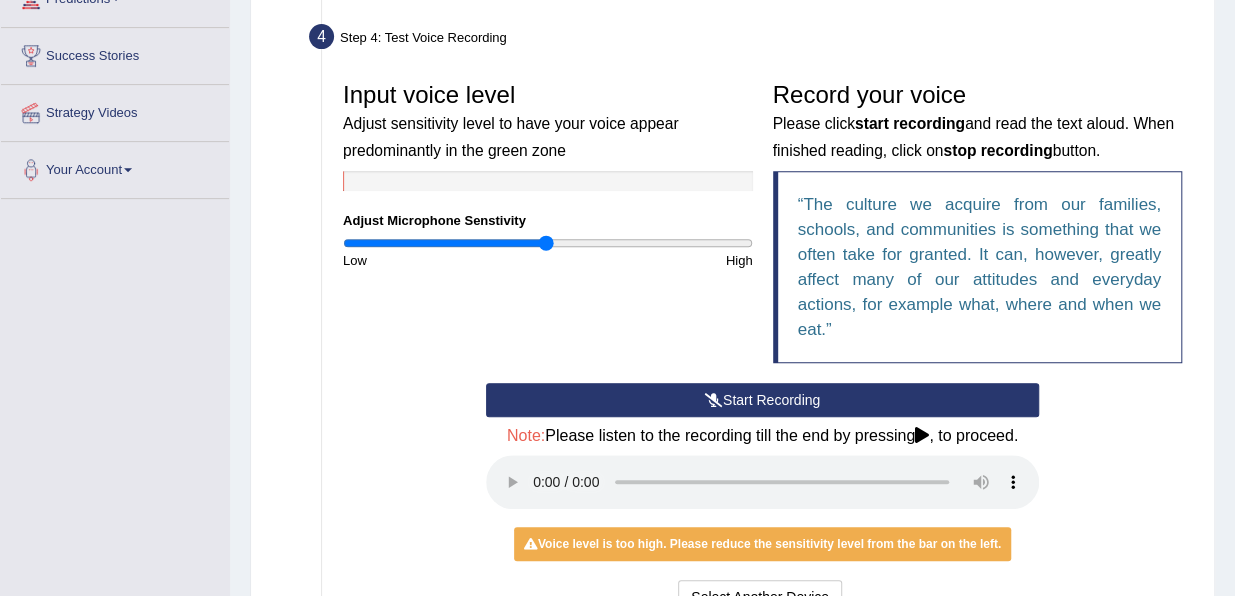 click at bounding box center (548, 181) 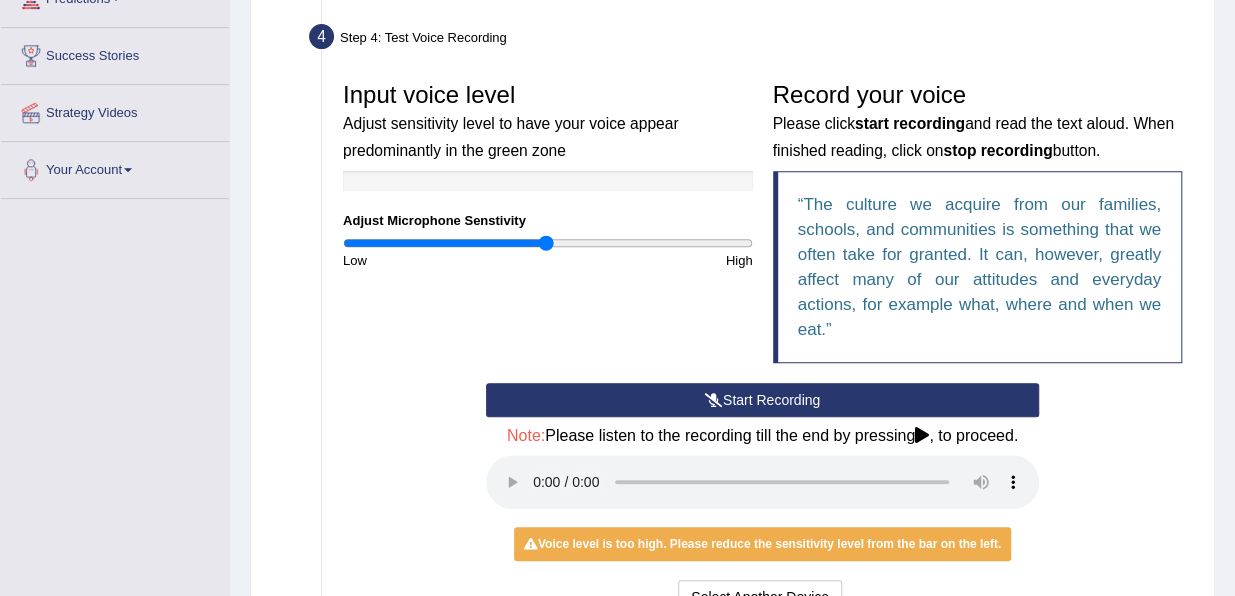 click on "Start Recording" at bounding box center (762, 400) 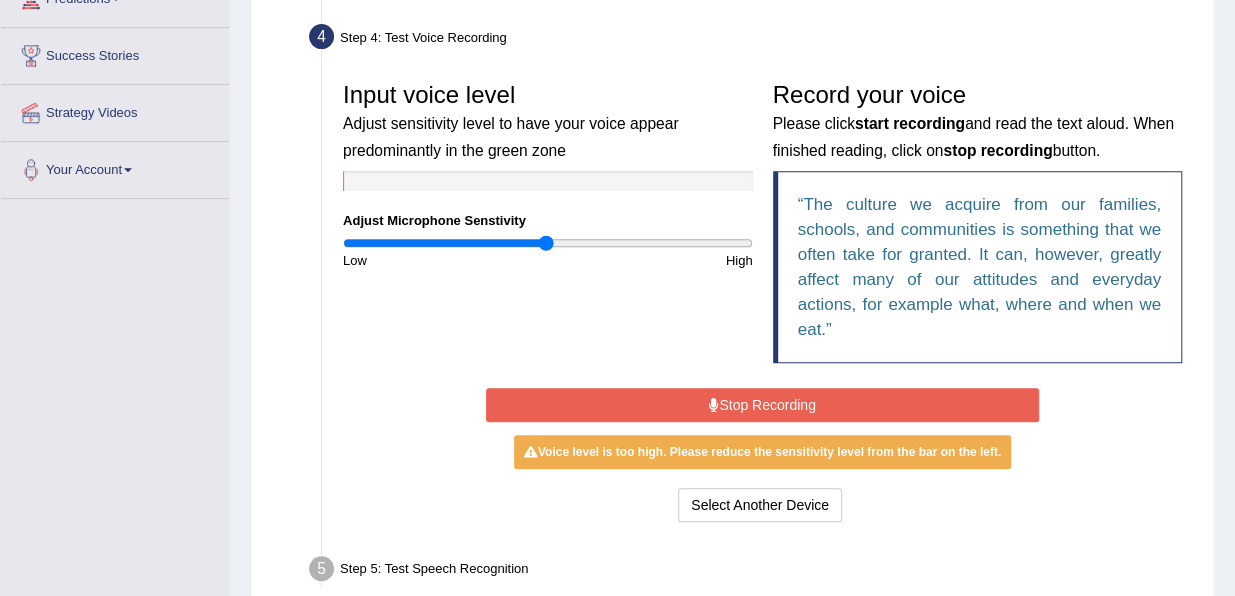 click on "Stop Recording" at bounding box center (762, 405) 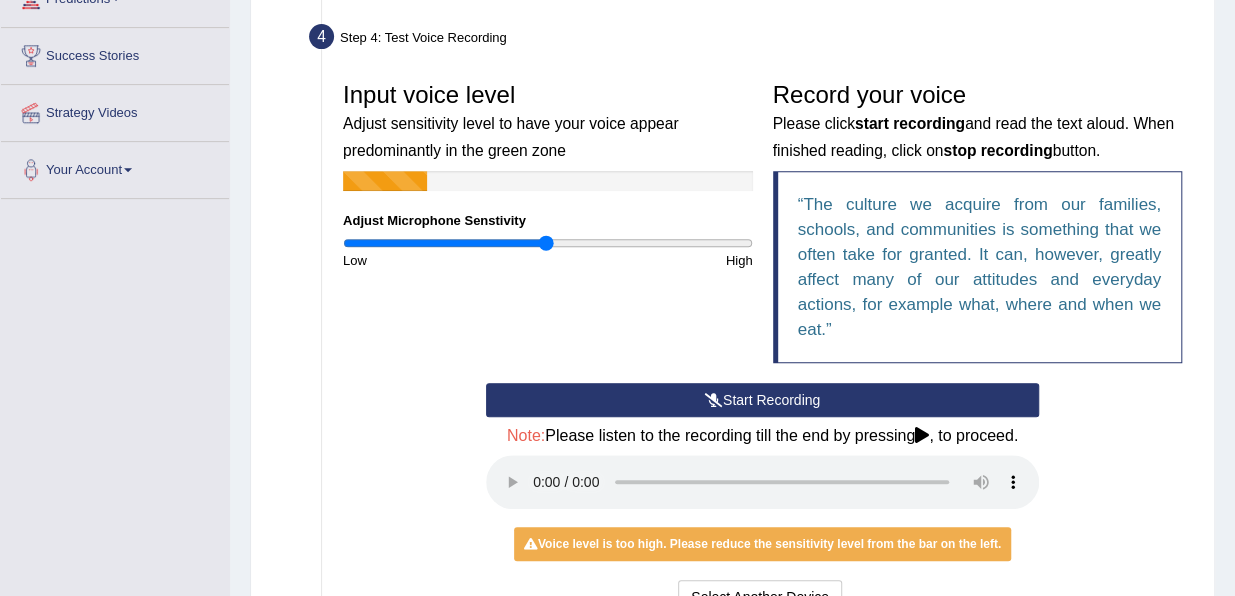 click at bounding box center (548, 243) 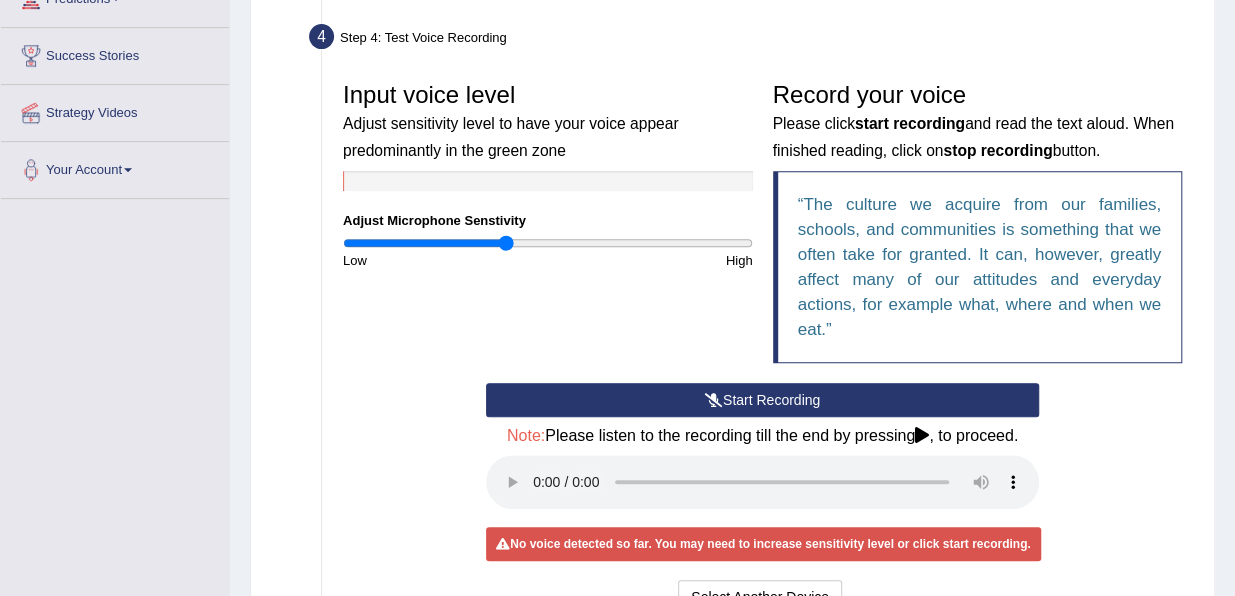 drag, startPoint x: 540, startPoint y: 238, endPoint x: 507, endPoint y: 239, distance: 33.01515 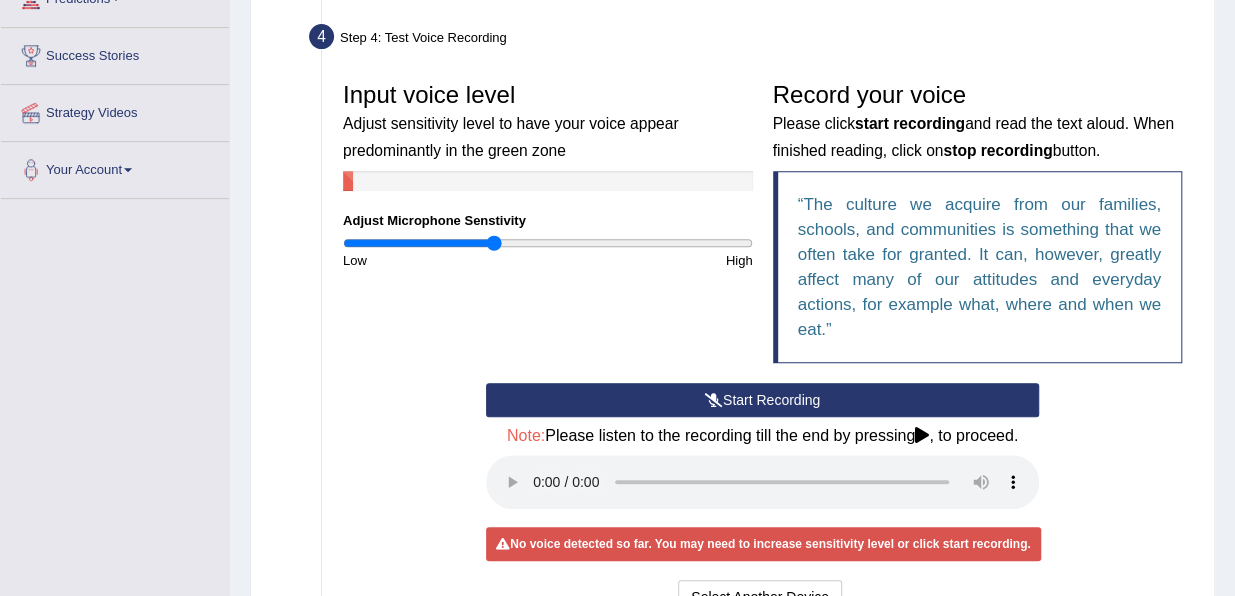 click at bounding box center [548, 243] 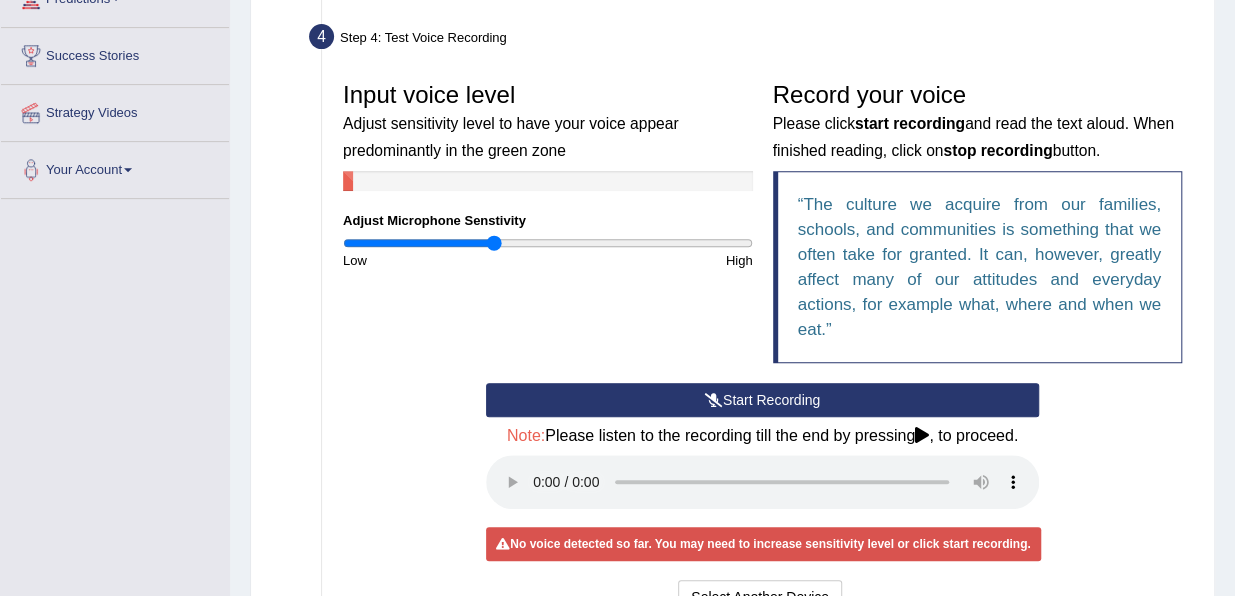 click on "Start Recording" at bounding box center (762, 400) 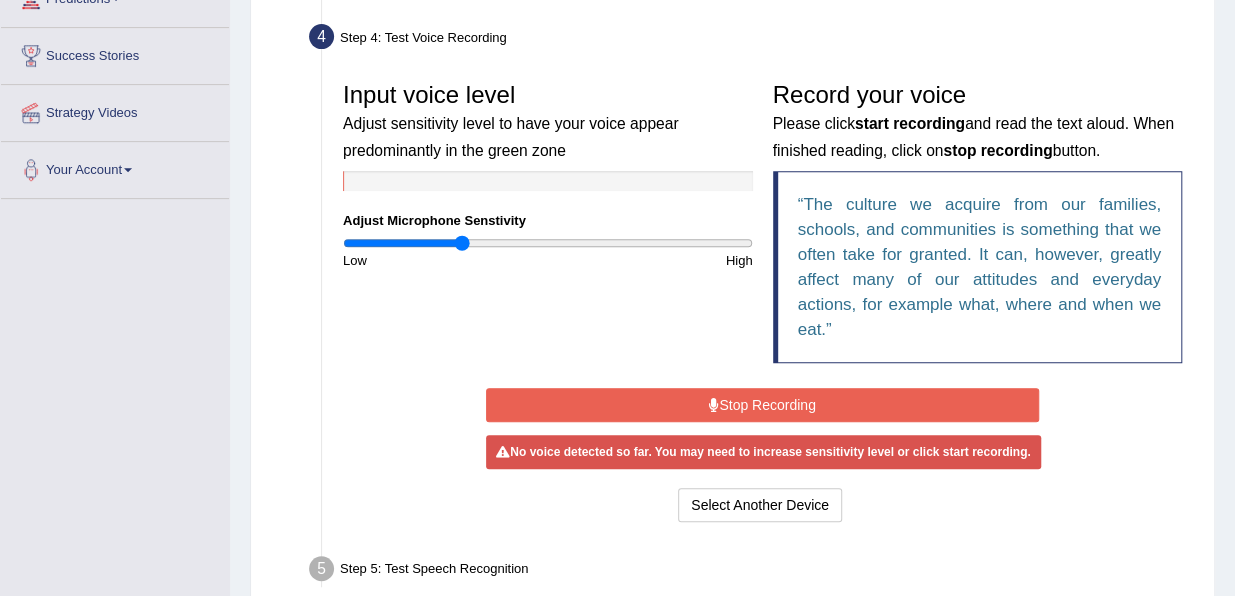 drag, startPoint x: 491, startPoint y: 239, endPoint x: 464, endPoint y: 245, distance: 27.658634 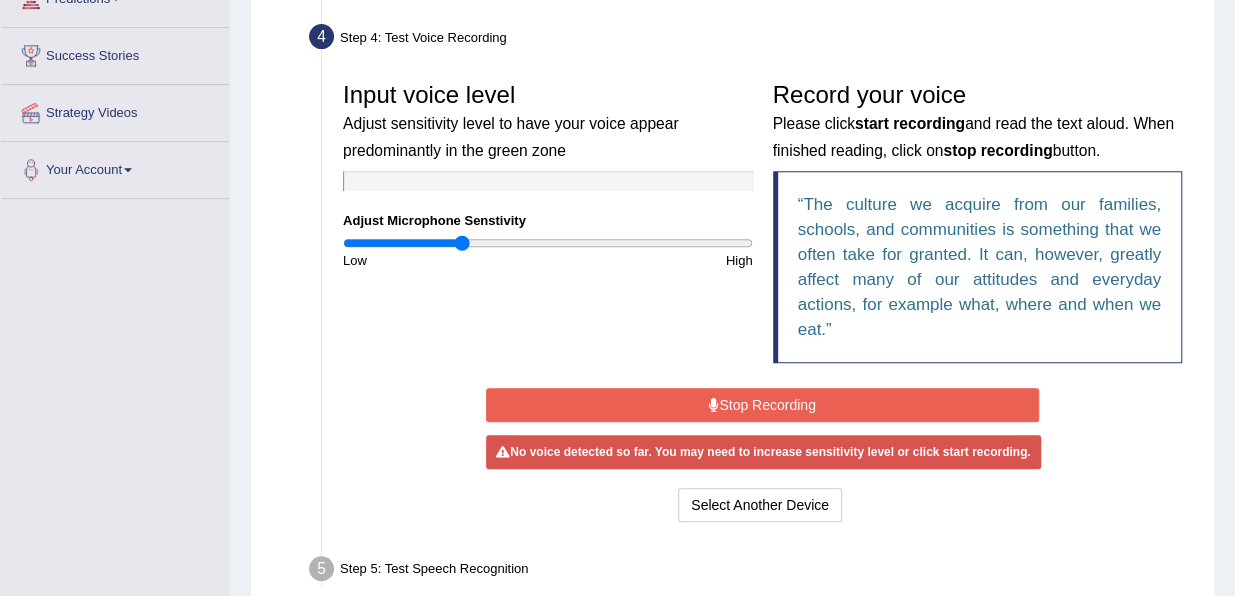 click at bounding box center (548, 243) 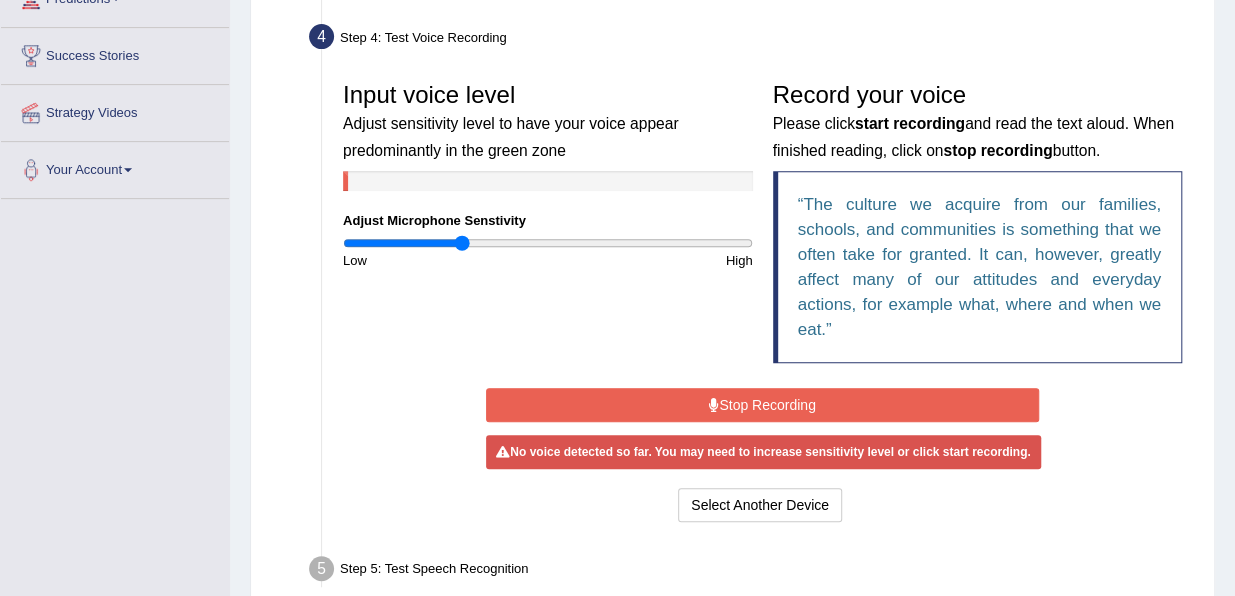click on "Stop Recording" at bounding box center (762, 405) 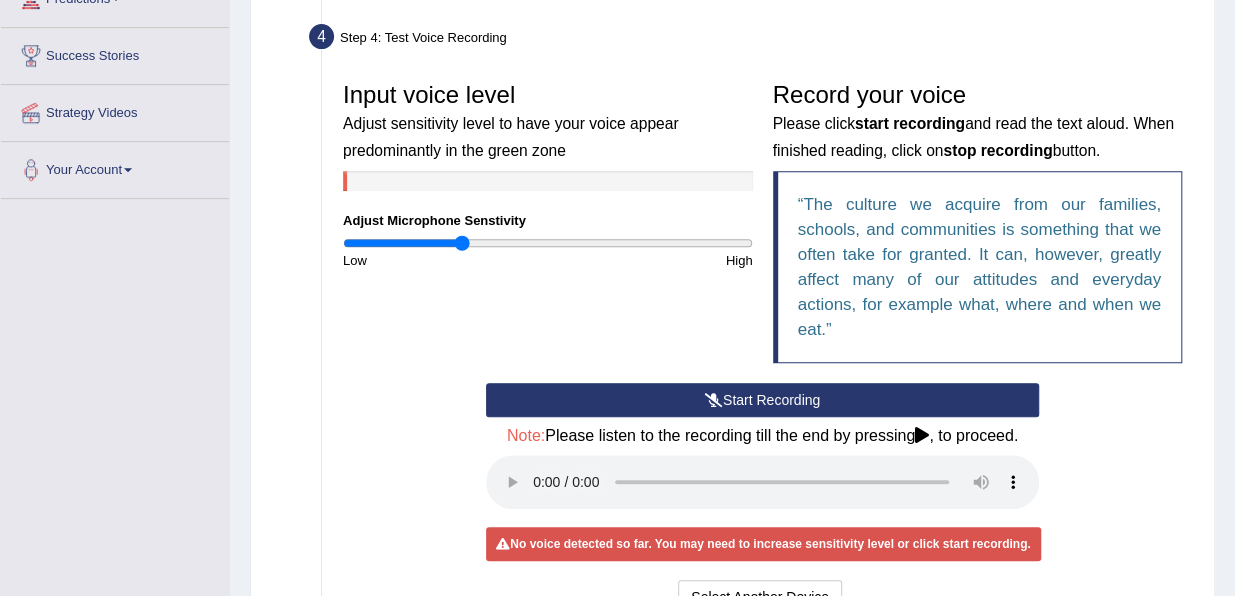 click on "Start Recording" at bounding box center [762, 400] 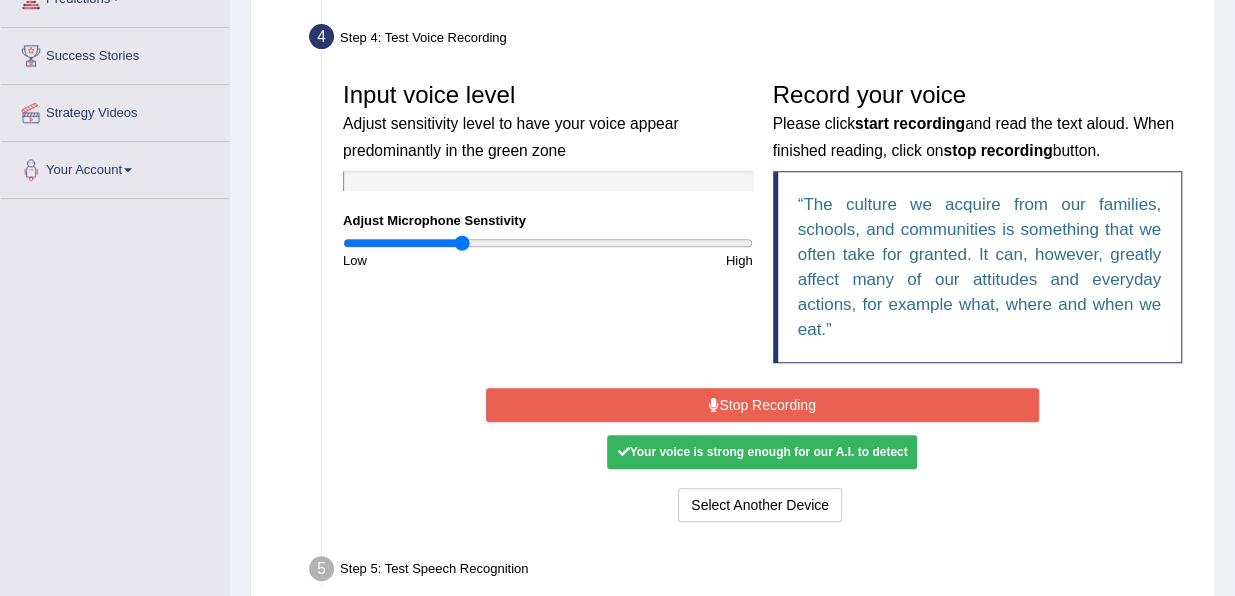 click on "Stop Recording" at bounding box center (762, 405) 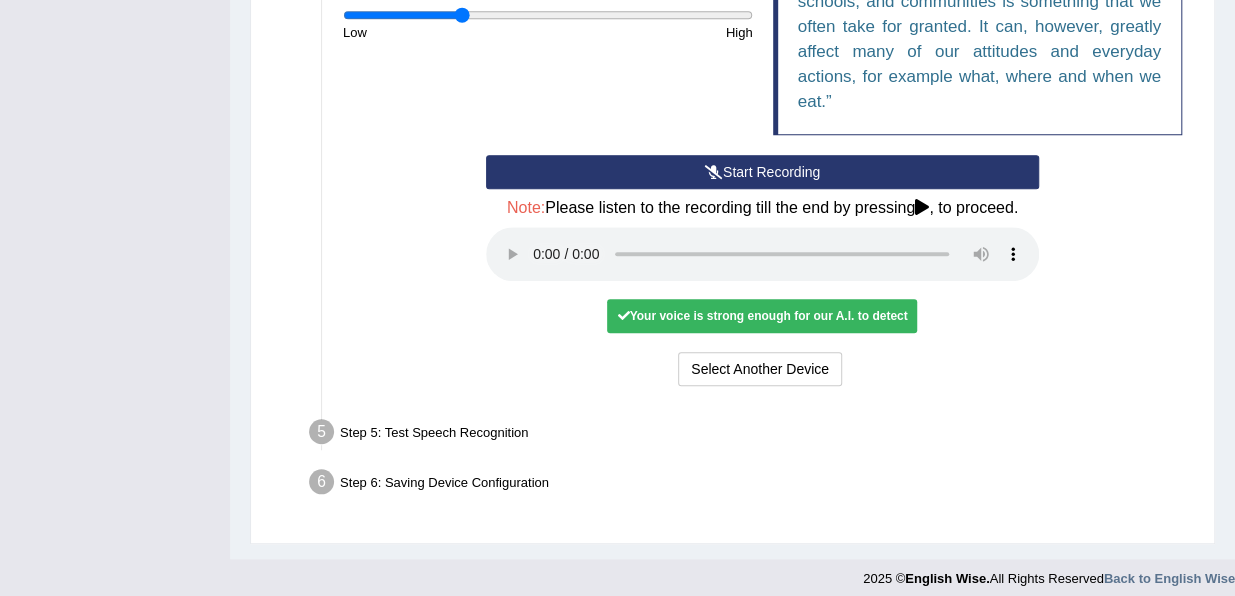scroll, scrollTop: 594, scrollLeft: 0, axis: vertical 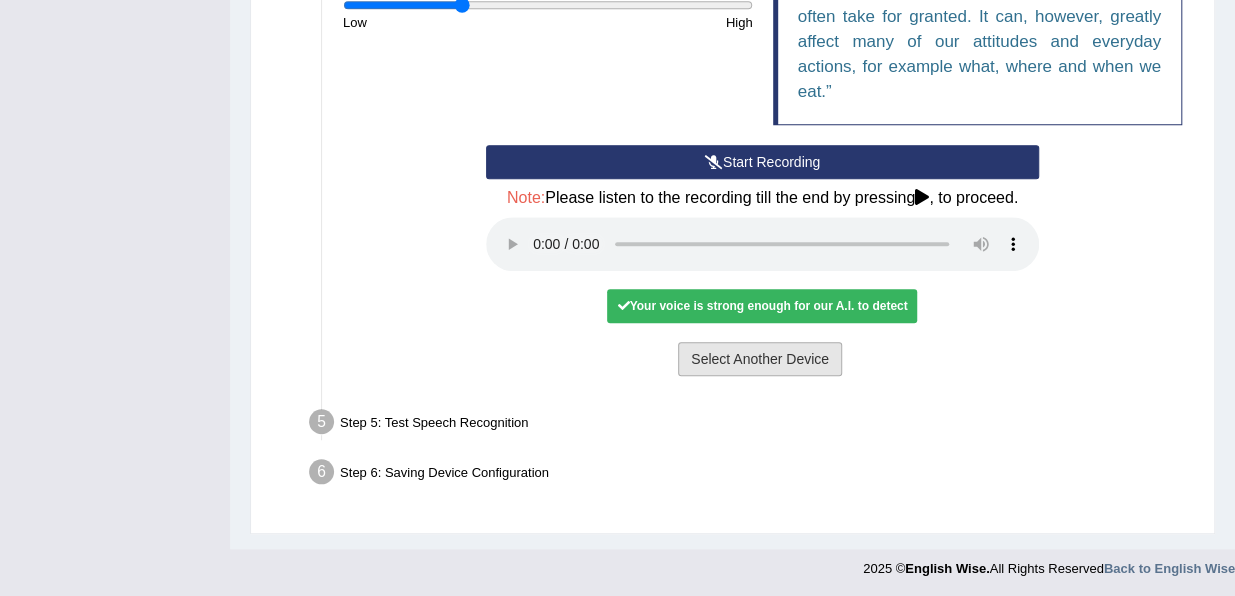 click on "Select Another Device" at bounding box center [760, 359] 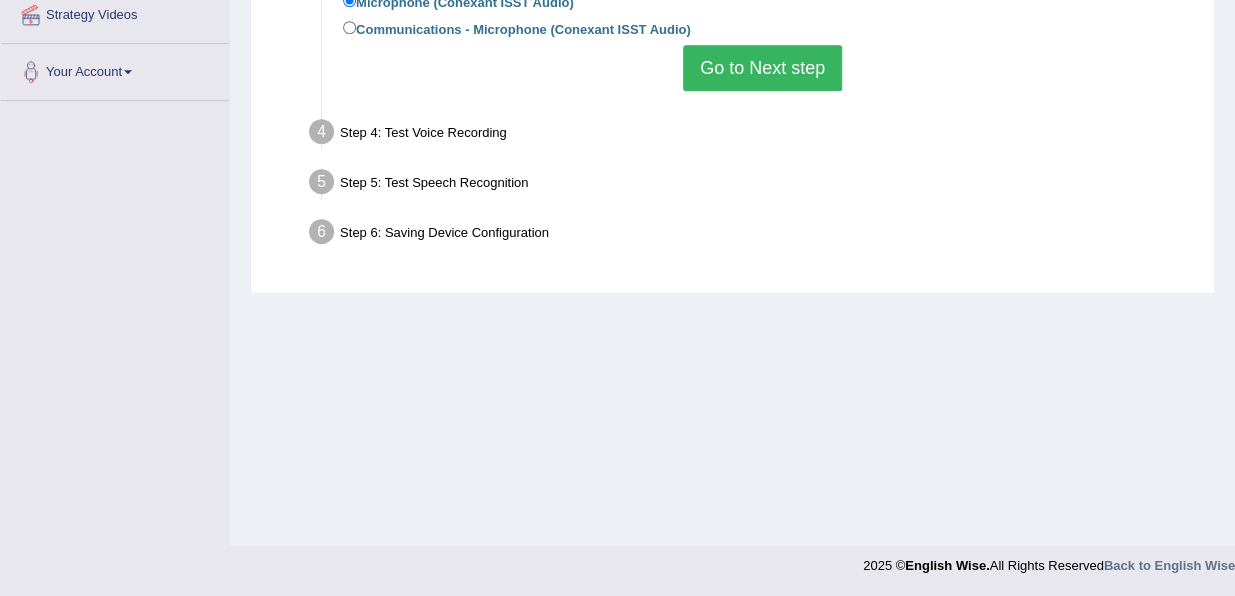 click on "Go to Next step" at bounding box center [762, 68] 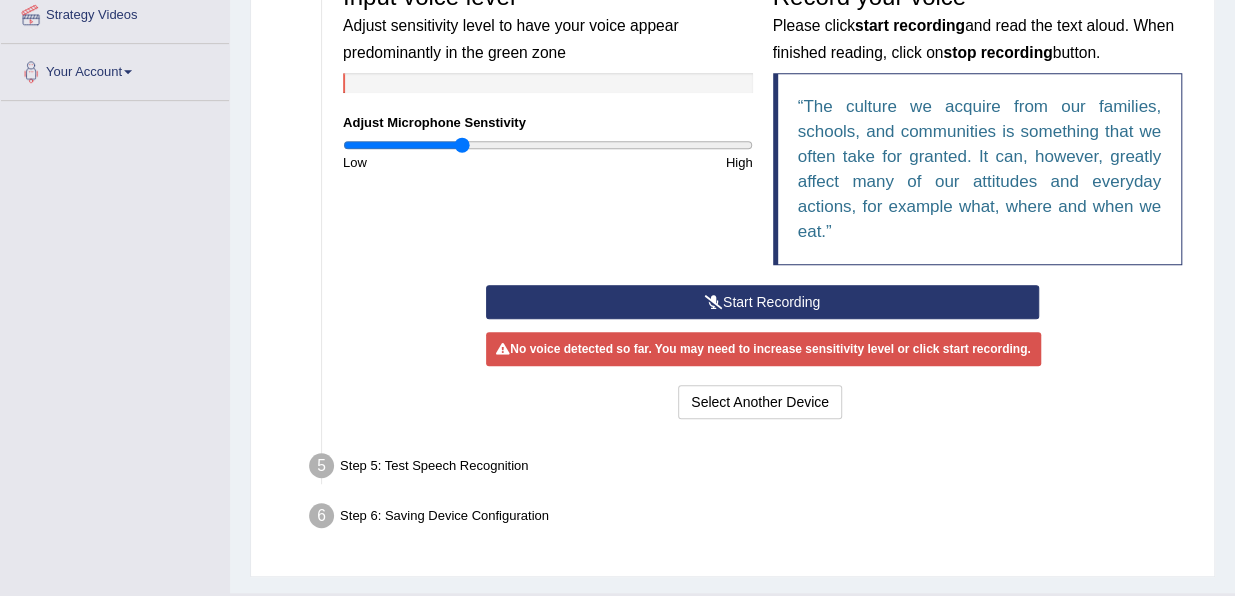 click on "Step 5: Test Speech Recognition" at bounding box center (752, 469) 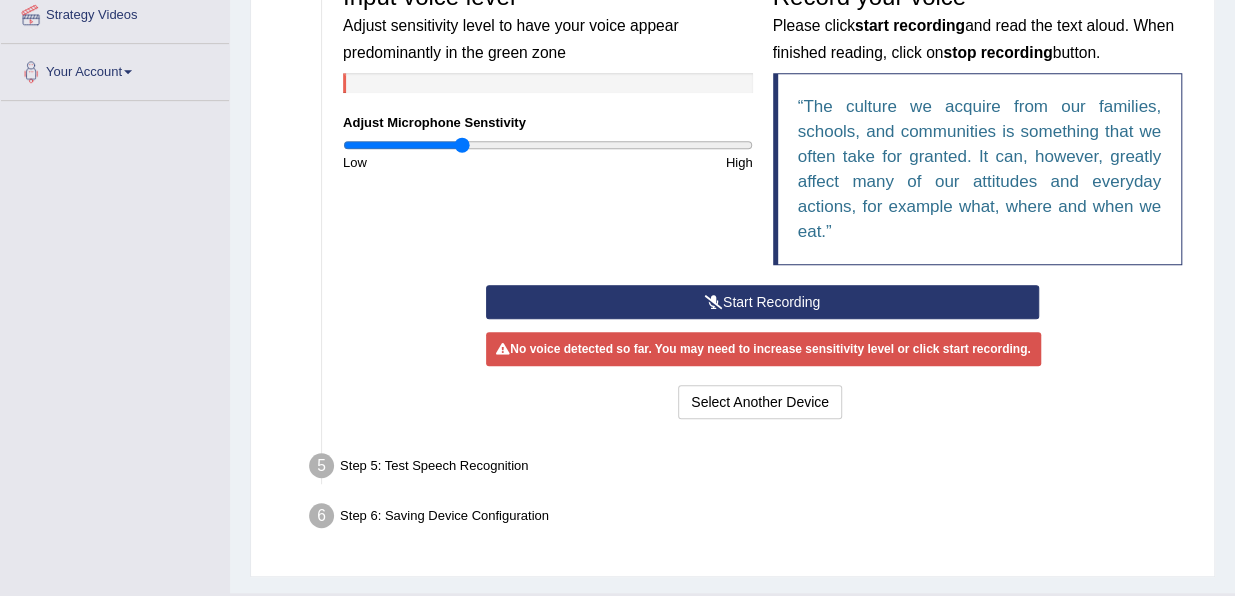 click on "Step 1: Grant Permissions   To access your microphone(s), we need permission to access the audio (mic) devices attached to your computer   Please click the button on the right and if prompted select  Allow  microphone from the dropdown list     Grant Permissions   Step 2: Get Devices List   In this step will be enumerate all available microphones on your computer   Please make sure your microphone is attached to your computer and click the button on the right     Get Device List   Step 3: Select Audio Input Device  –  Microphone (Conexant ISST Audio)   Found devices:
* Please select the device (mic) name you want to use on the website    Microphone (Conexant ISST Audio)  Communications - Microphone (Conexant ISST Audio)   Go to Next step   Step 4: Test Voice Recording   Input voice level   Adjust sensitivity level to have your voice appear predominantly in the green zone     Adjust Microphone Senstivity     Low   High   Record your voice Please click  start recording stop recording" at bounding box center [732, 145] 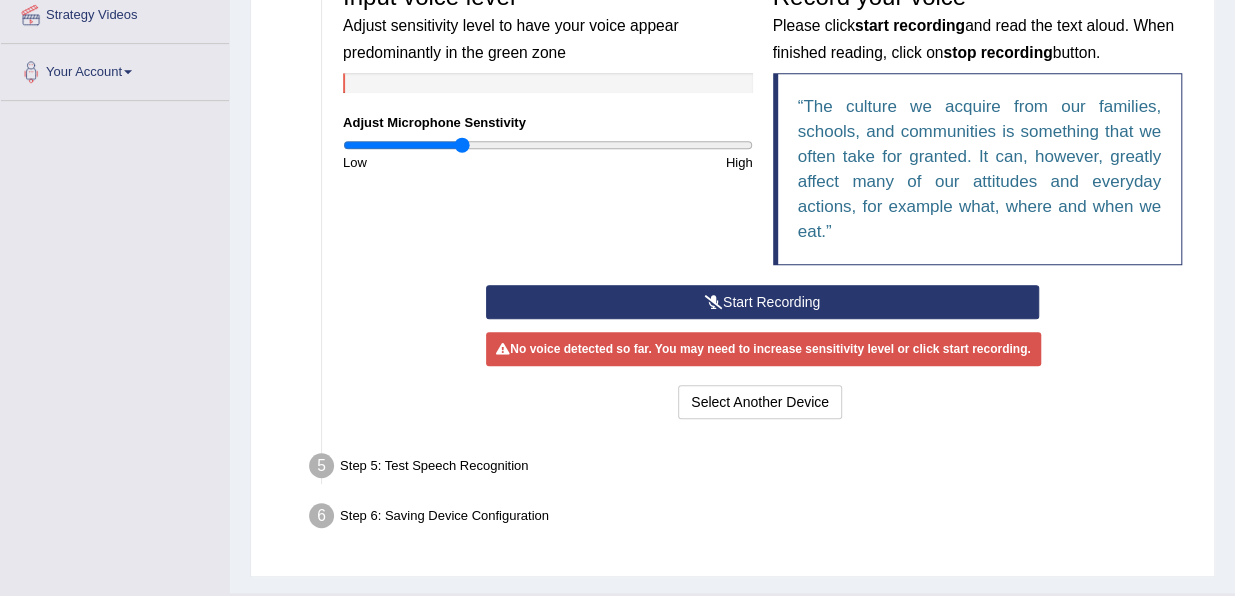 click on "Record your voice Please click  start recording  and read the text aloud. When finished reading, click on  stop recording  button.   The culture we acquire from our families, schools, and communities is something that we often take for granted. It can, however, greatly affect many of our attitudes and everyday actions, for example what, where and when we eat." at bounding box center [978, 129] 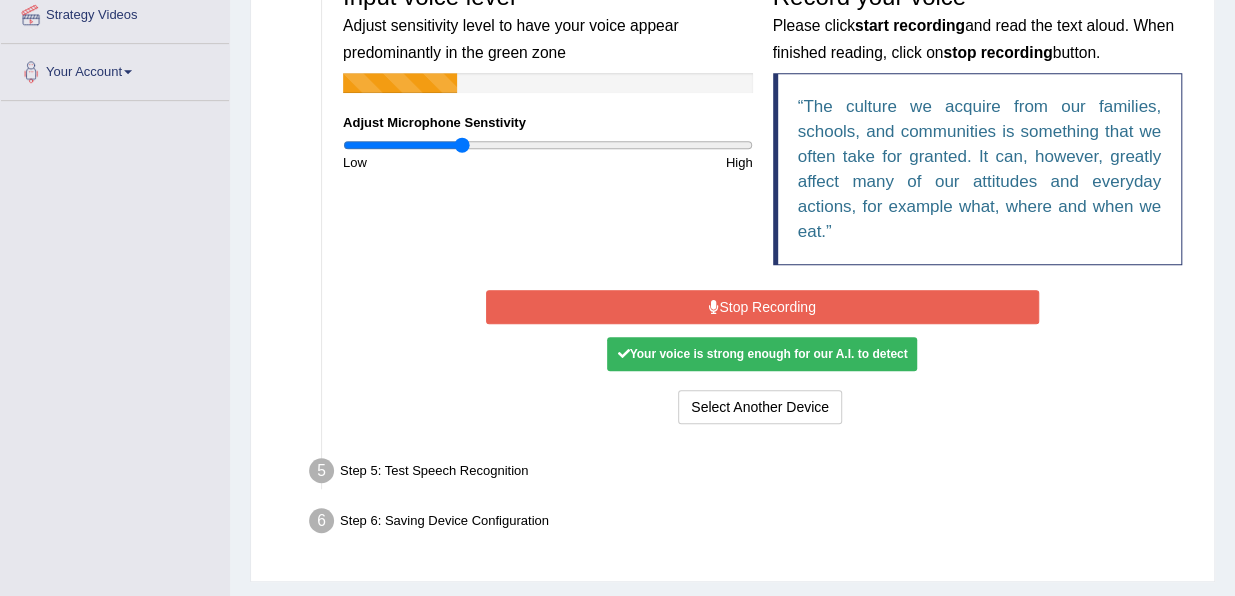 scroll, scrollTop: 502, scrollLeft: 0, axis: vertical 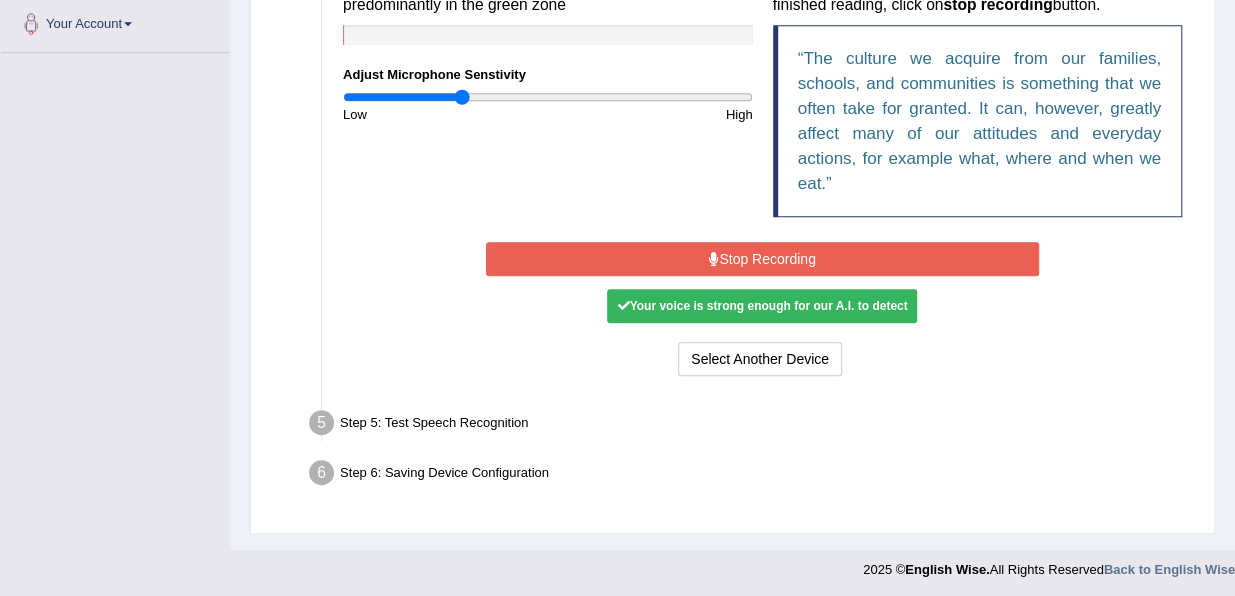 click on "Stop Recording" at bounding box center (762, 259) 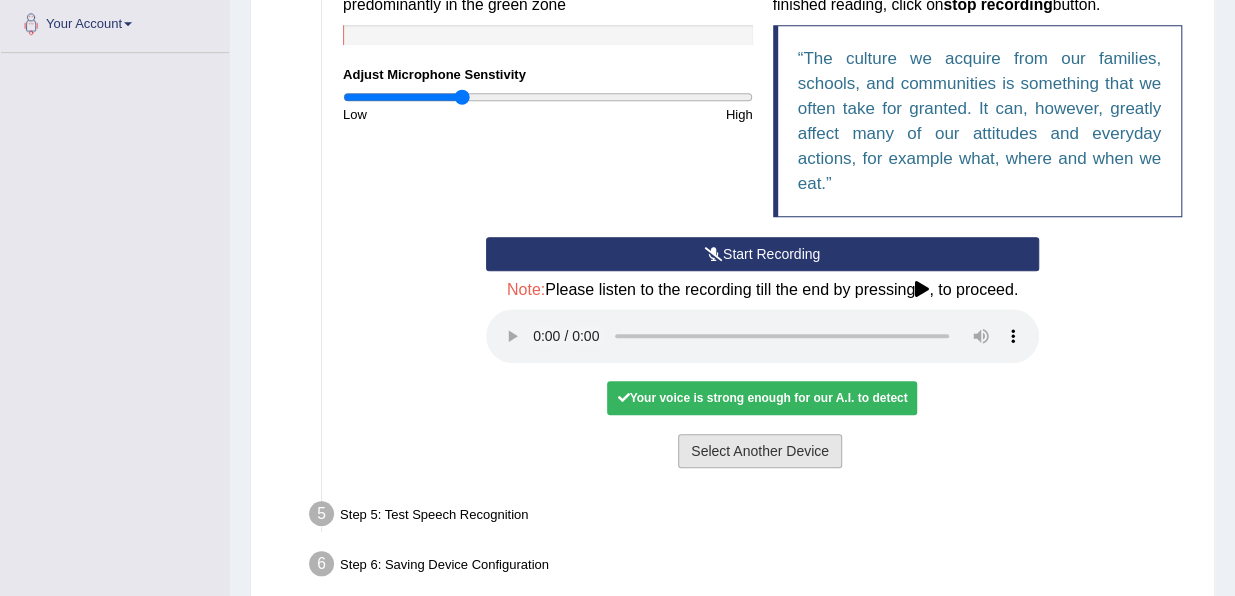 click on "Select Another Device" at bounding box center (760, 451) 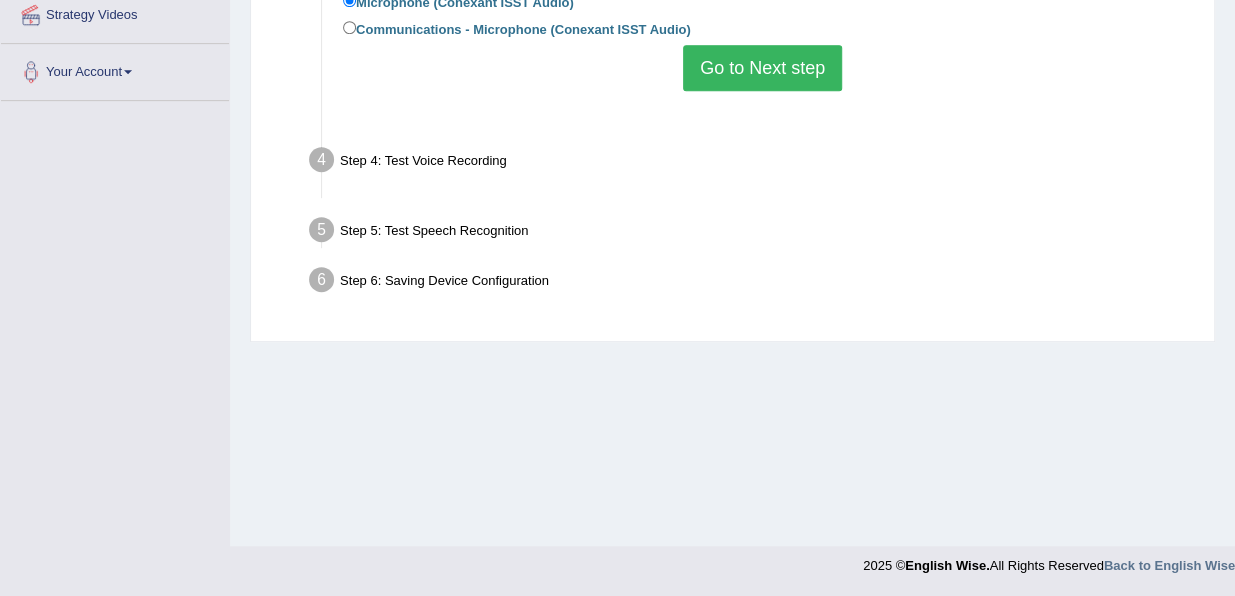 scroll, scrollTop: 454, scrollLeft: 0, axis: vertical 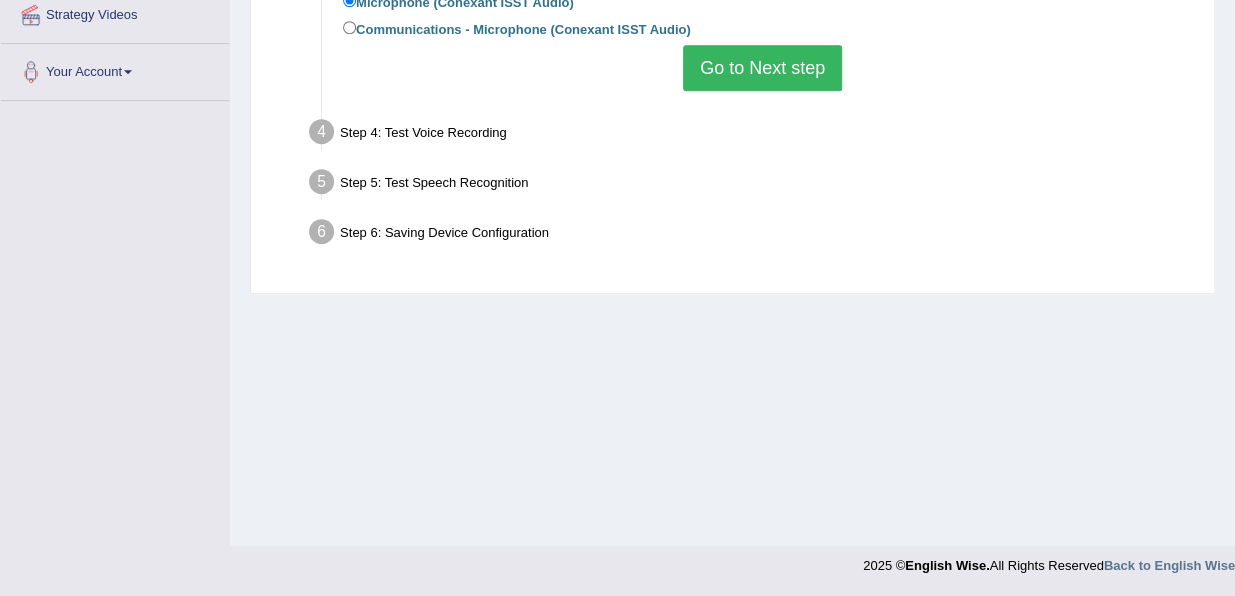 click on "Go to Next step" at bounding box center (762, 68) 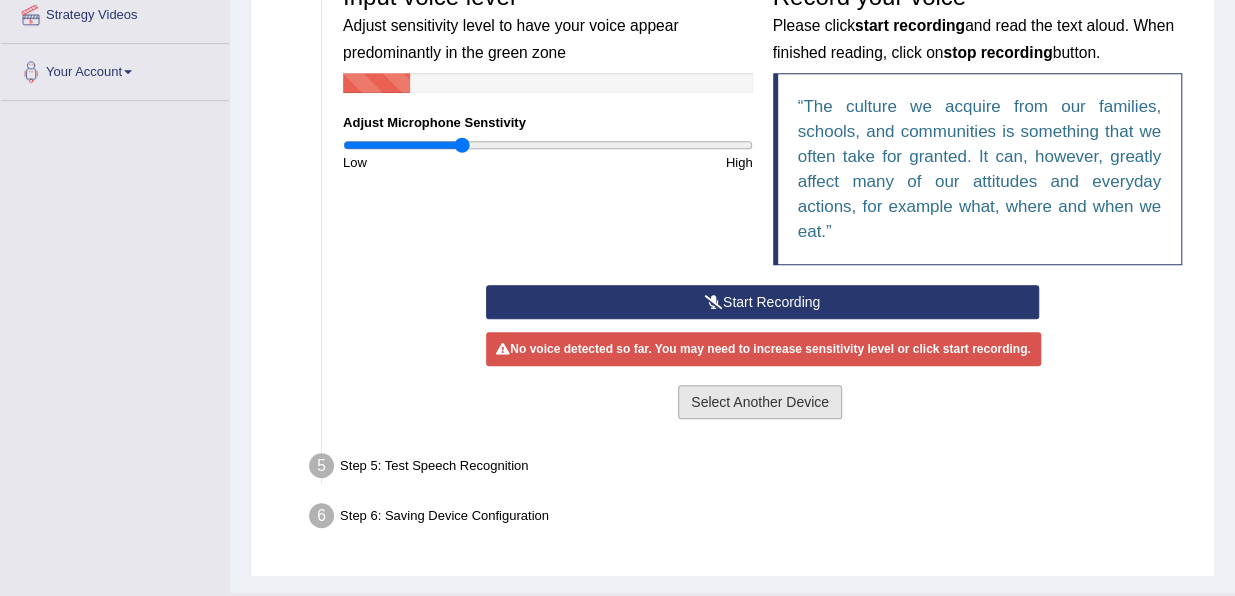 click on "Select Another Device" at bounding box center (760, 402) 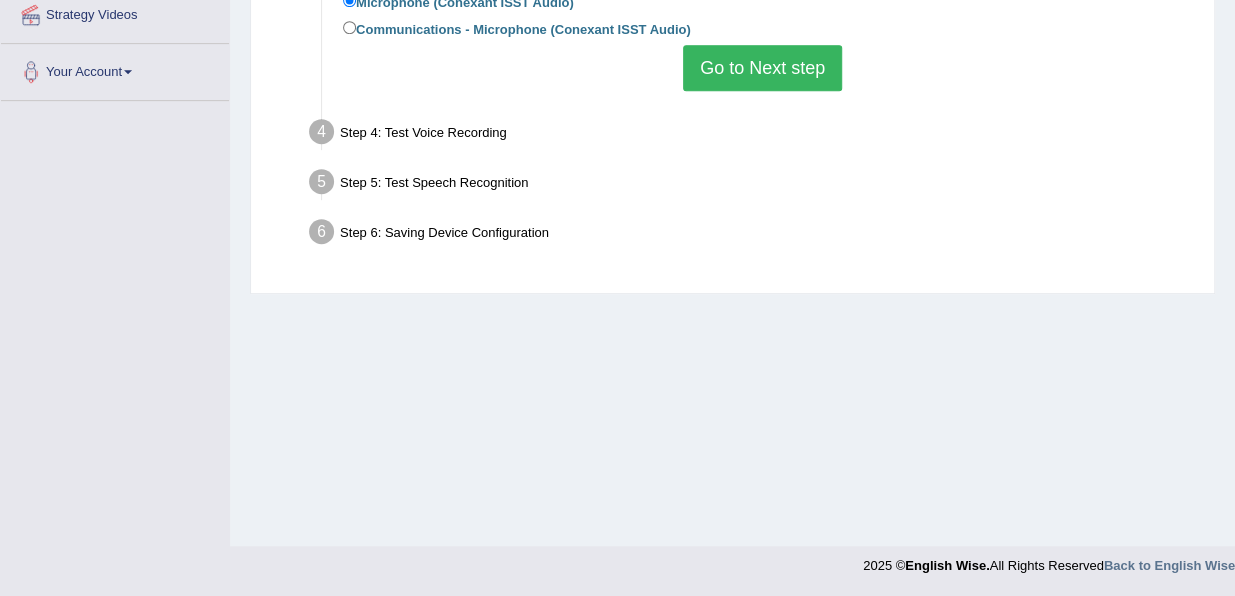 click on "Go to Next step" at bounding box center (762, 68) 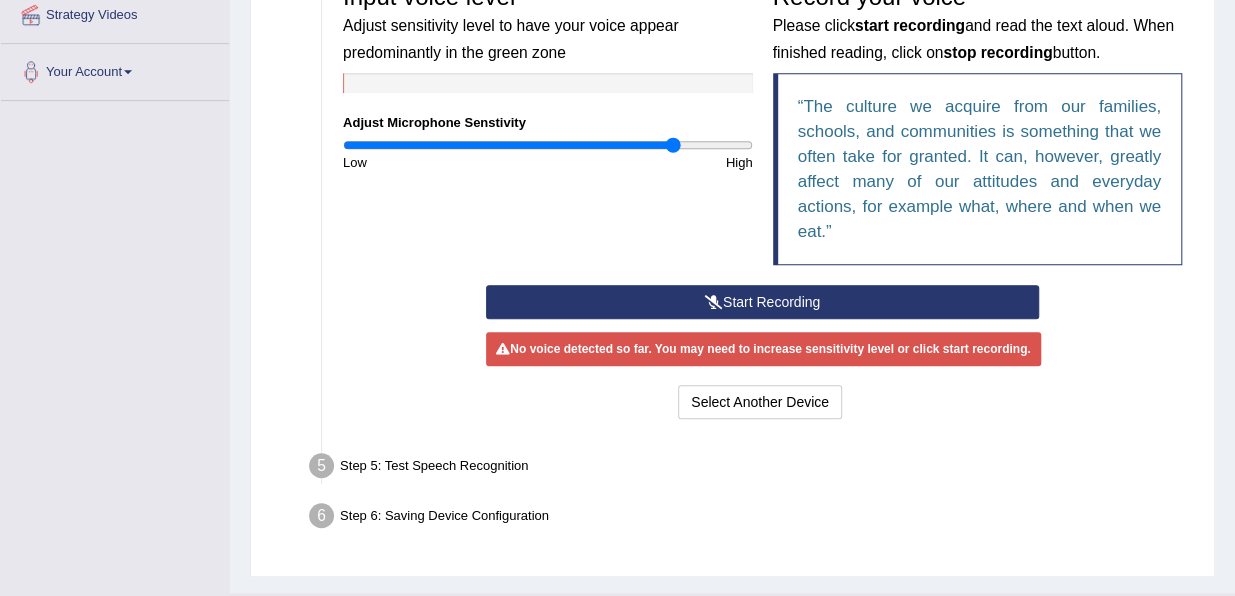 click at bounding box center (548, 145) 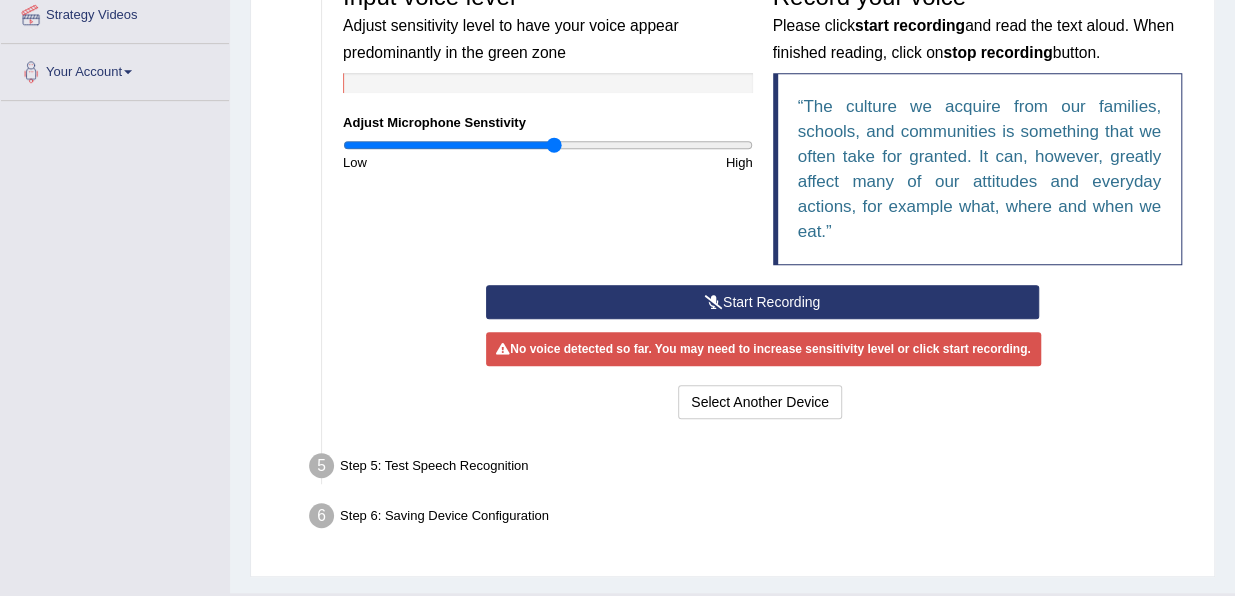 click at bounding box center (548, 145) 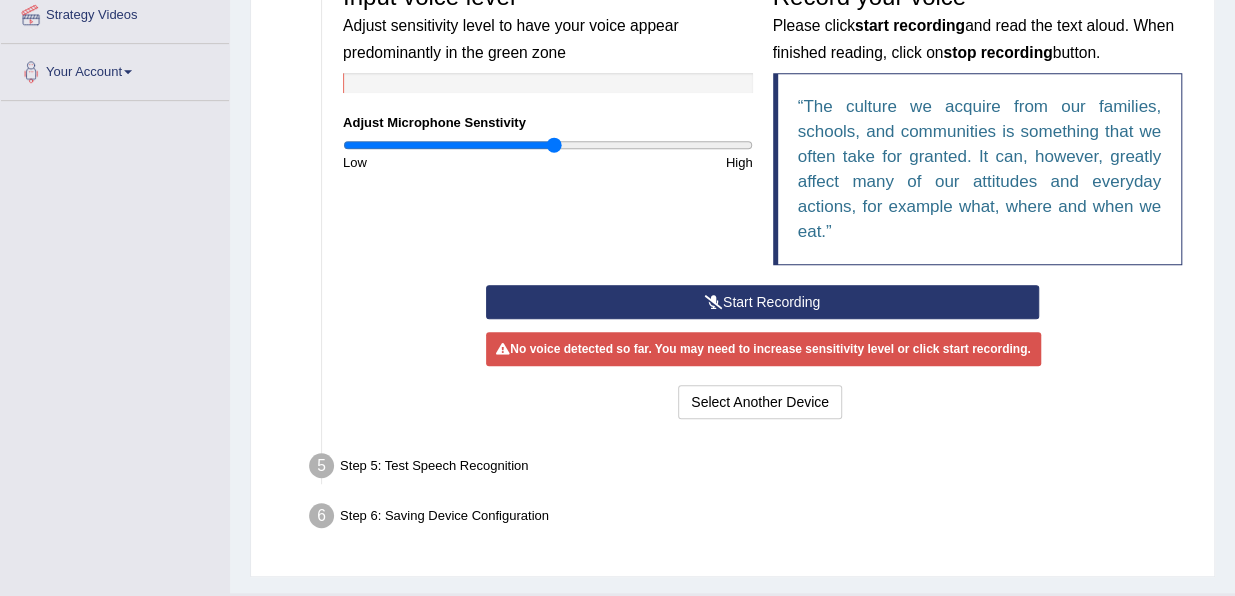 scroll, scrollTop: 0, scrollLeft: 0, axis: both 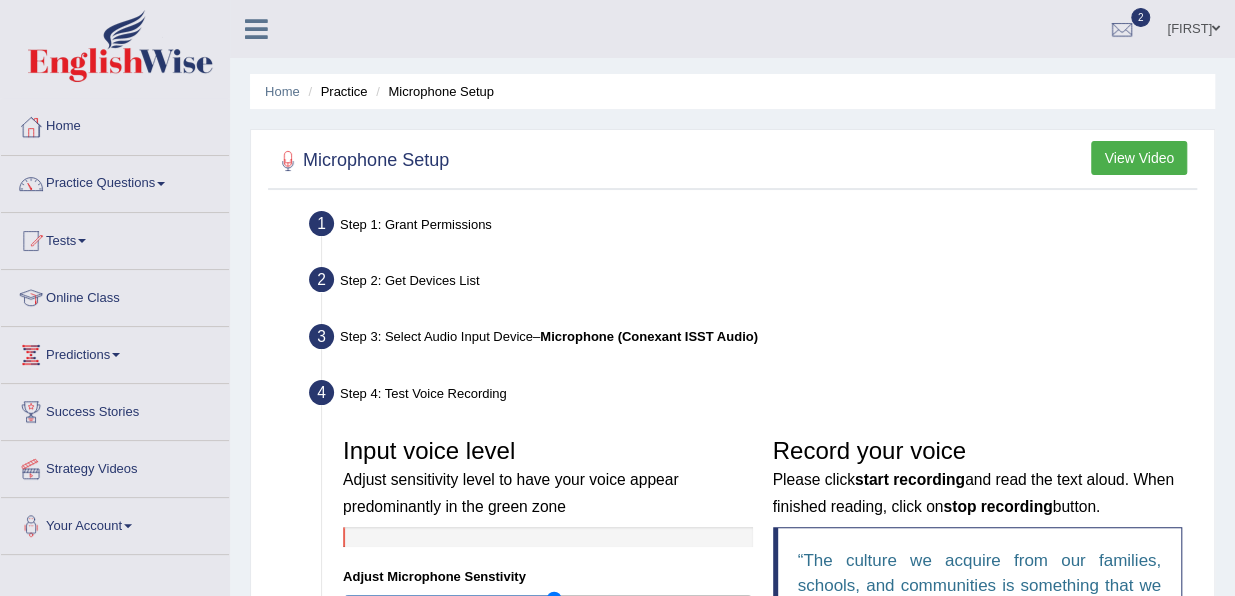 click on "View Video" at bounding box center [1139, 158] 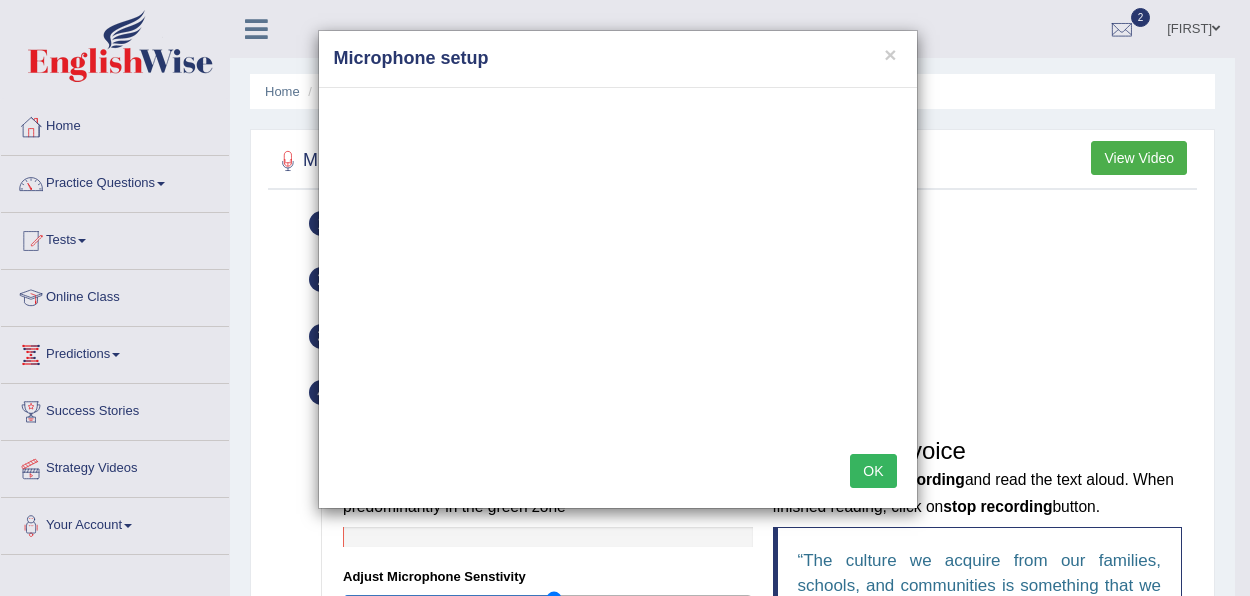 click on "OK" at bounding box center [873, 471] 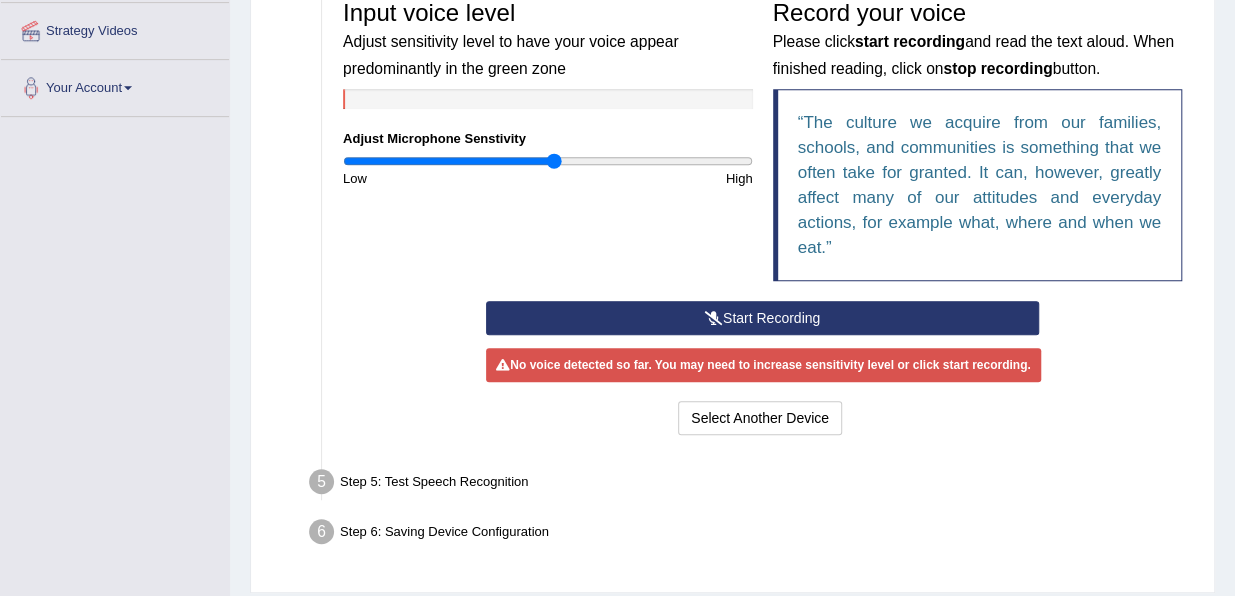 scroll, scrollTop: 440, scrollLeft: 0, axis: vertical 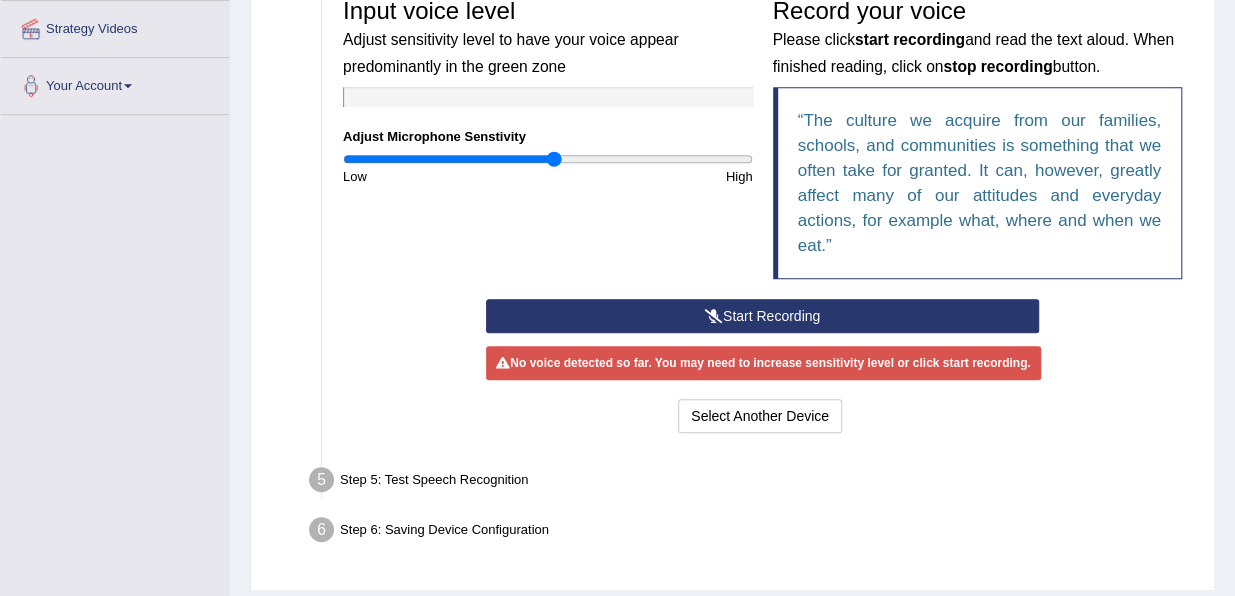 click on "Start Recording" at bounding box center (762, 316) 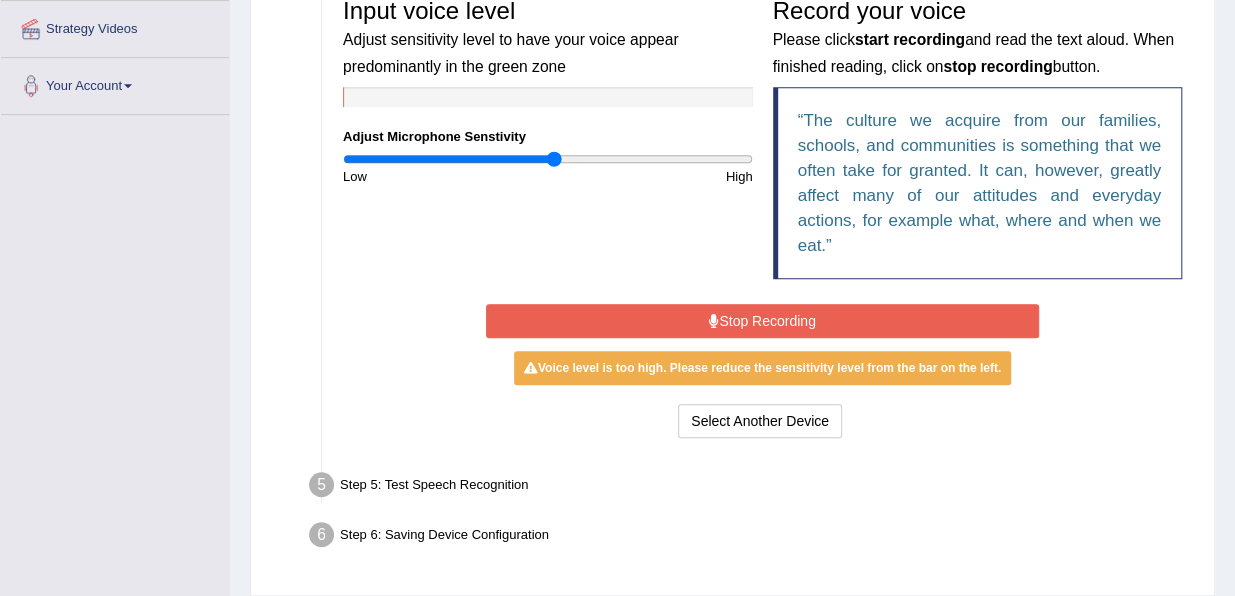 click on "Stop Recording" at bounding box center [762, 321] 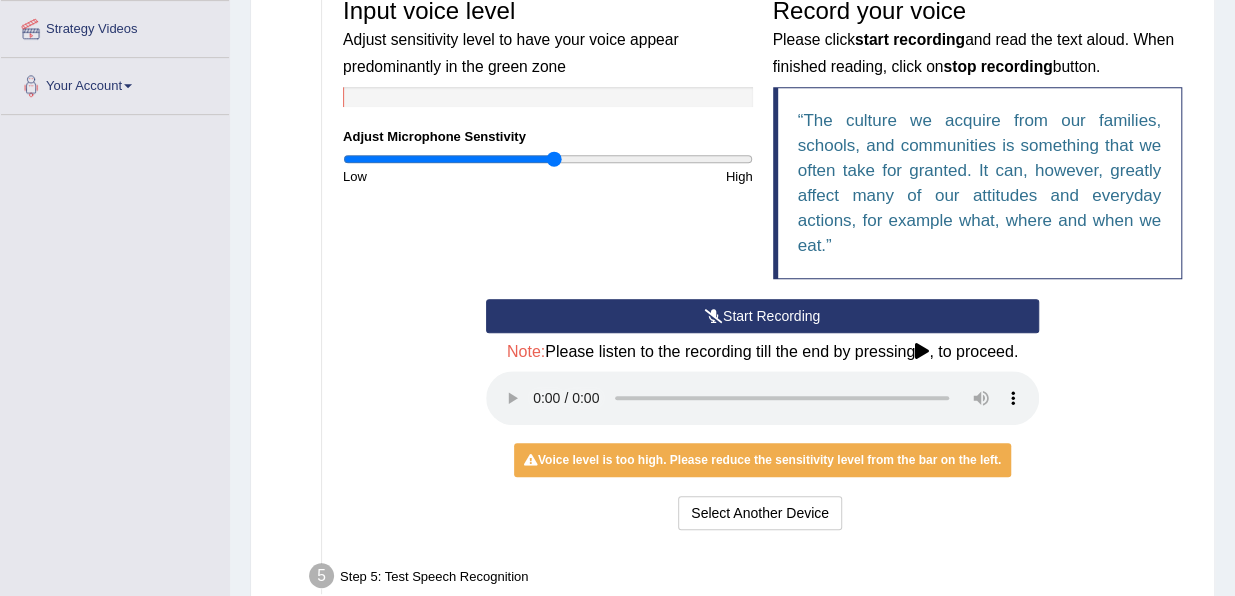 click on "Voice level is too high. Please reduce the sensitivity level from the bar on the left." at bounding box center (762, 460) 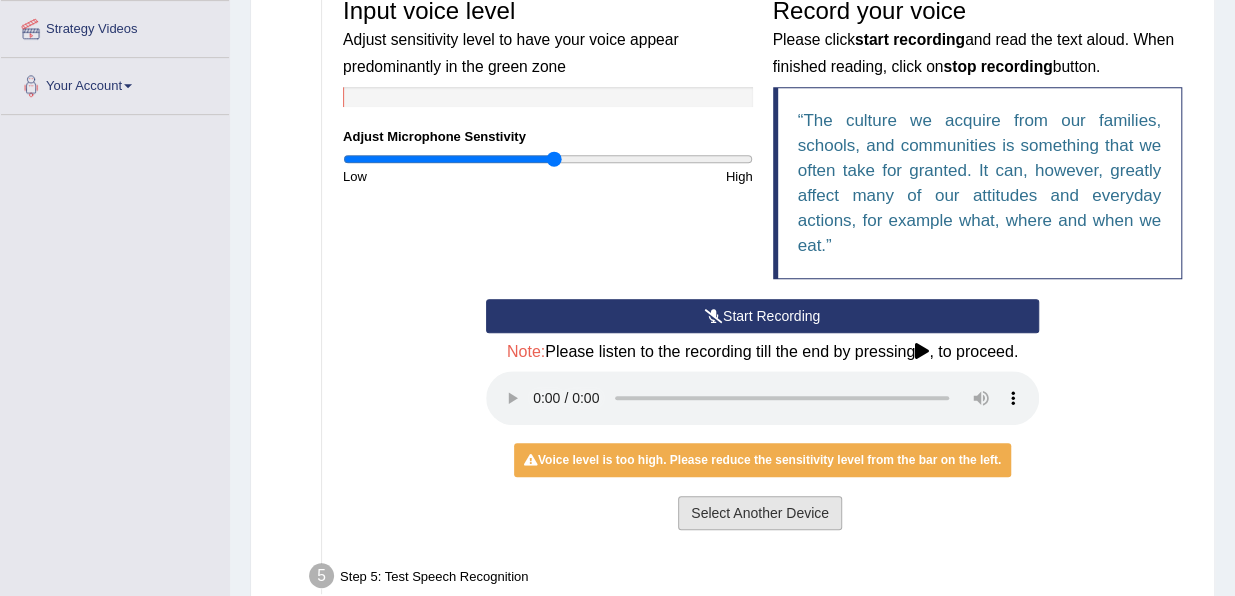 click on "Select Another Device" at bounding box center (760, 513) 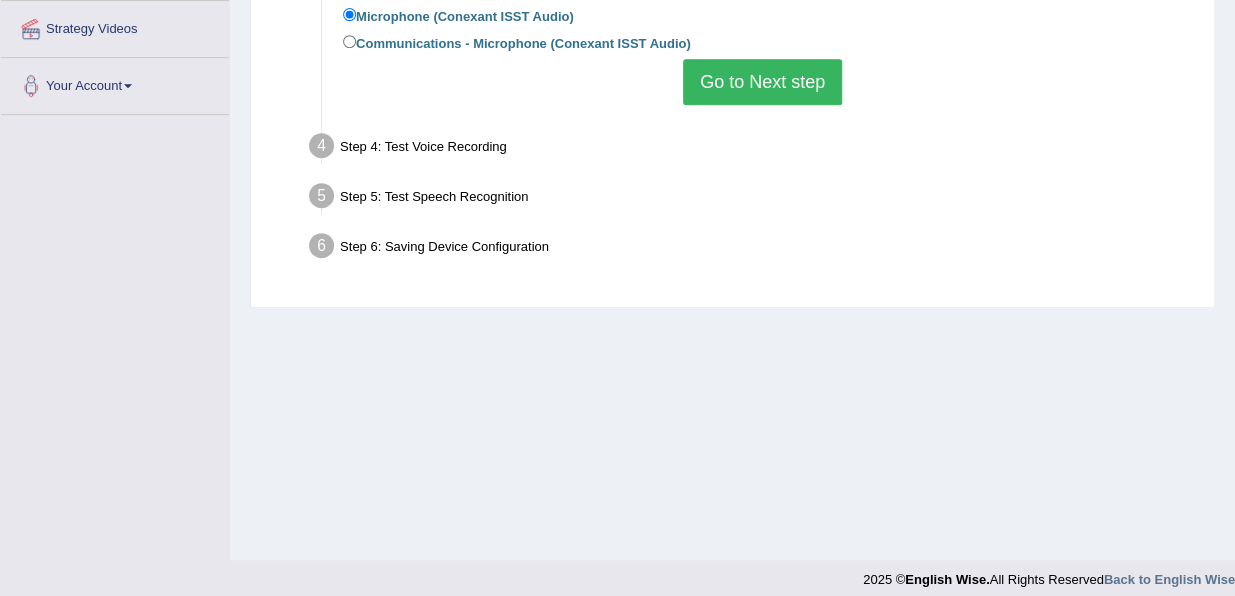 click on "Go to Next step" at bounding box center [762, 82] 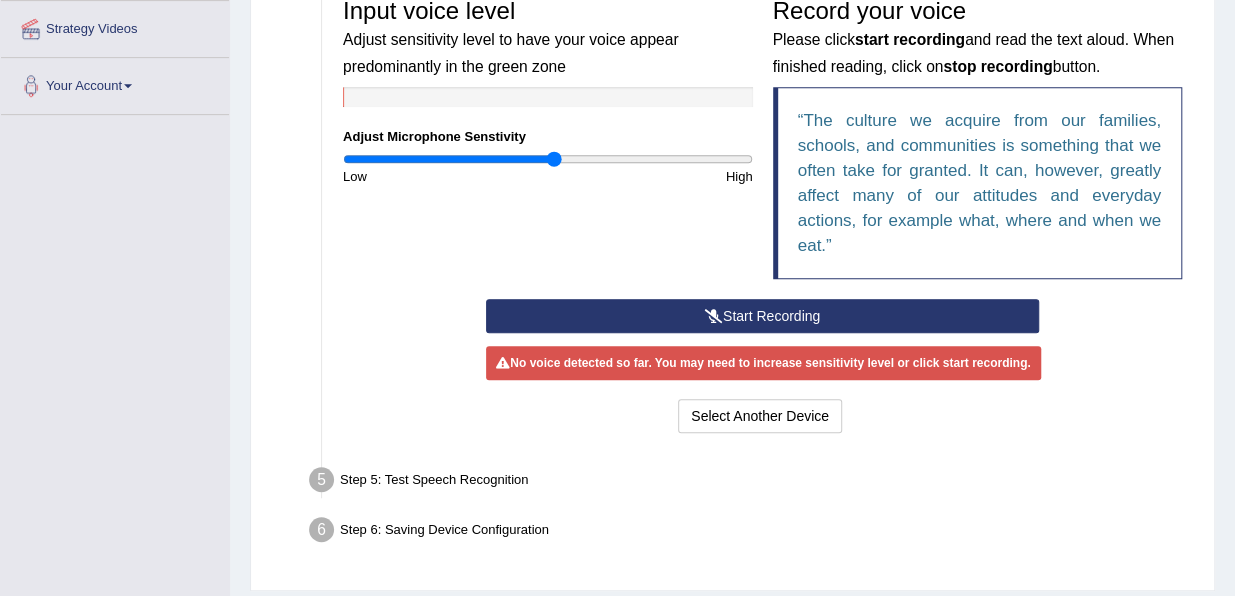 click on "Start Recording" at bounding box center (762, 316) 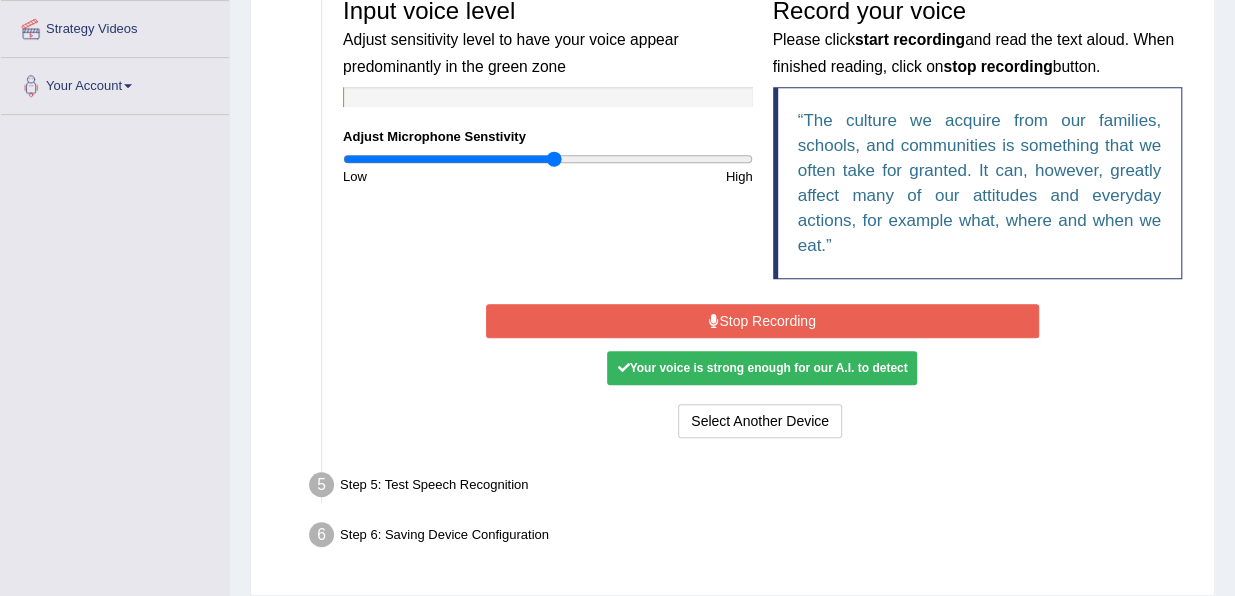 click on "Stop Recording" at bounding box center [762, 321] 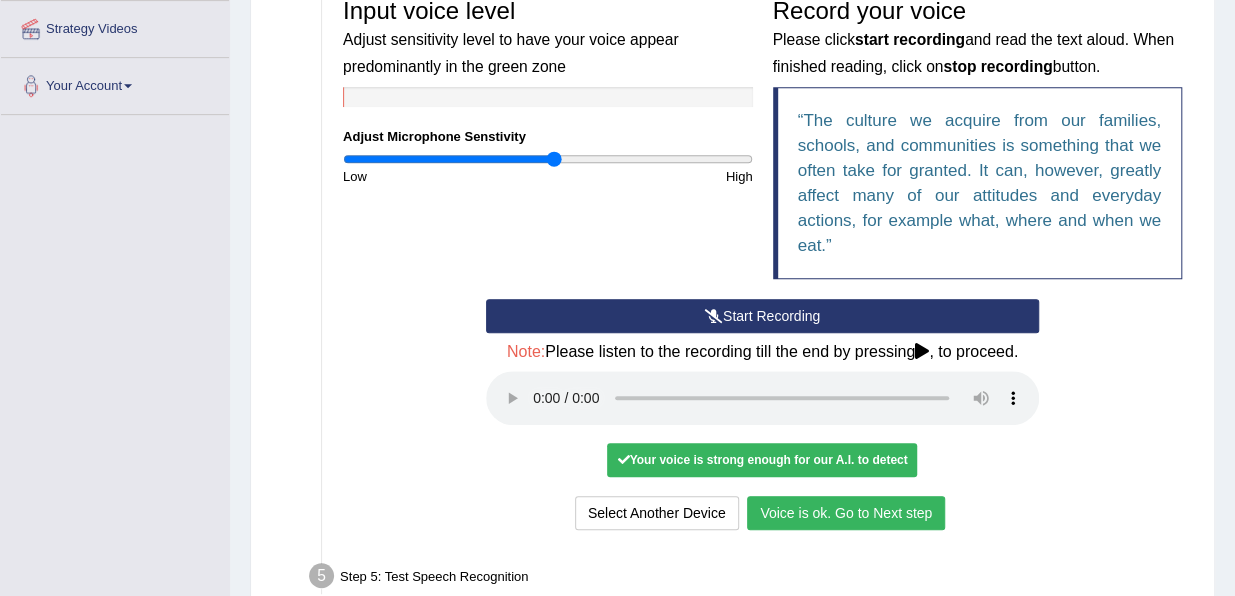 click on "Voice is ok. Go to Next step" at bounding box center (846, 513) 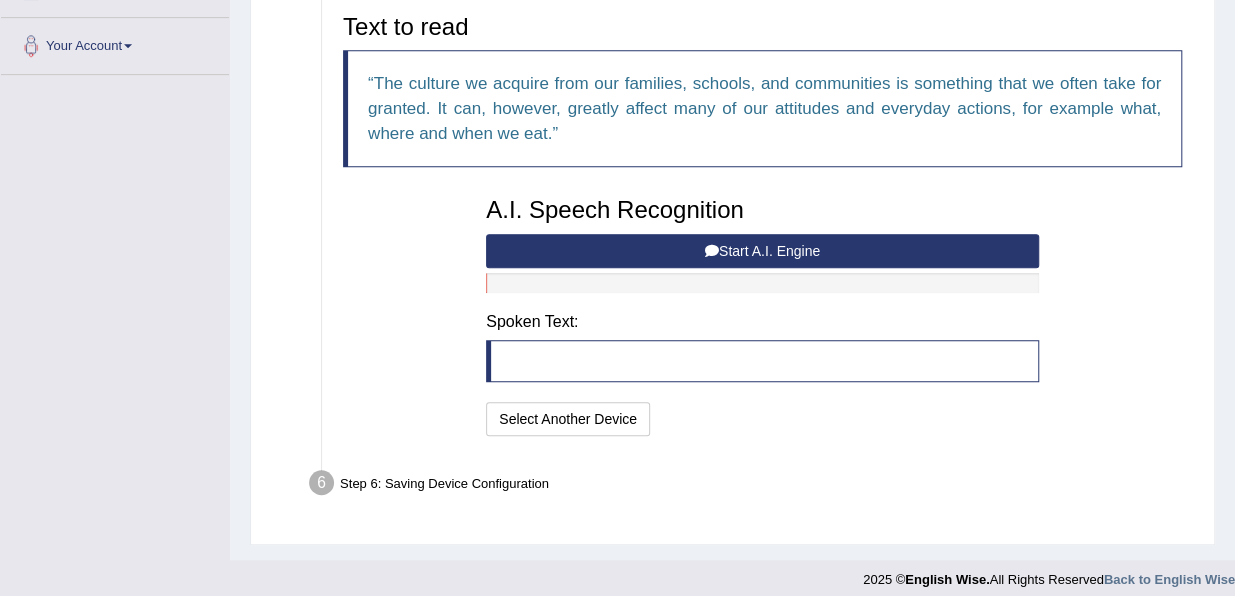 scroll, scrollTop: 490, scrollLeft: 0, axis: vertical 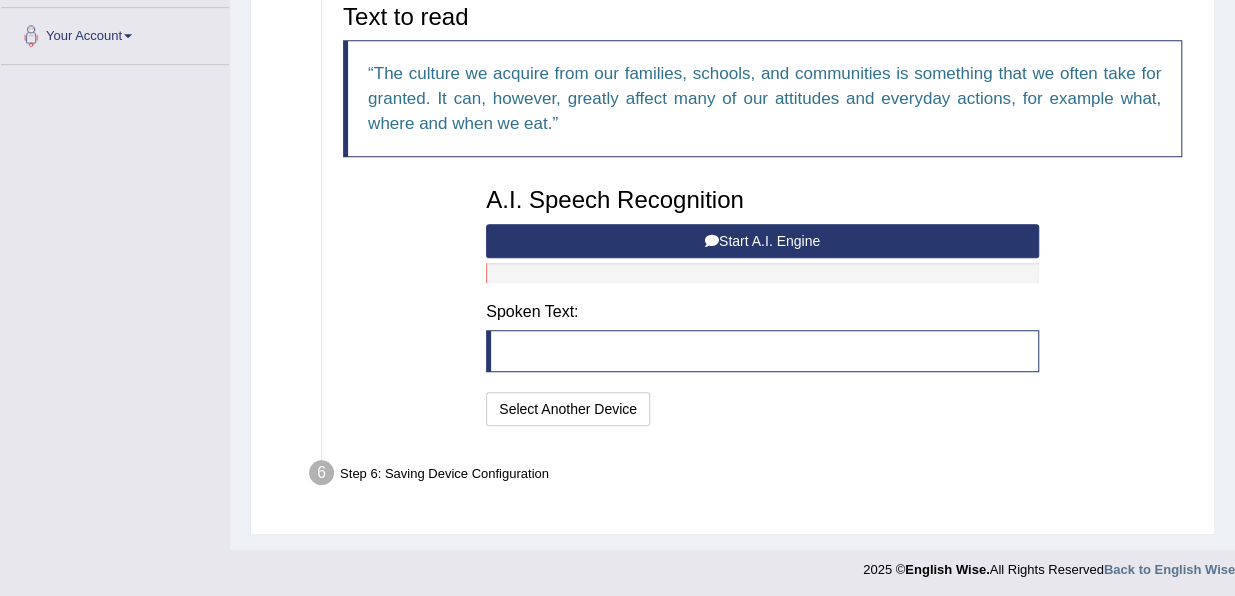 click at bounding box center (762, 351) 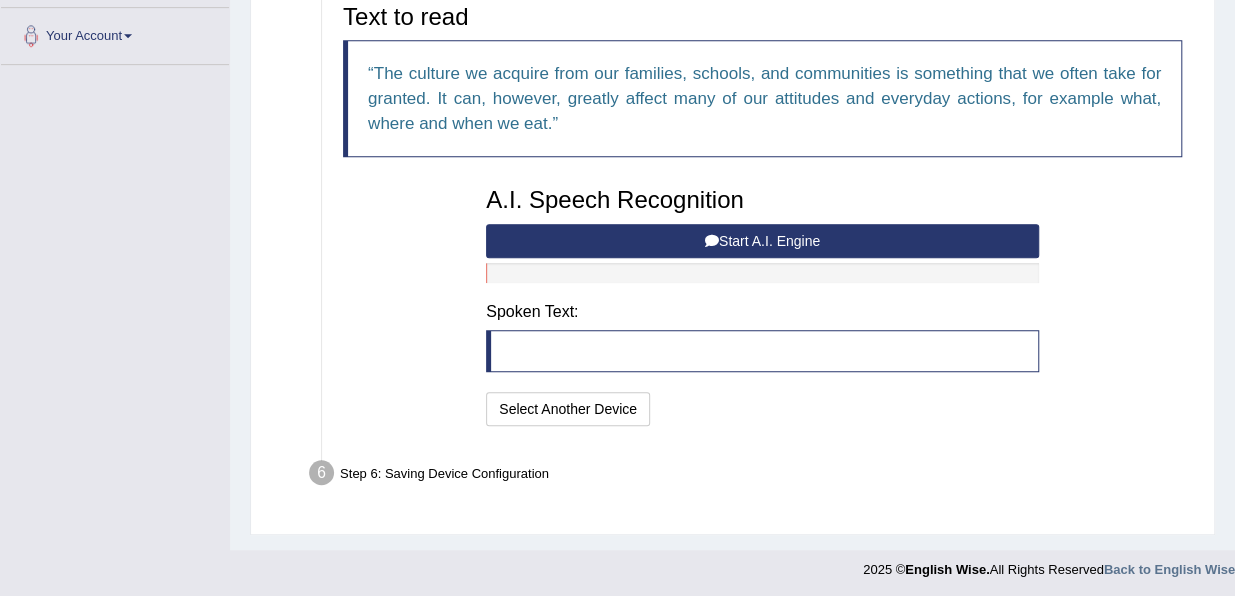 click on "Start A.I. Engine" at bounding box center (762, 241) 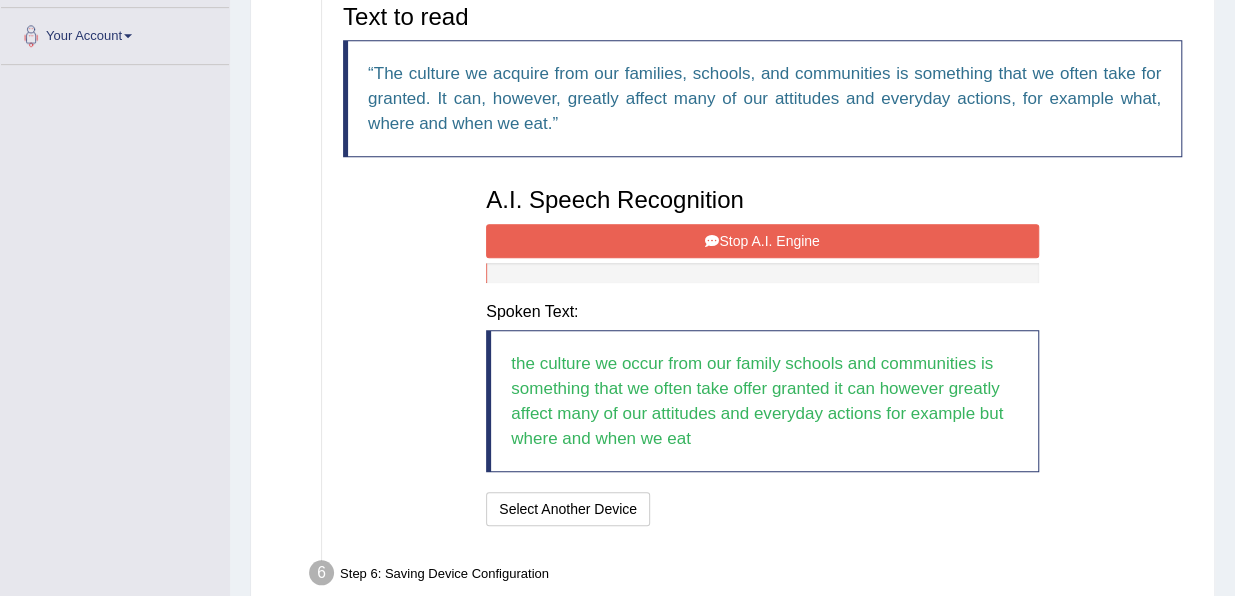 click on "Stop A.I. Engine" at bounding box center (762, 241) 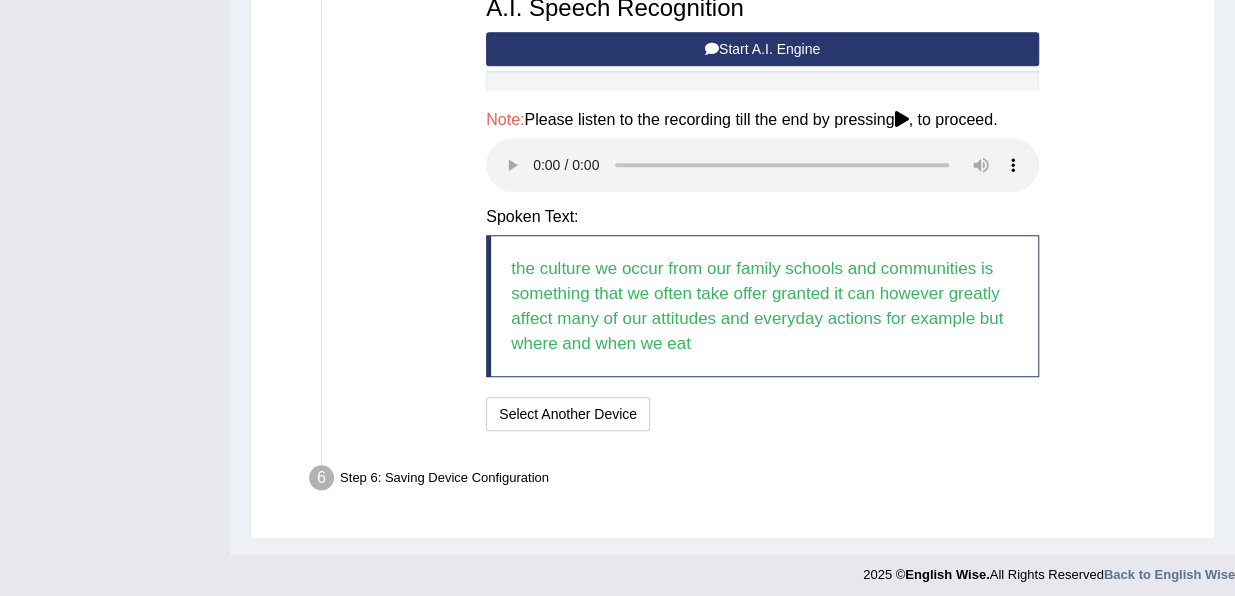 scroll, scrollTop: 687, scrollLeft: 0, axis: vertical 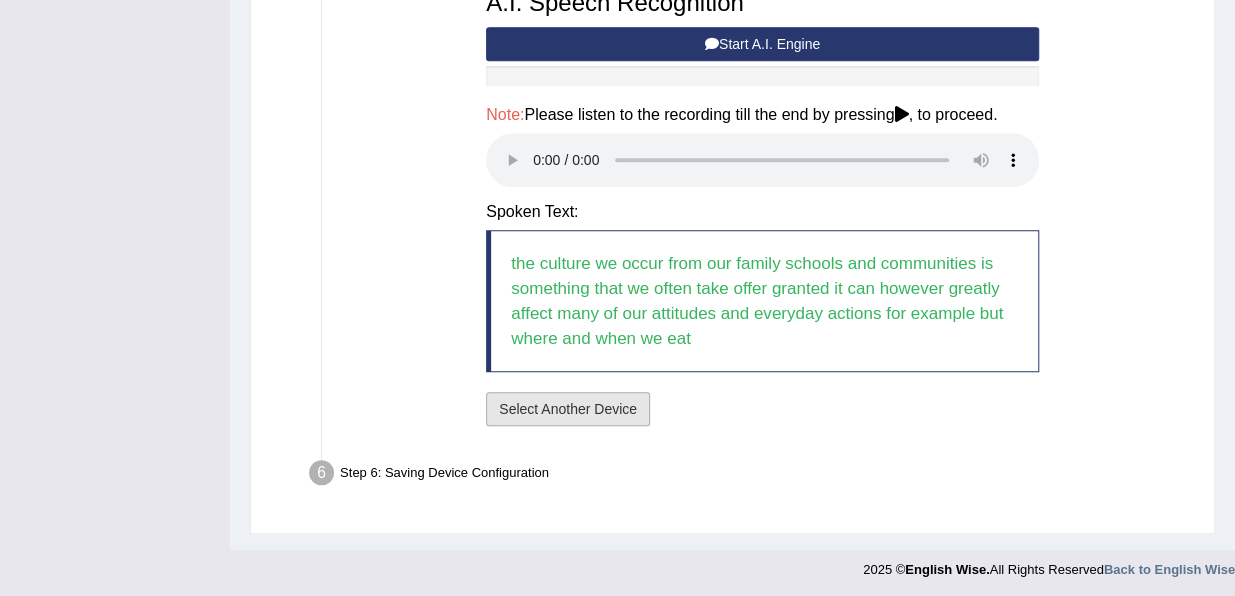 click on "Select Another Device" at bounding box center (568, 409) 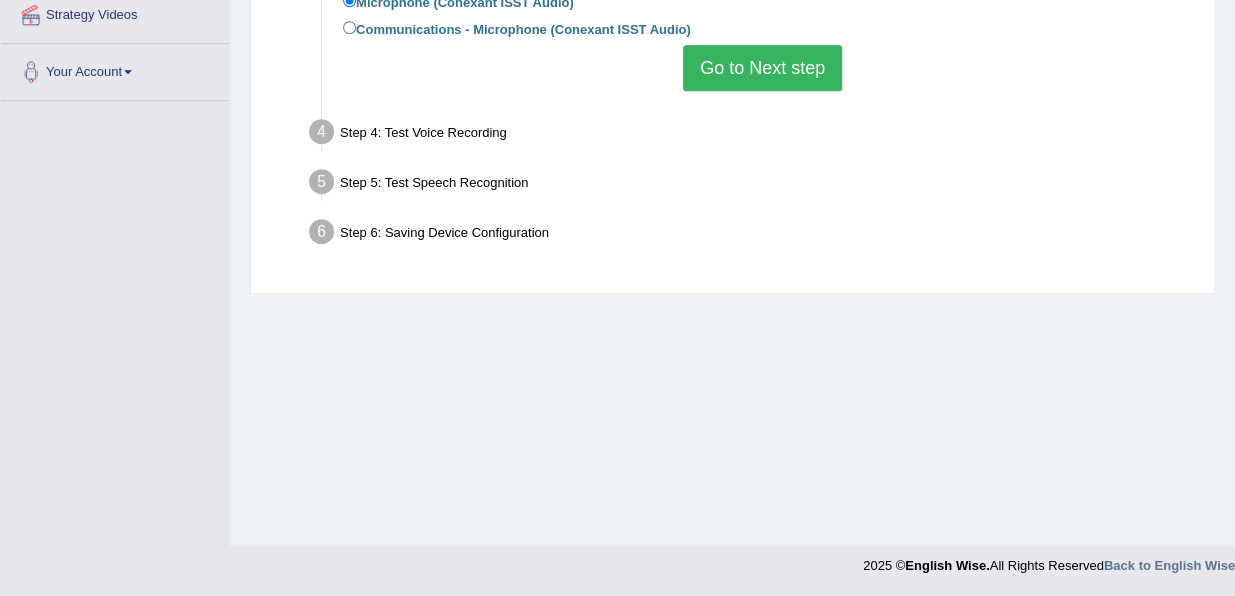 click on "Go to Next step" at bounding box center [762, 68] 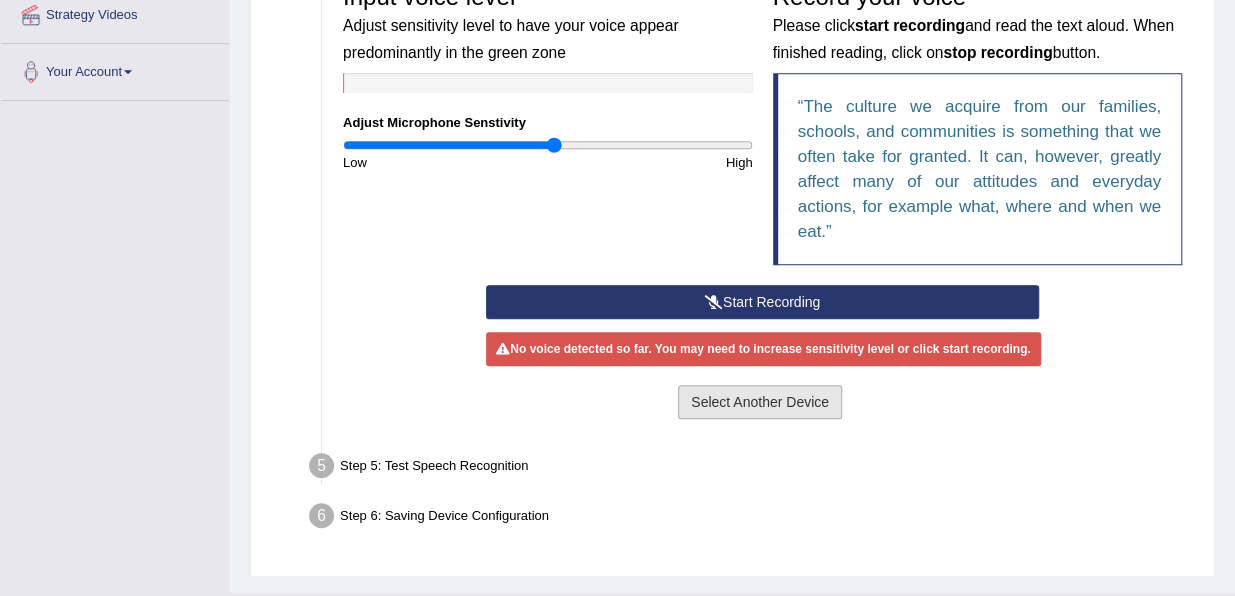 click on "Select Another Device" at bounding box center (760, 402) 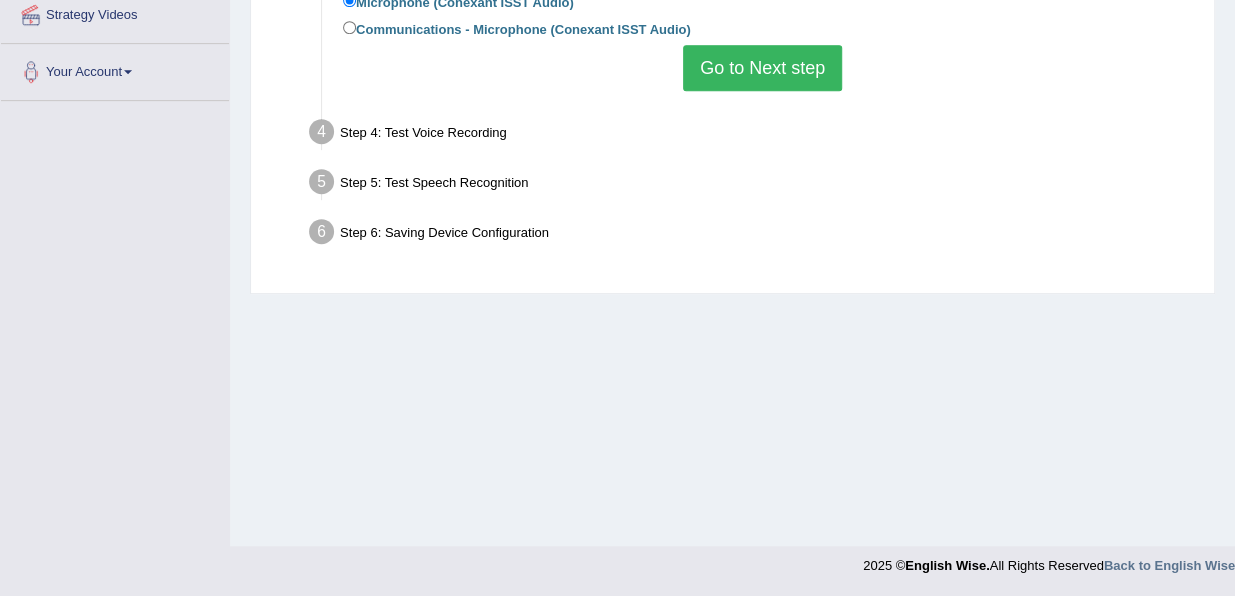 click on "Go to Next step" at bounding box center (762, 68) 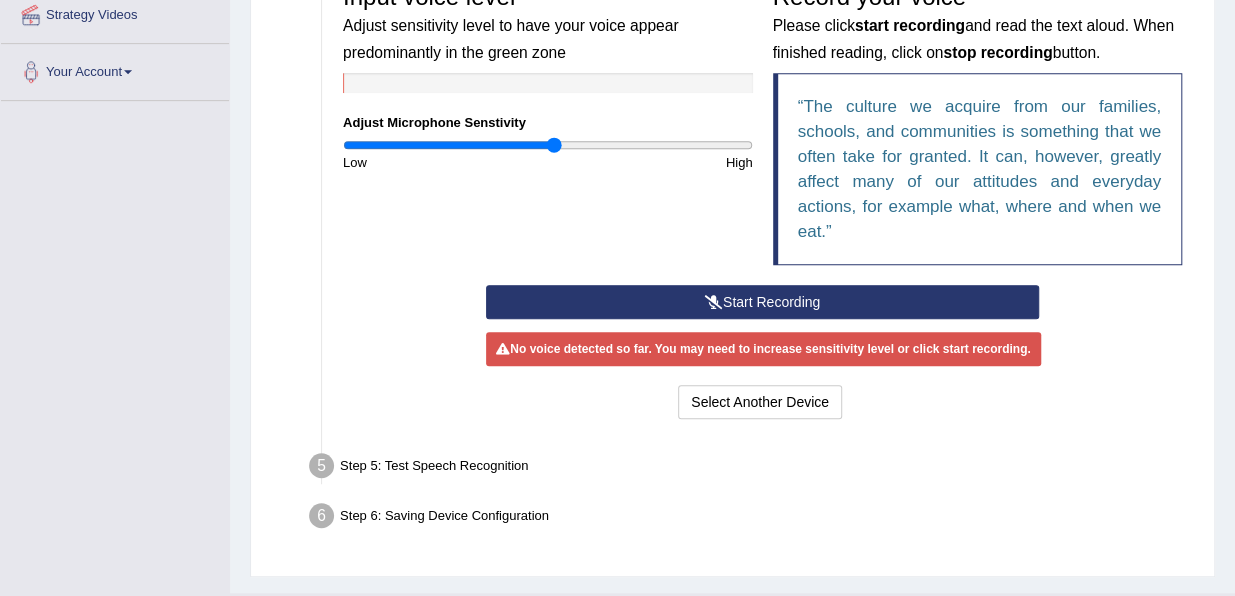 click on "Start Recording" at bounding box center (762, 302) 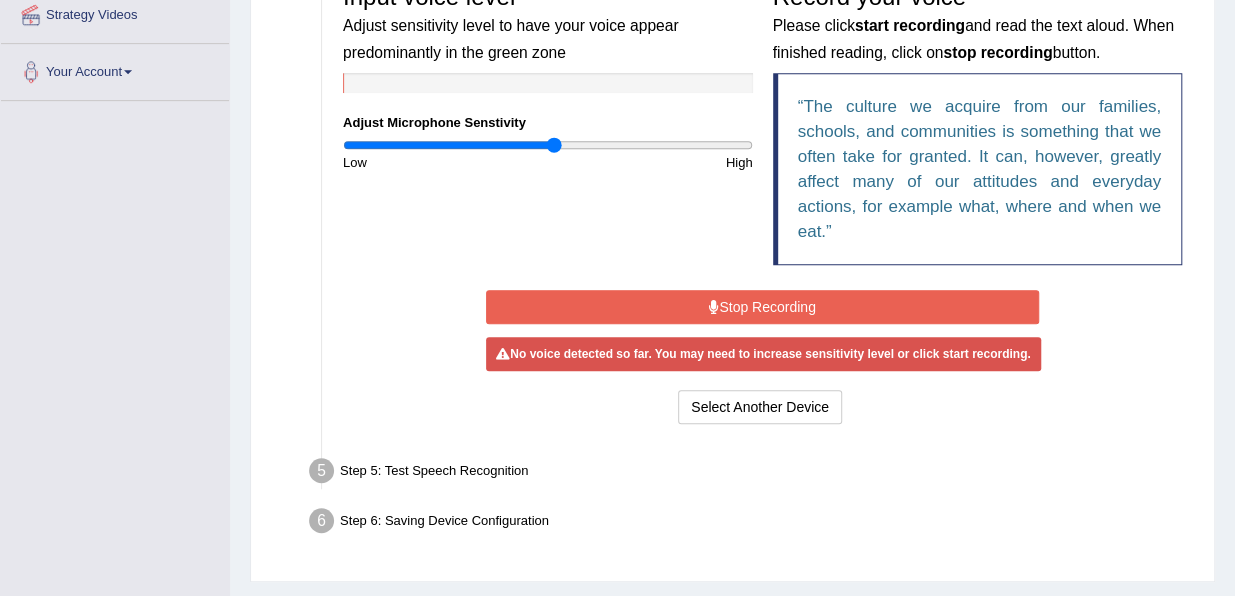 click on "Stop Recording" at bounding box center [762, 307] 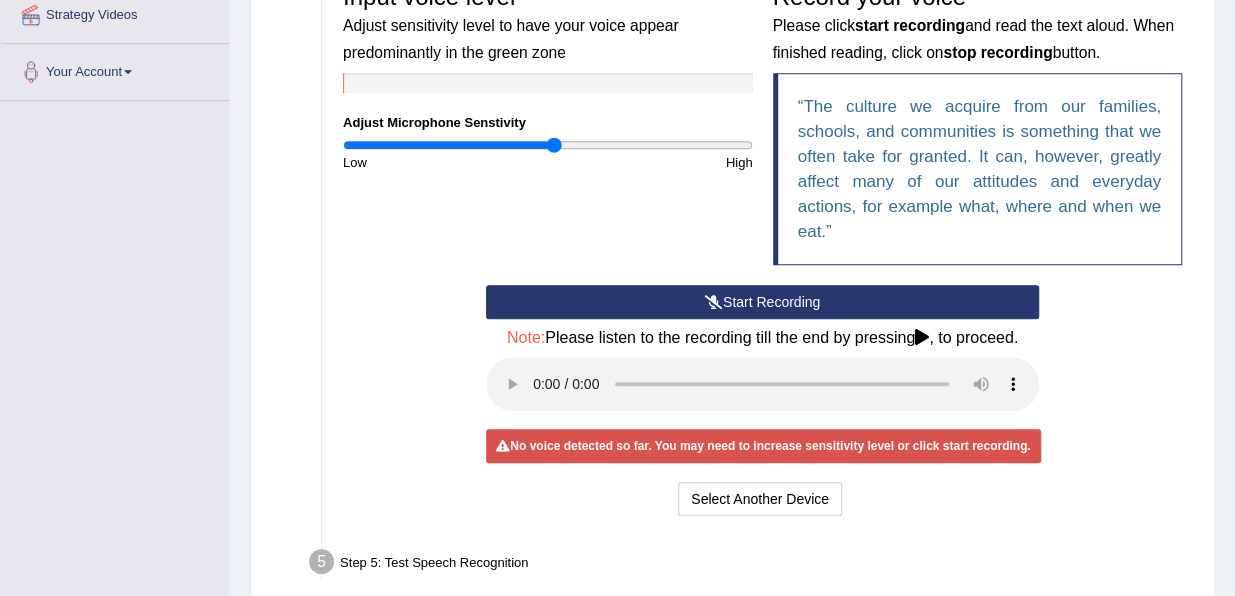 click on "Start Recording" at bounding box center [762, 302] 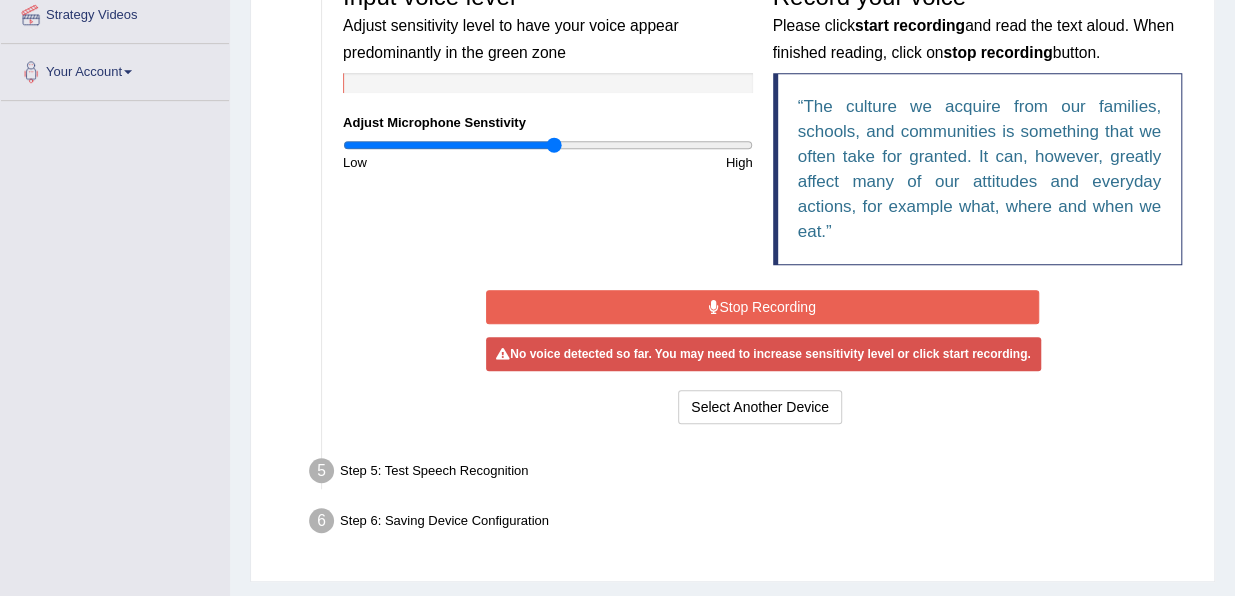 click on "Stop Recording" at bounding box center [762, 307] 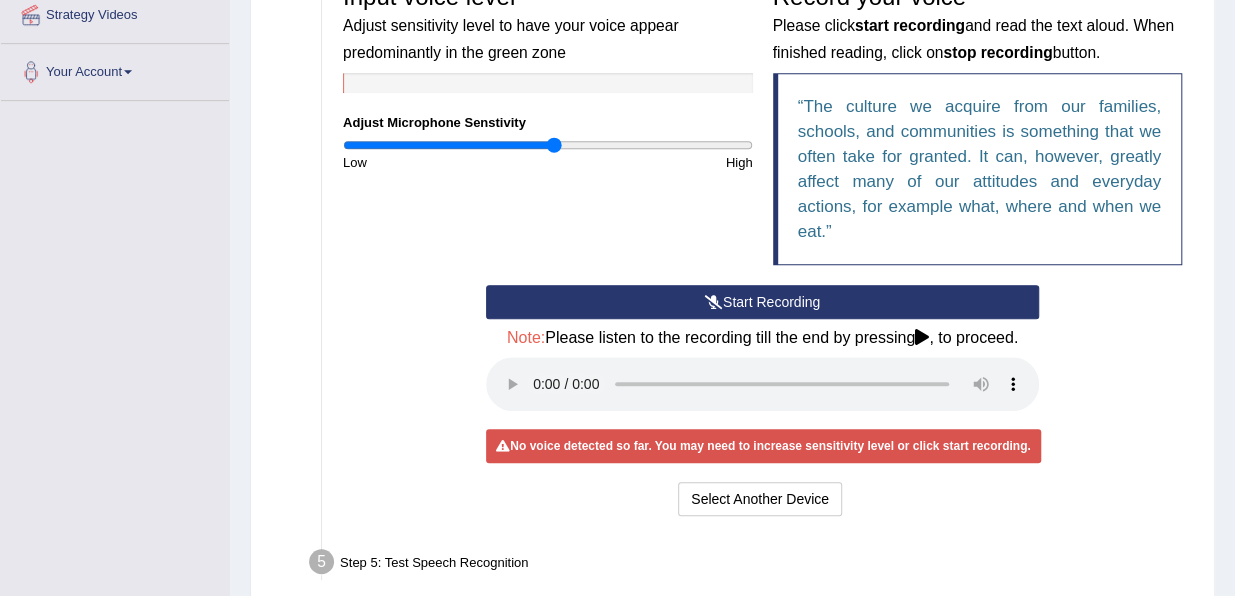 click on "Start Recording" at bounding box center [762, 302] 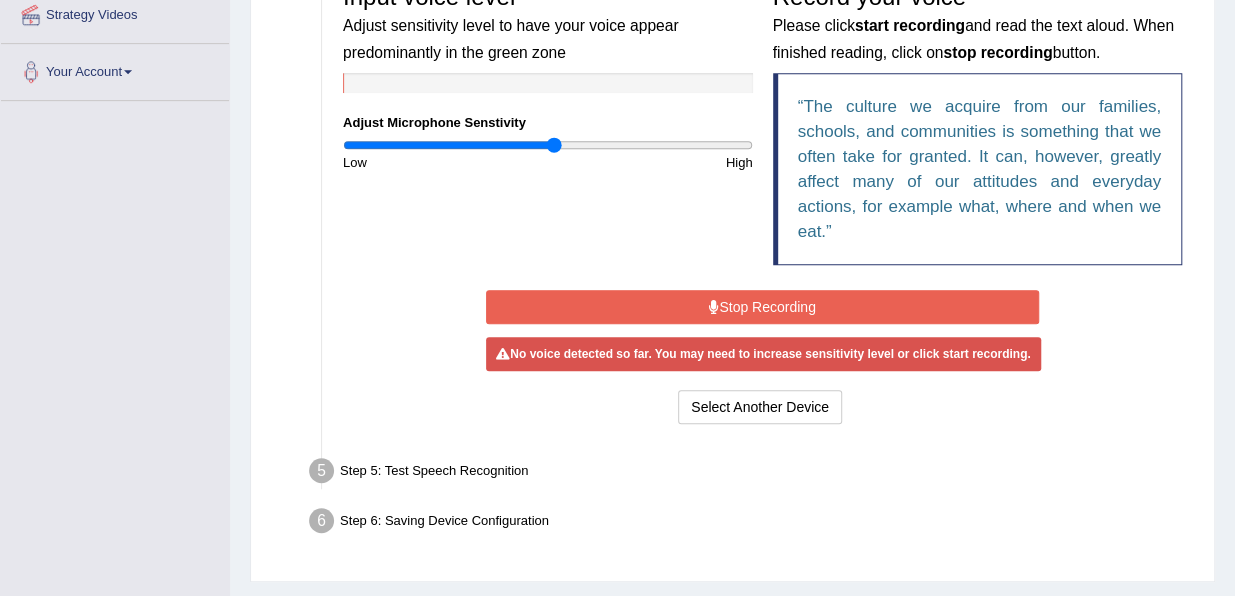 click on "Stop Recording" at bounding box center [762, 307] 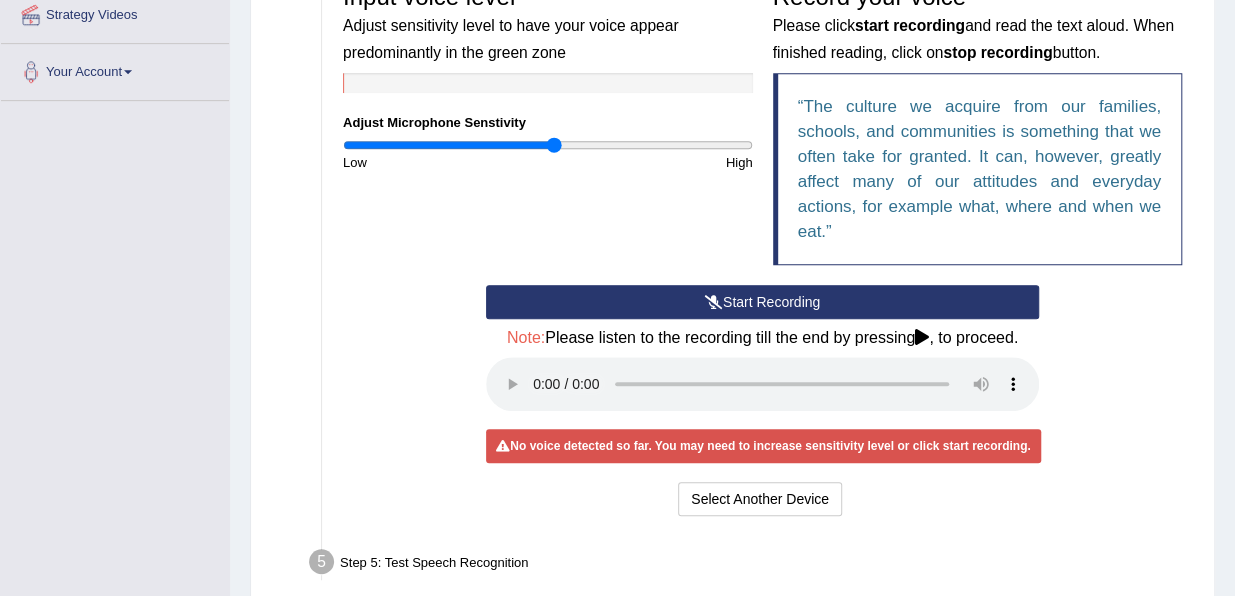 click on "Start Recording" at bounding box center [762, 302] 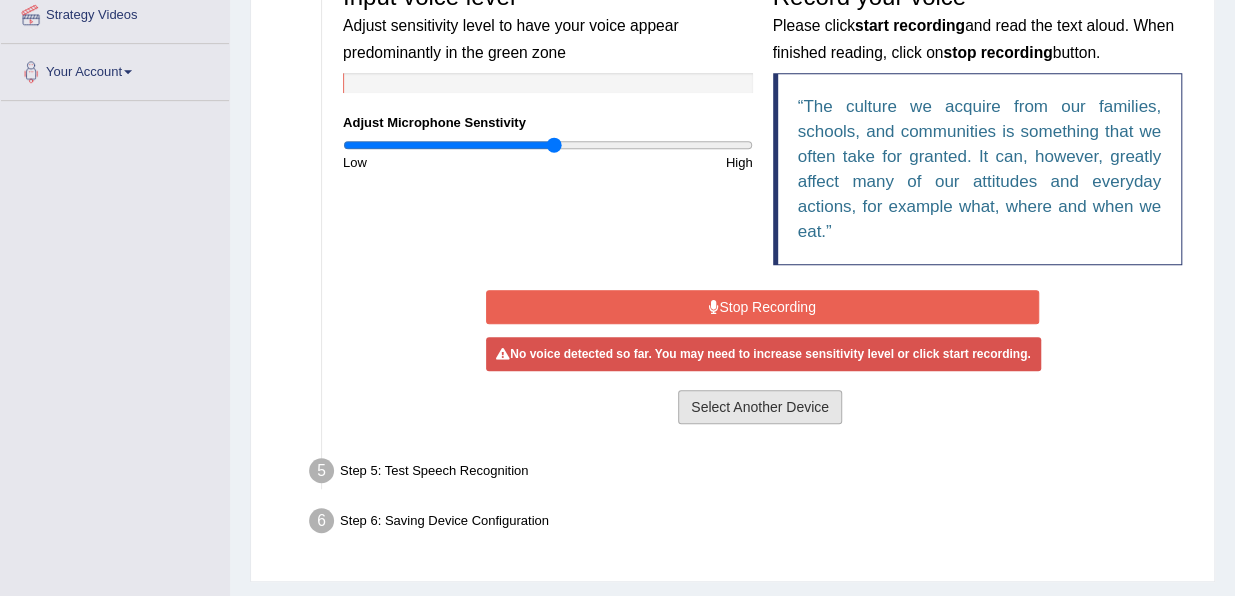 click on "Select Another Device" at bounding box center (760, 407) 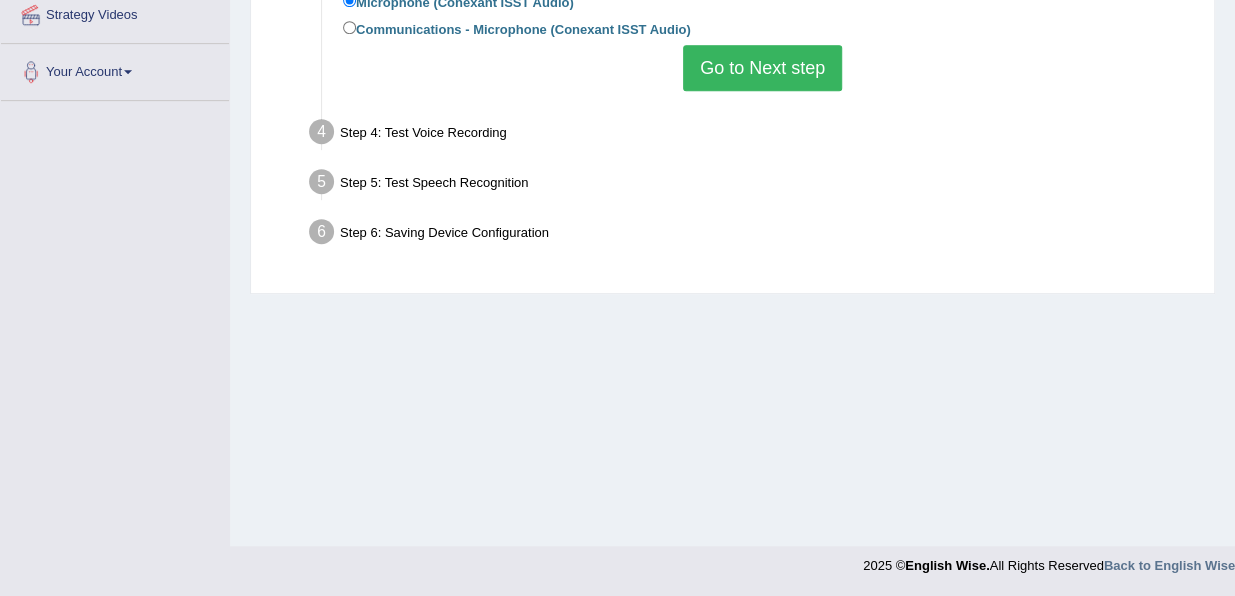 click on "Go to Next step" at bounding box center [762, 68] 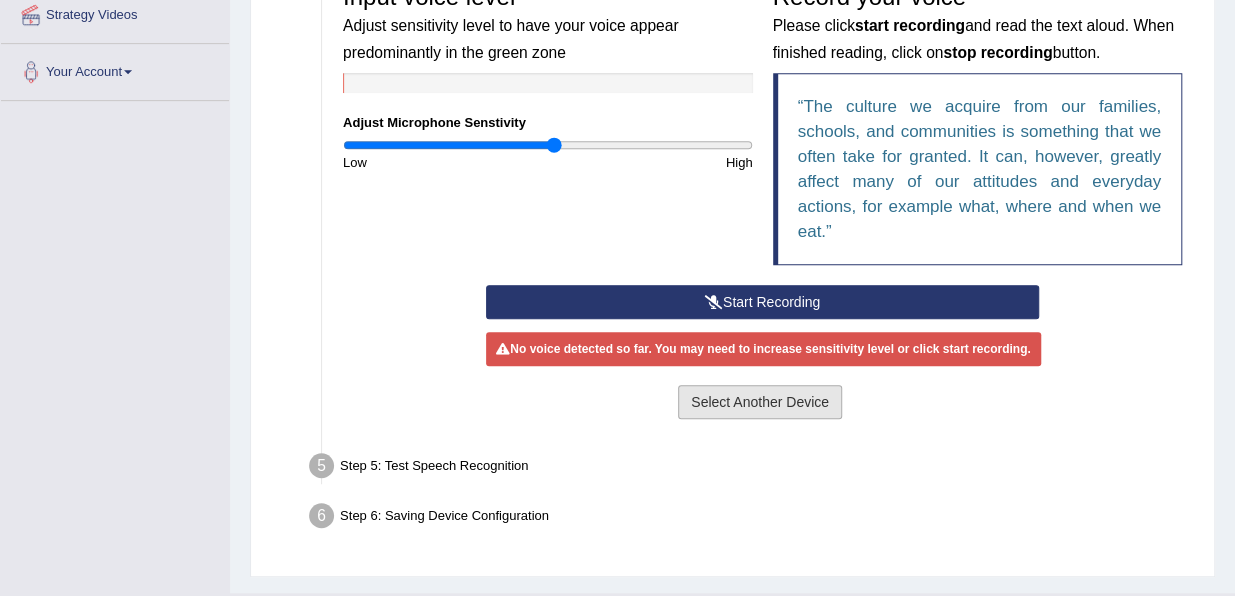 click on "Select Another Device" at bounding box center (760, 402) 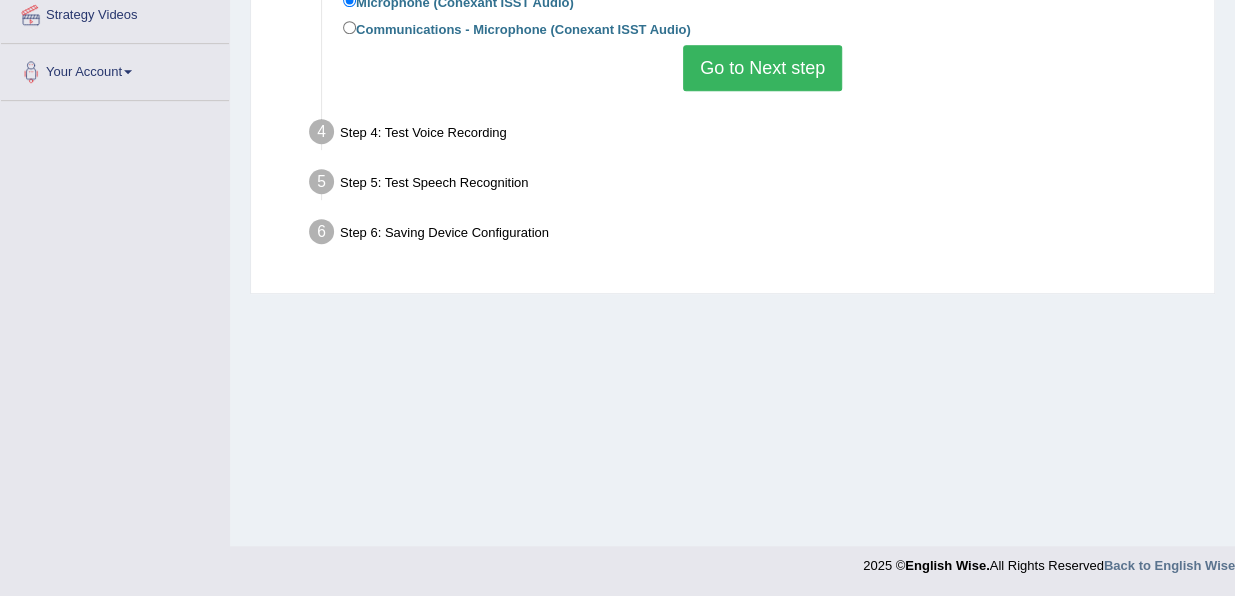 click on "Go to Next step" at bounding box center [762, 68] 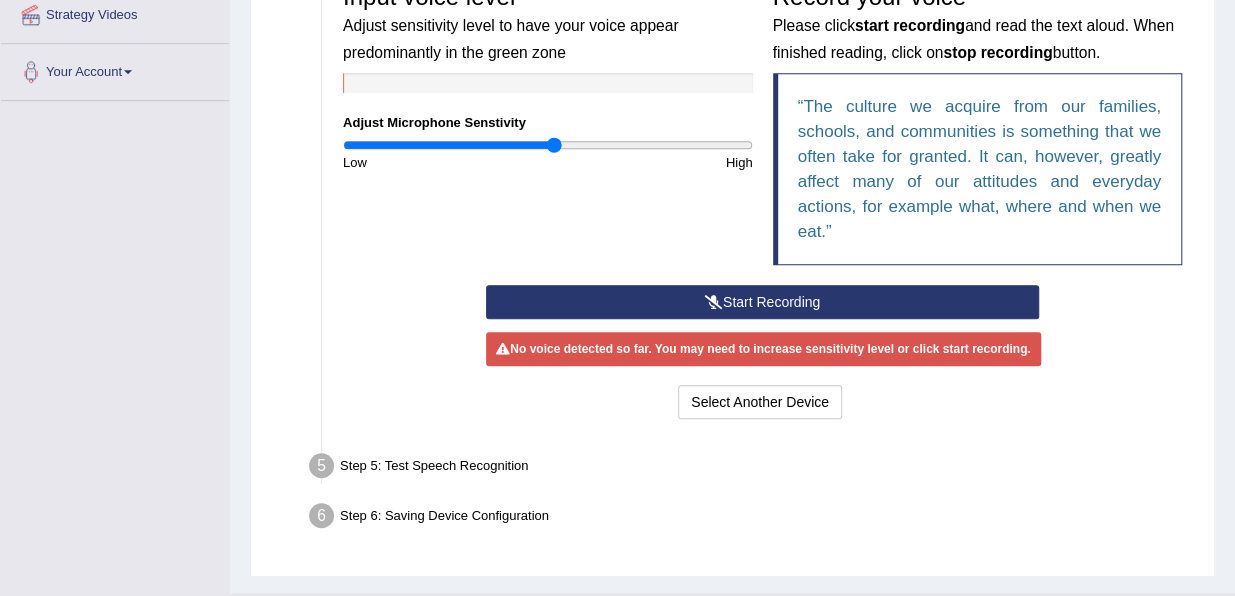 click on "Start Recording" at bounding box center [762, 302] 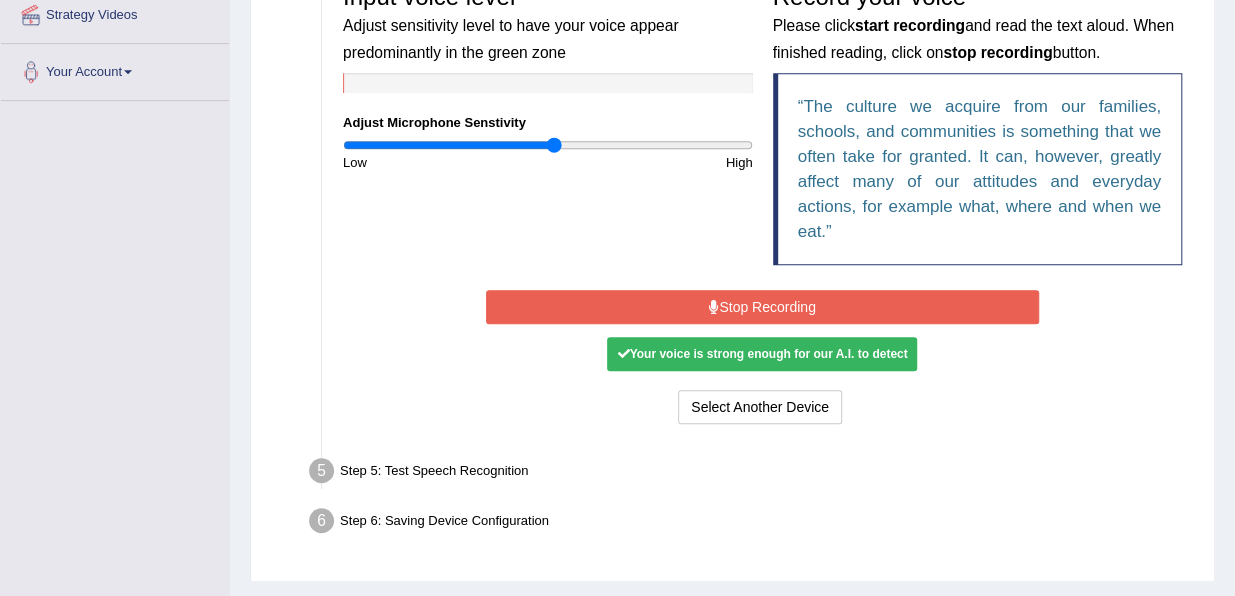 click on "Your voice is strong enough for our A.I. to detect" at bounding box center [762, 354] 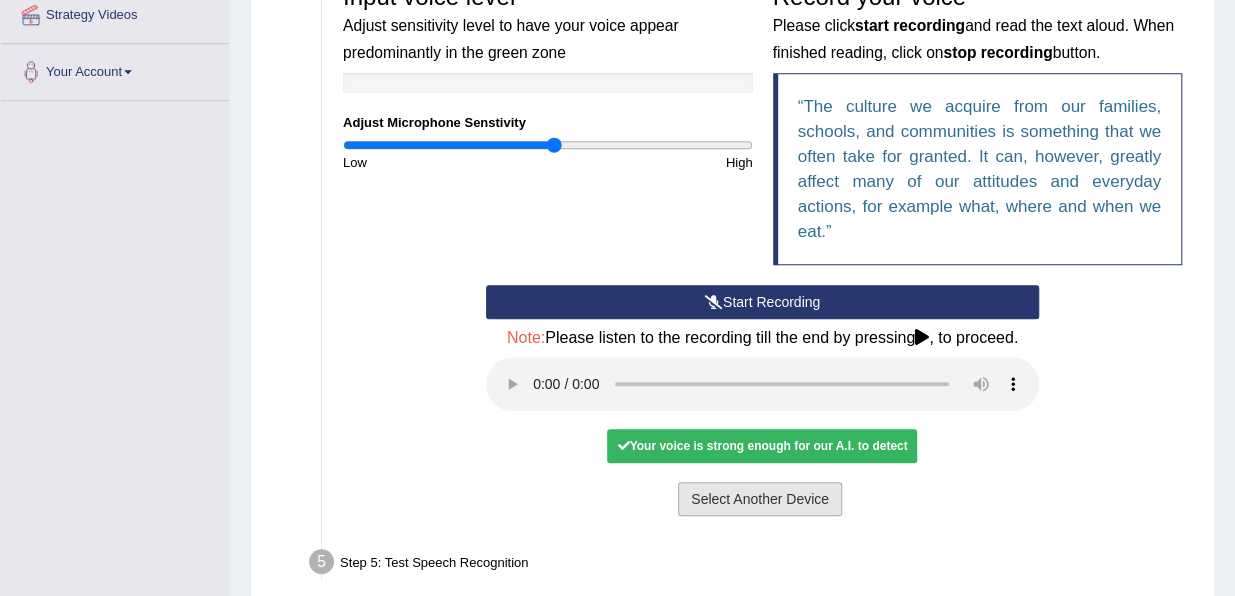 click on "Select Another Device" at bounding box center (760, 499) 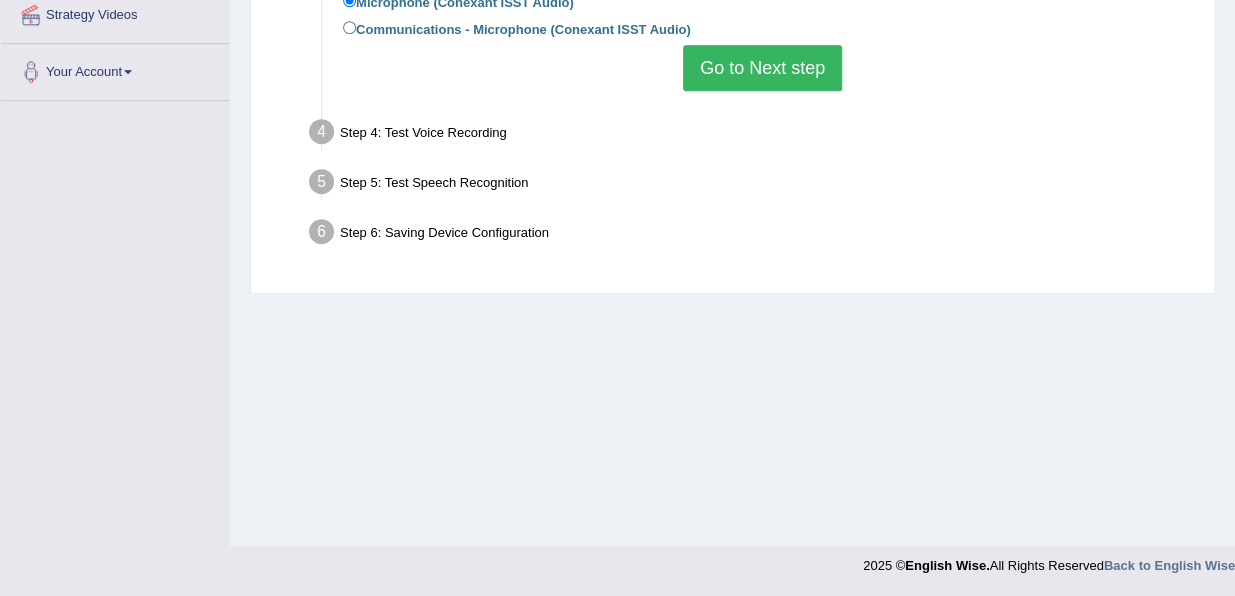 click on "Go to Next step" at bounding box center [762, 68] 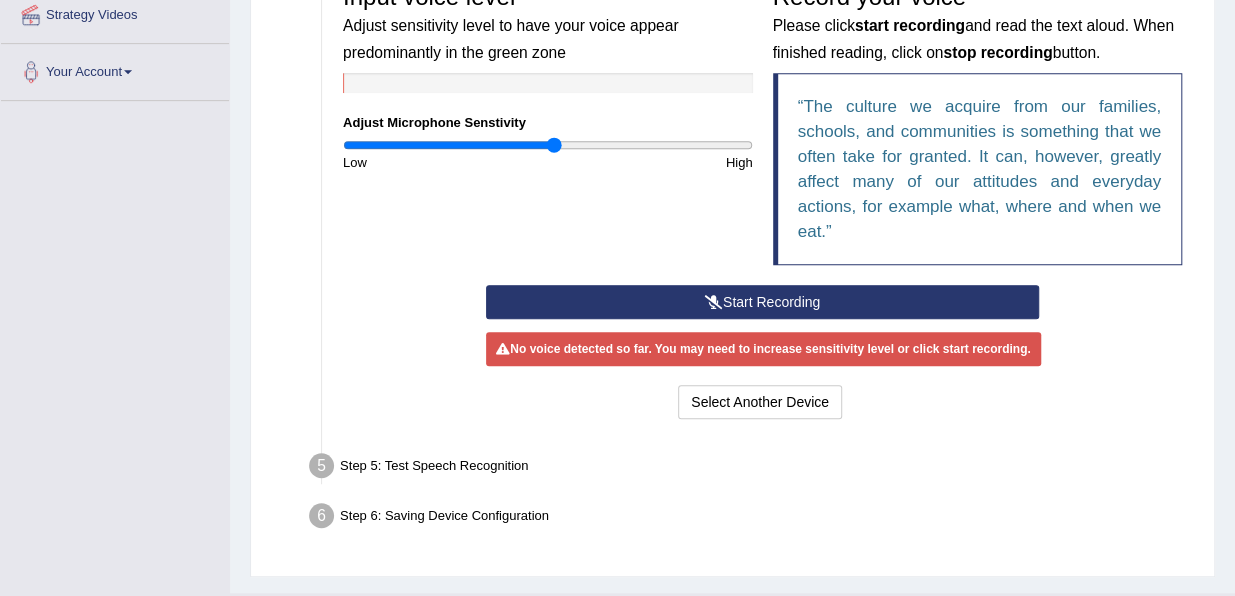 click on "No voice detected so far. You may need to increase sensitivity level or click start recording." at bounding box center (763, 349) 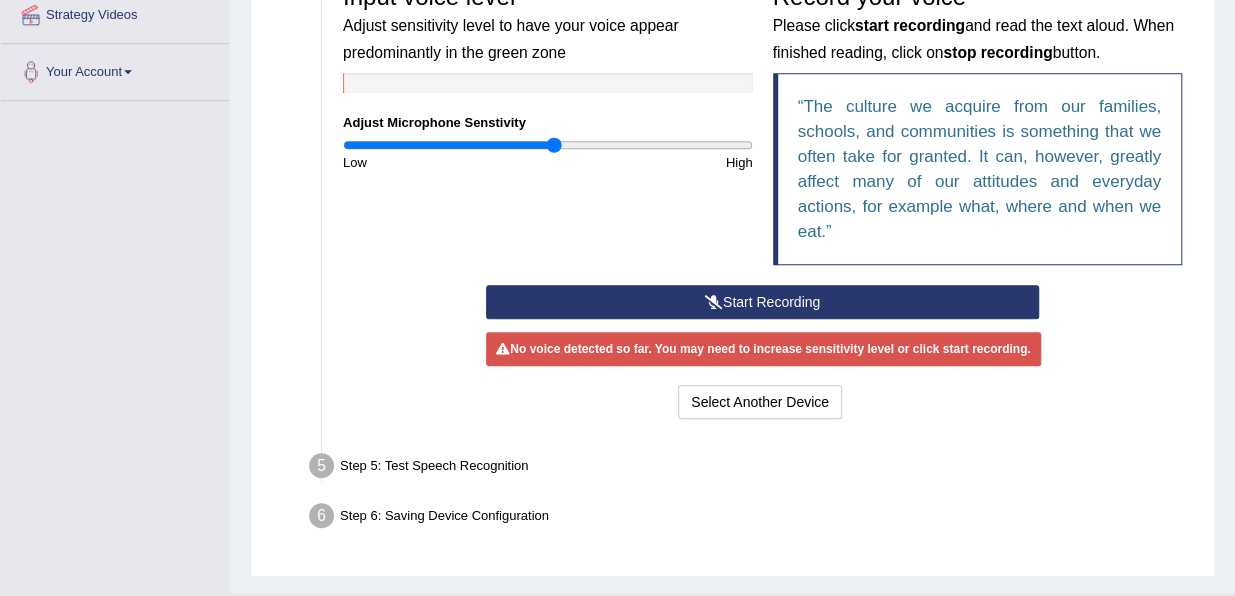 click on "Start Recording" at bounding box center (762, 302) 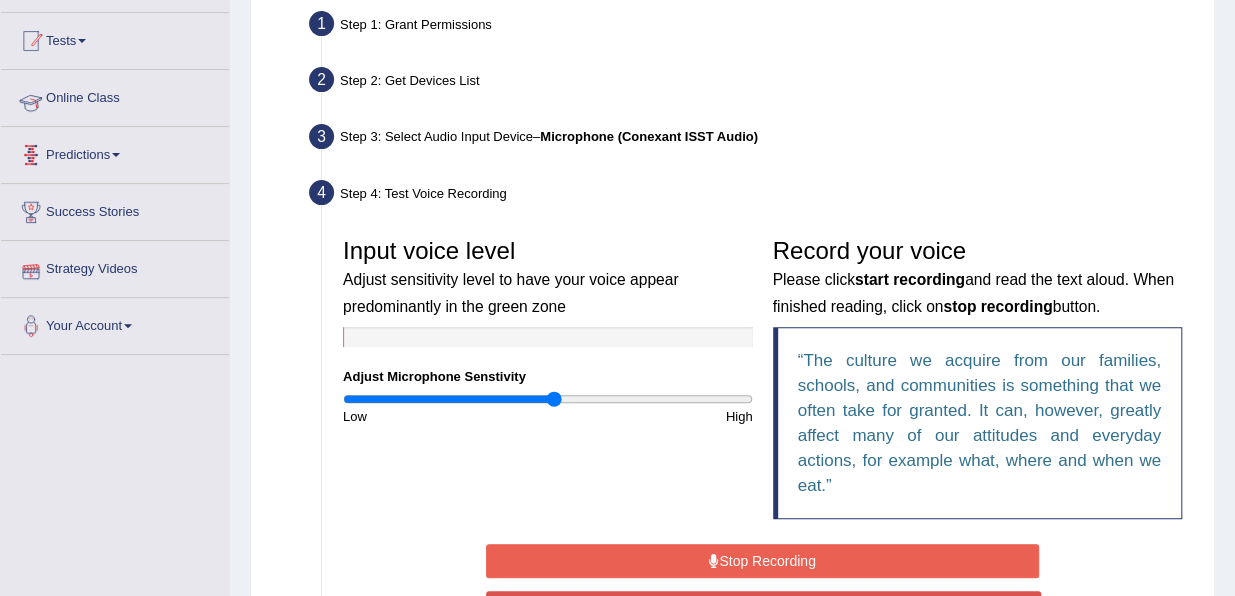 scroll, scrollTop: 0, scrollLeft: 0, axis: both 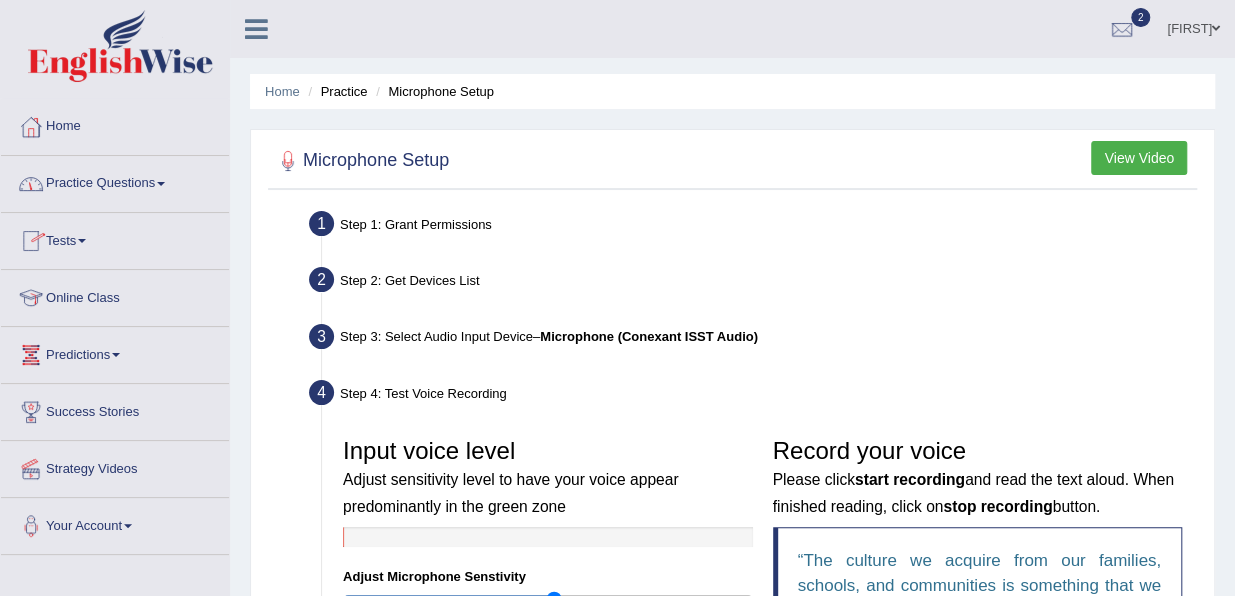 click on "Practice Questions" at bounding box center [115, 181] 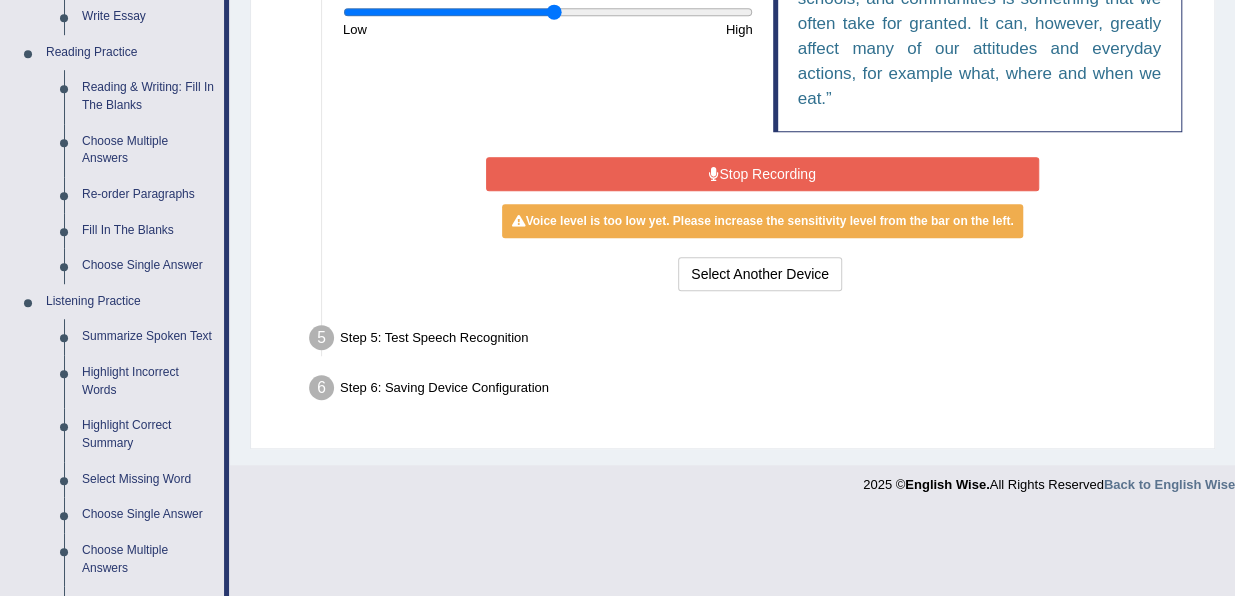 scroll, scrollTop: 591, scrollLeft: 0, axis: vertical 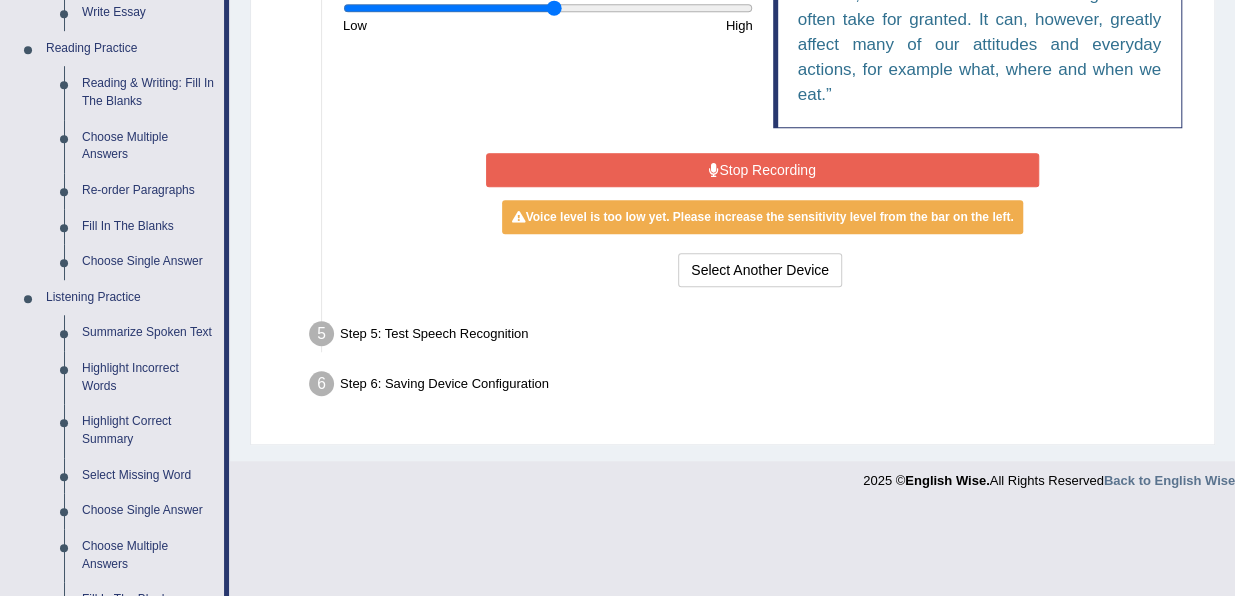 click on "Stop Recording" at bounding box center [762, 170] 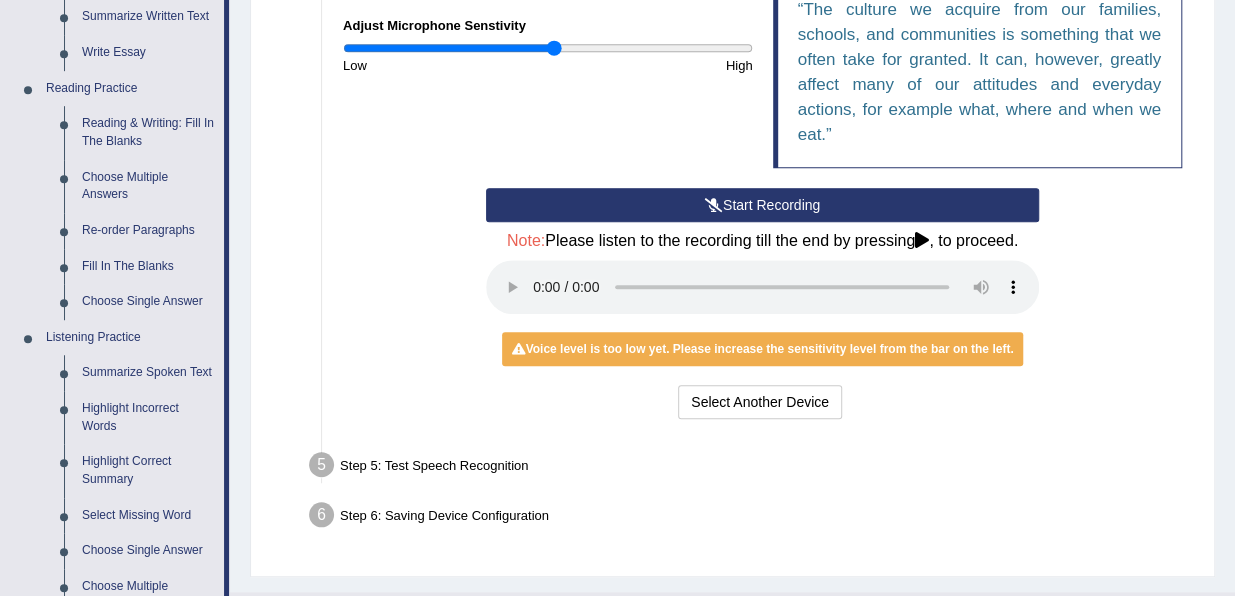 scroll, scrollTop: 511, scrollLeft: 0, axis: vertical 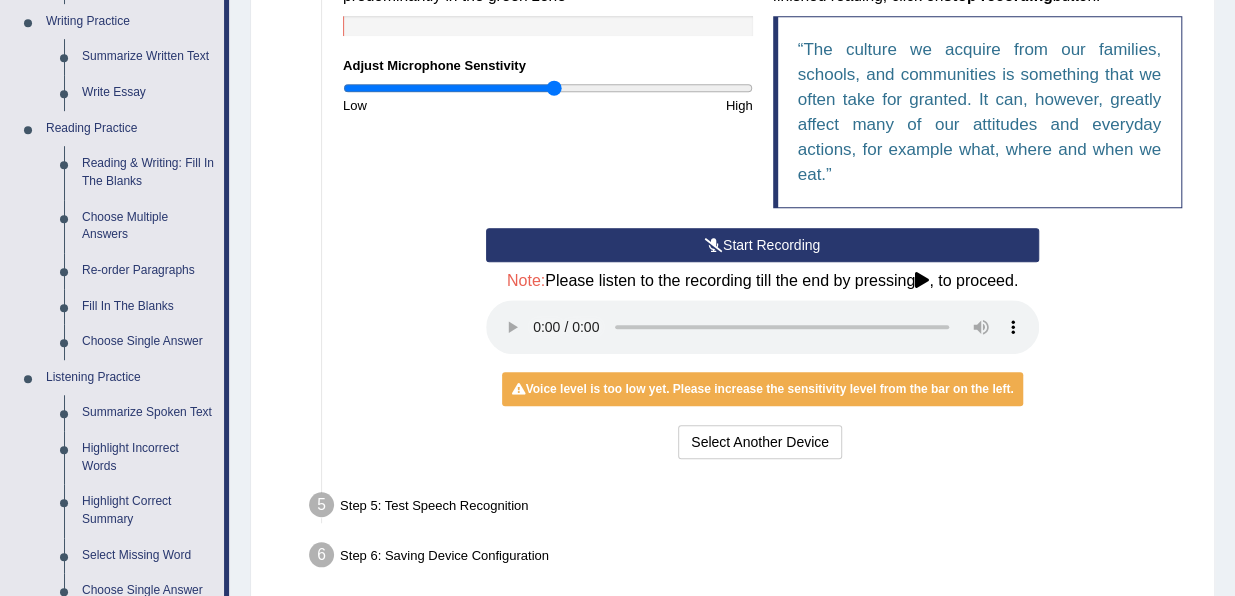 click on "Start Recording" at bounding box center (762, 245) 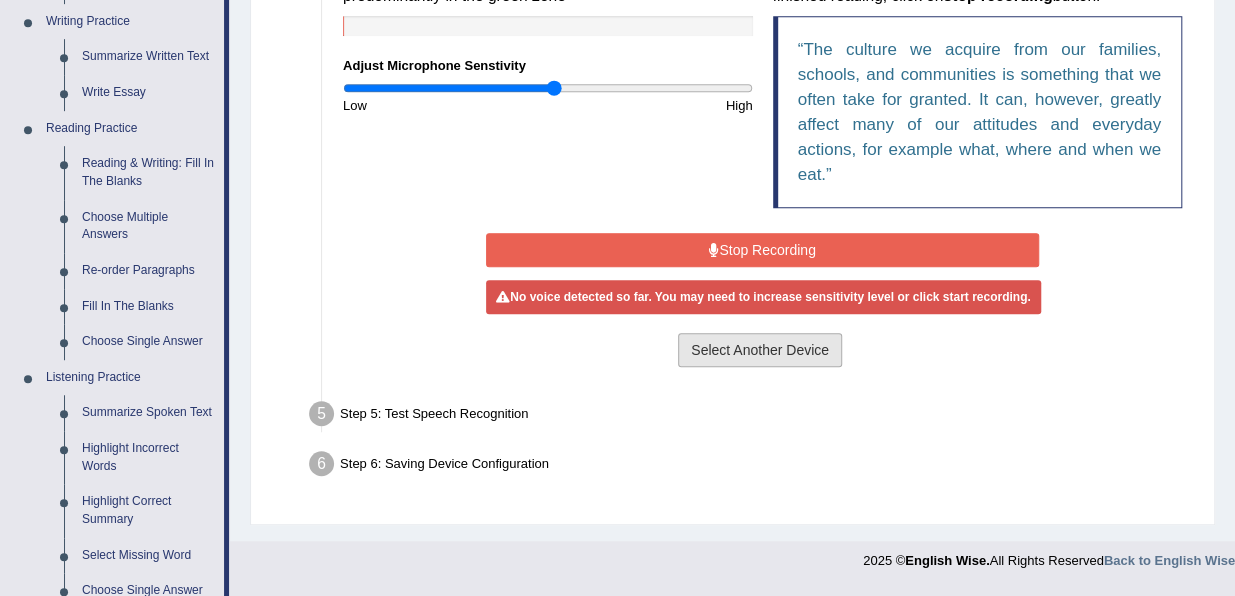 click on "Select Another Device" at bounding box center [760, 350] 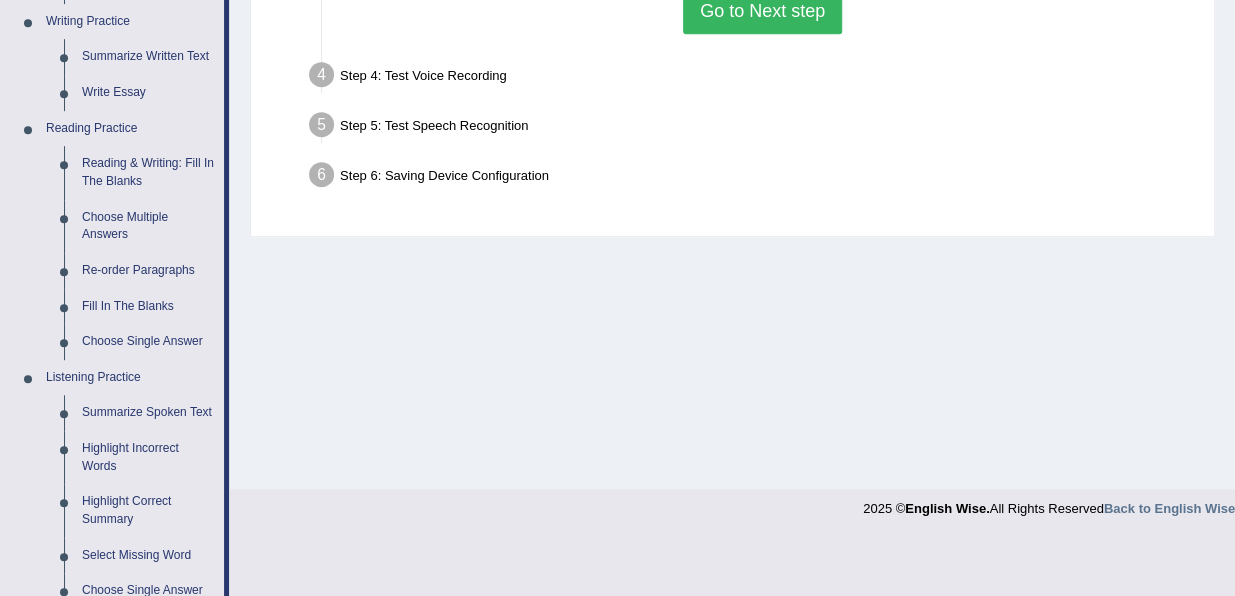 click on "Go to Next step" at bounding box center (762, 11) 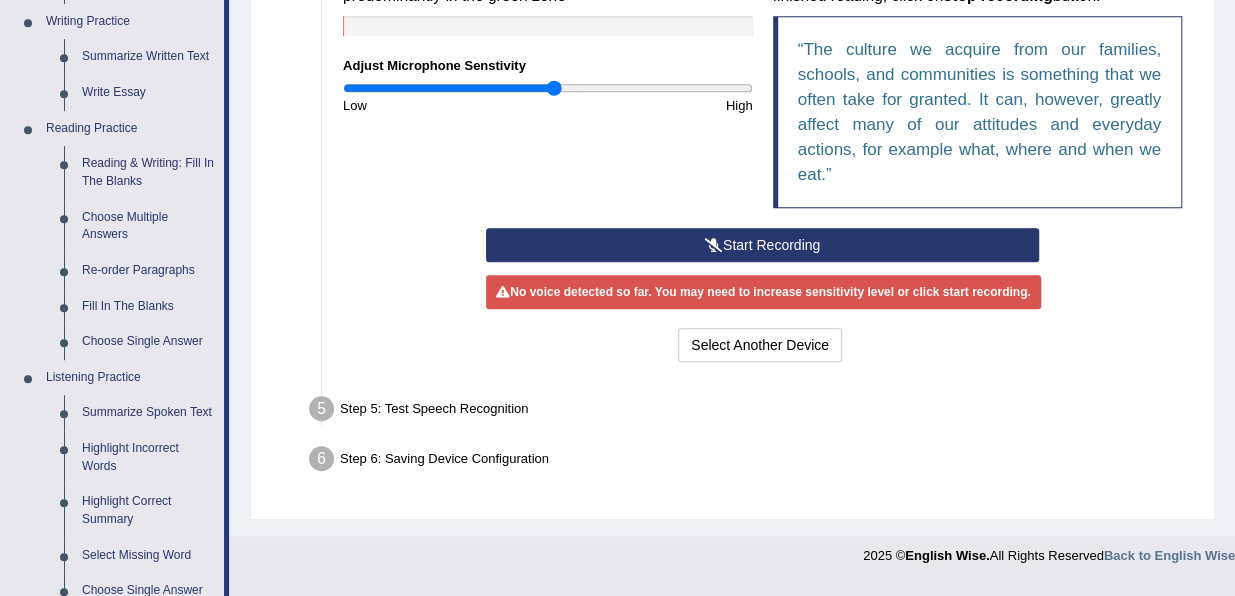 click on "Start Recording" at bounding box center (762, 245) 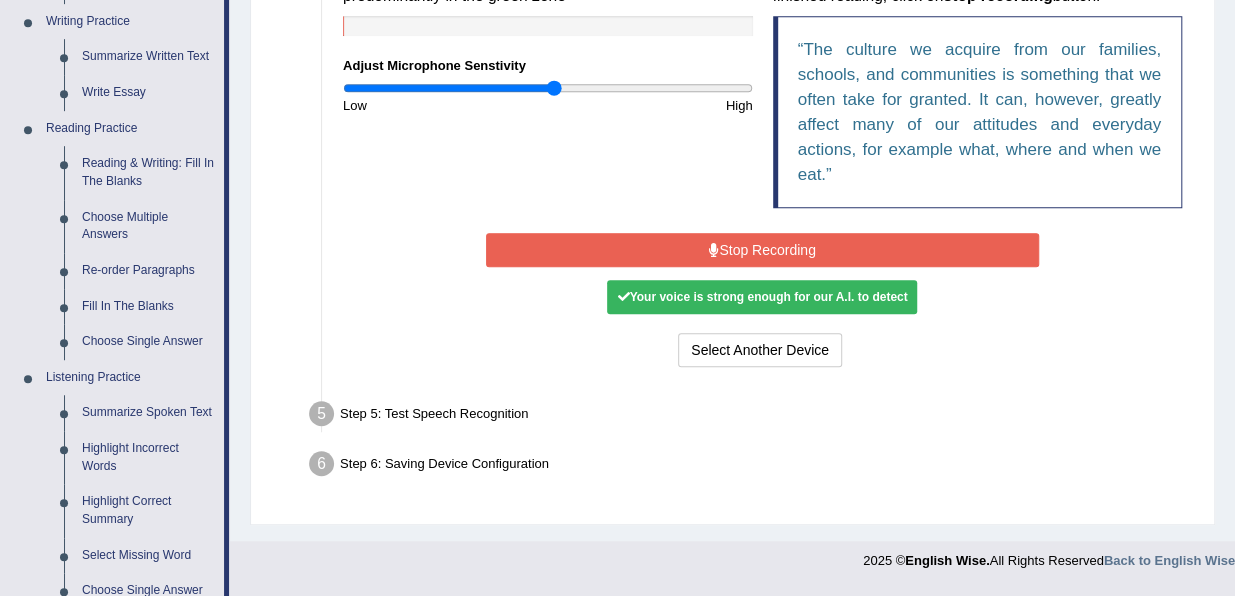 click on "Stop Recording" at bounding box center [762, 250] 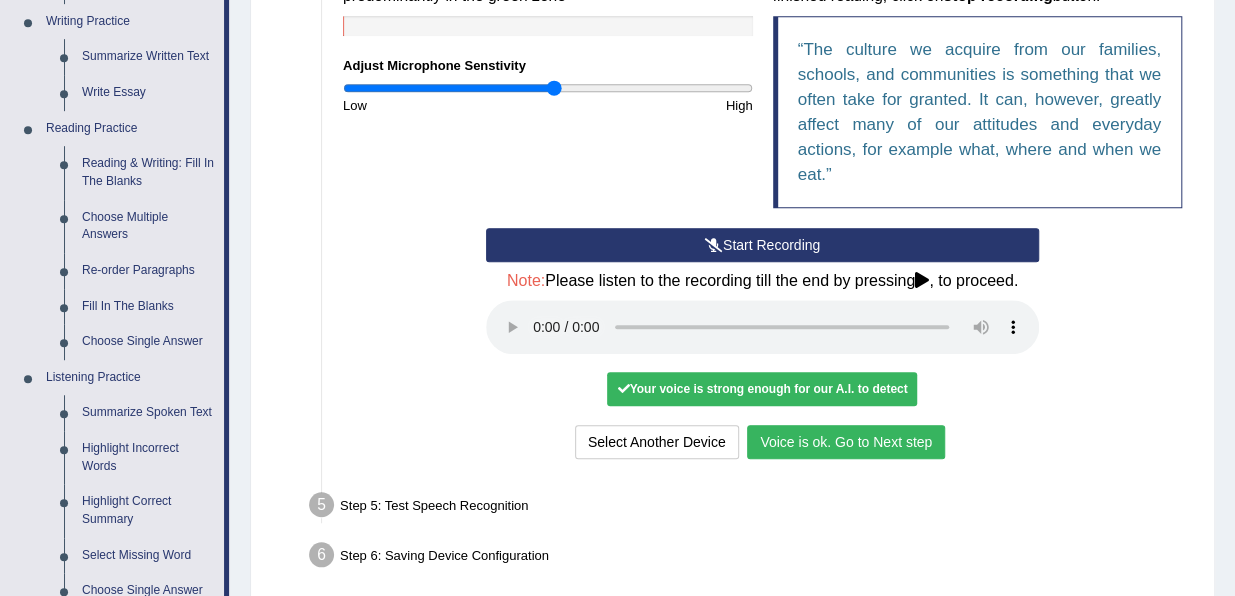 click on "Voice is ok. Go to Next step" at bounding box center (846, 442) 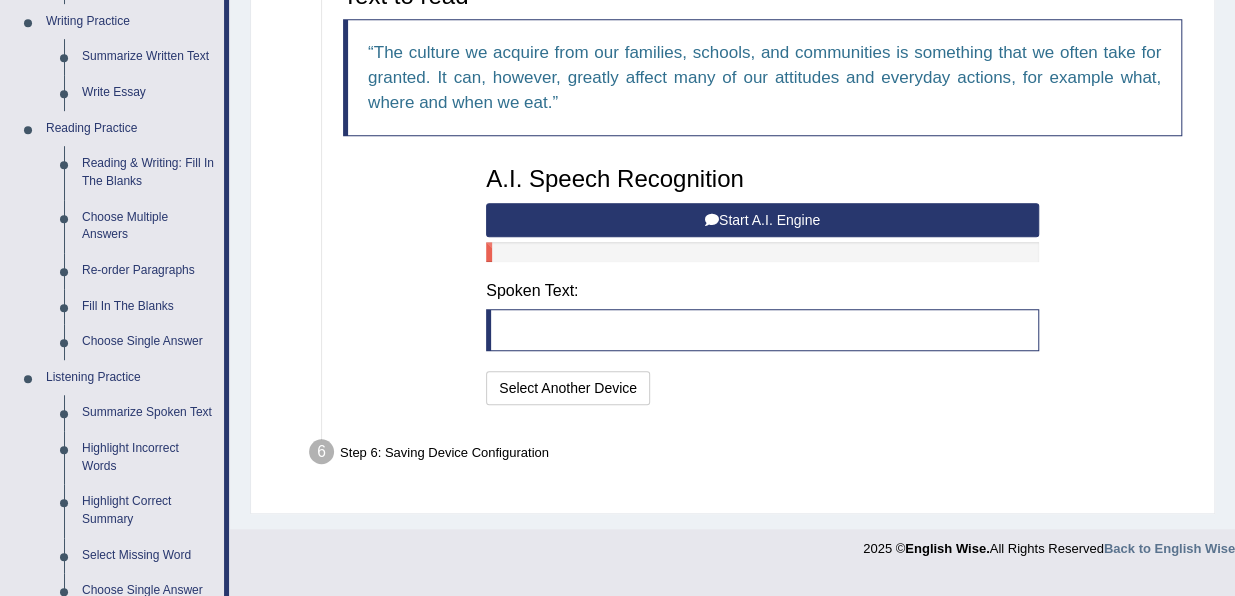 click on "Start A.I. Engine" at bounding box center (762, 220) 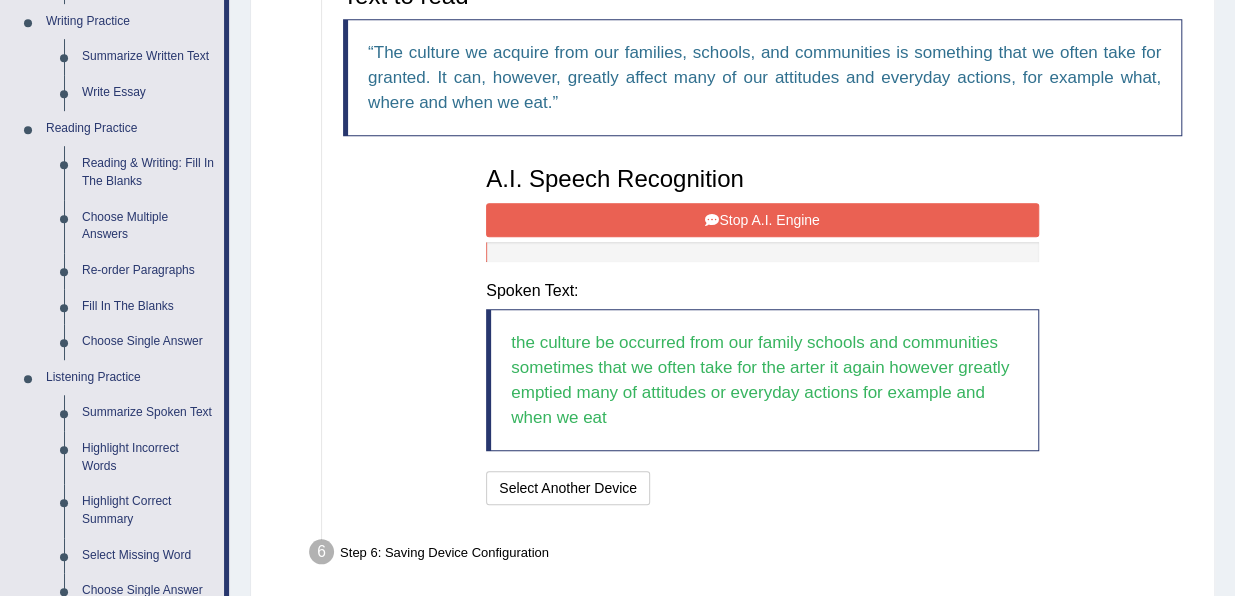 click on "Stop A.I. Engine" at bounding box center (762, 220) 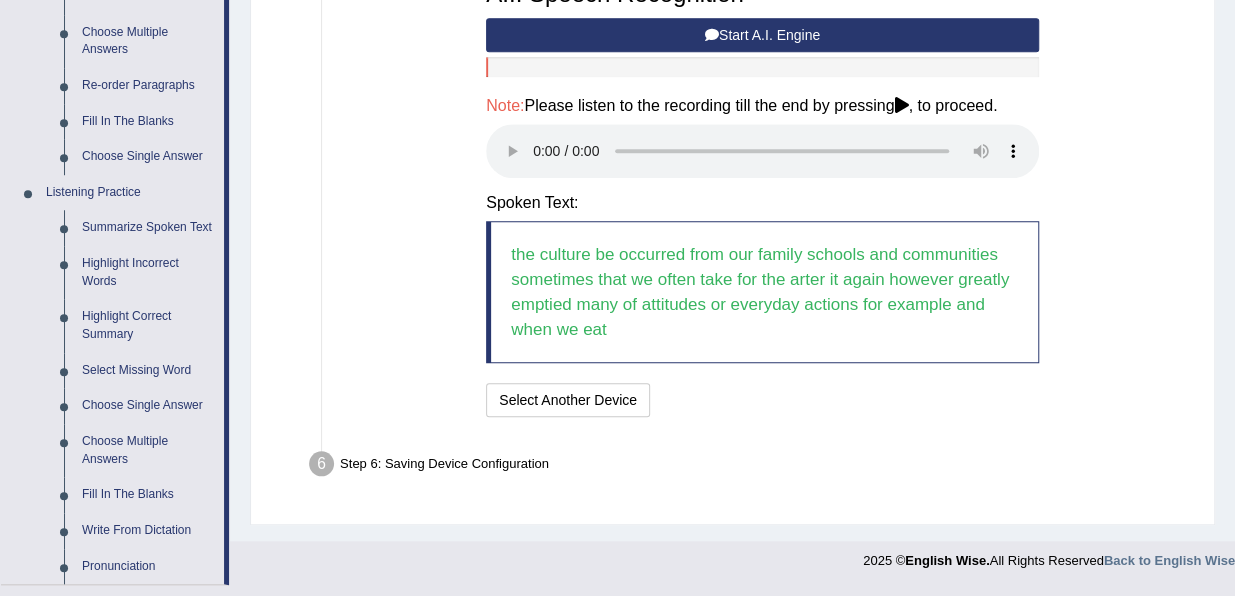 scroll, scrollTop: 711, scrollLeft: 0, axis: vertical 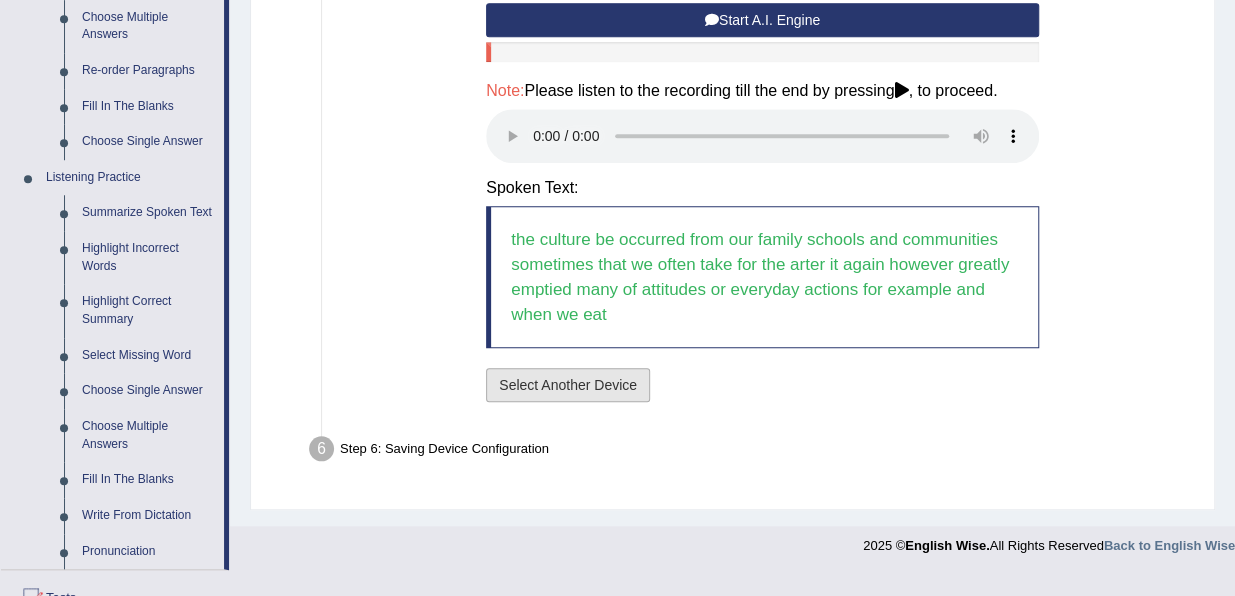 click on "Select Another Device" at bounding box center [568, 385] 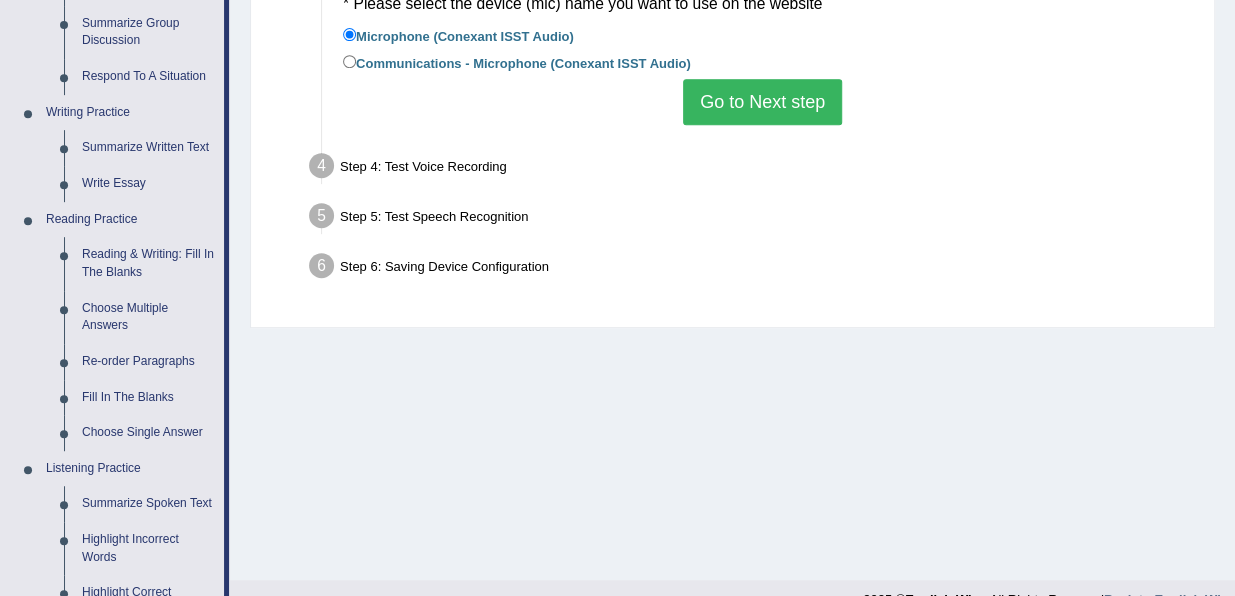 scroll, scrollTop: 391, scrollLeft: 0, axis: vertical 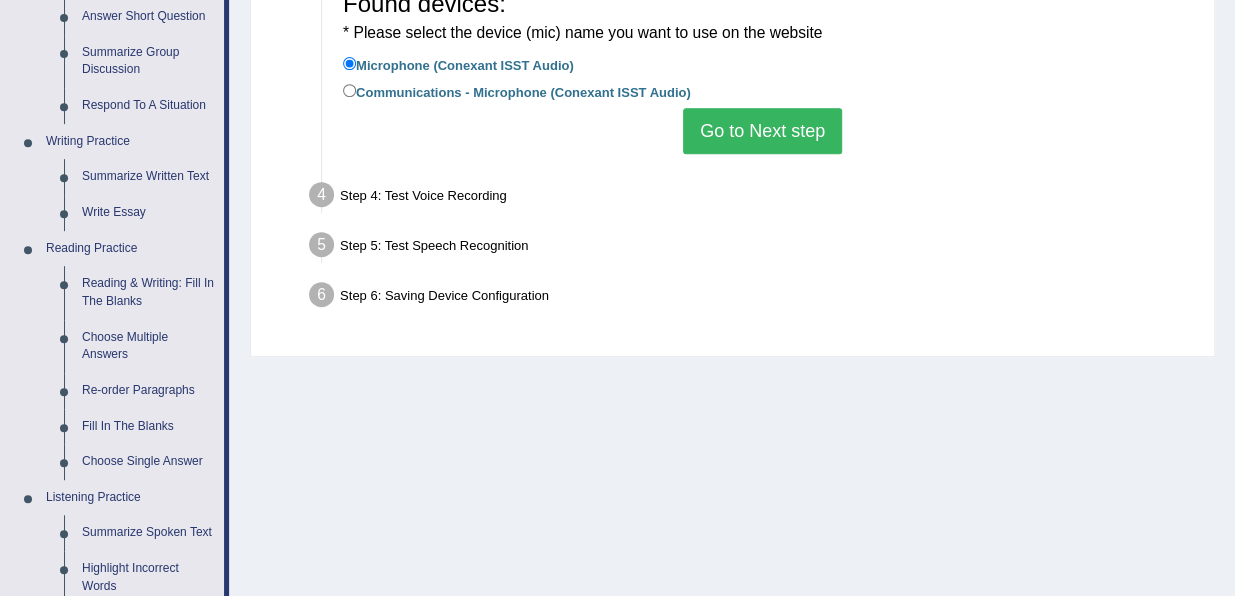 click on "Go to Next step" at bounding box center (762, 131) 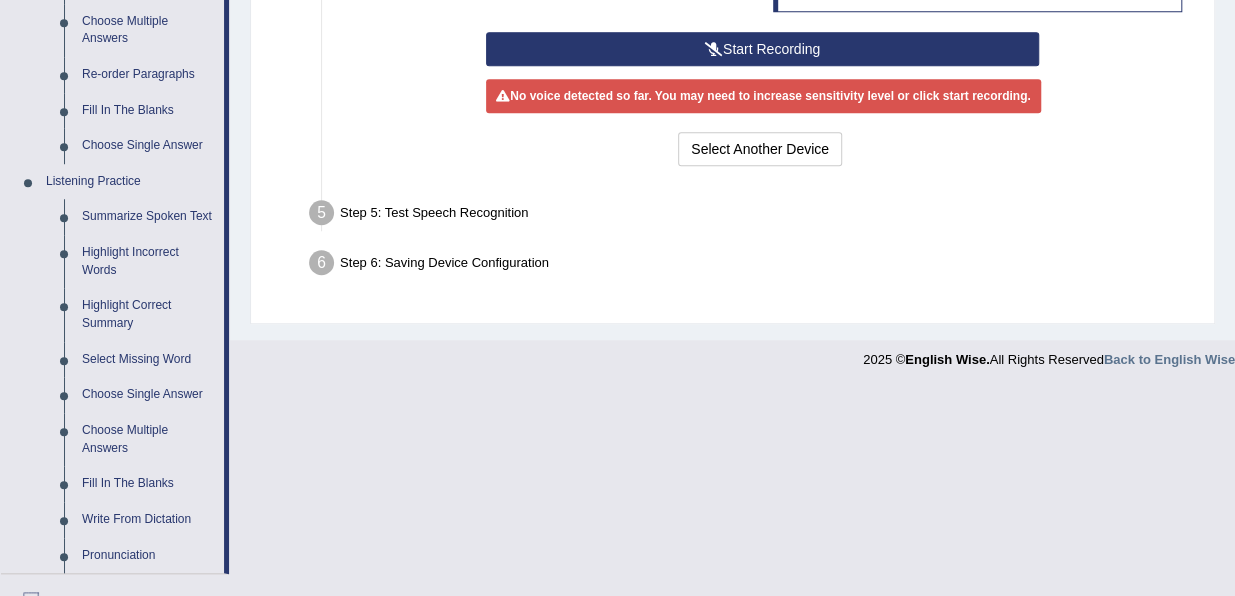 scroll, scrollTop: 711, scrollLeft: 0, axis: vertical 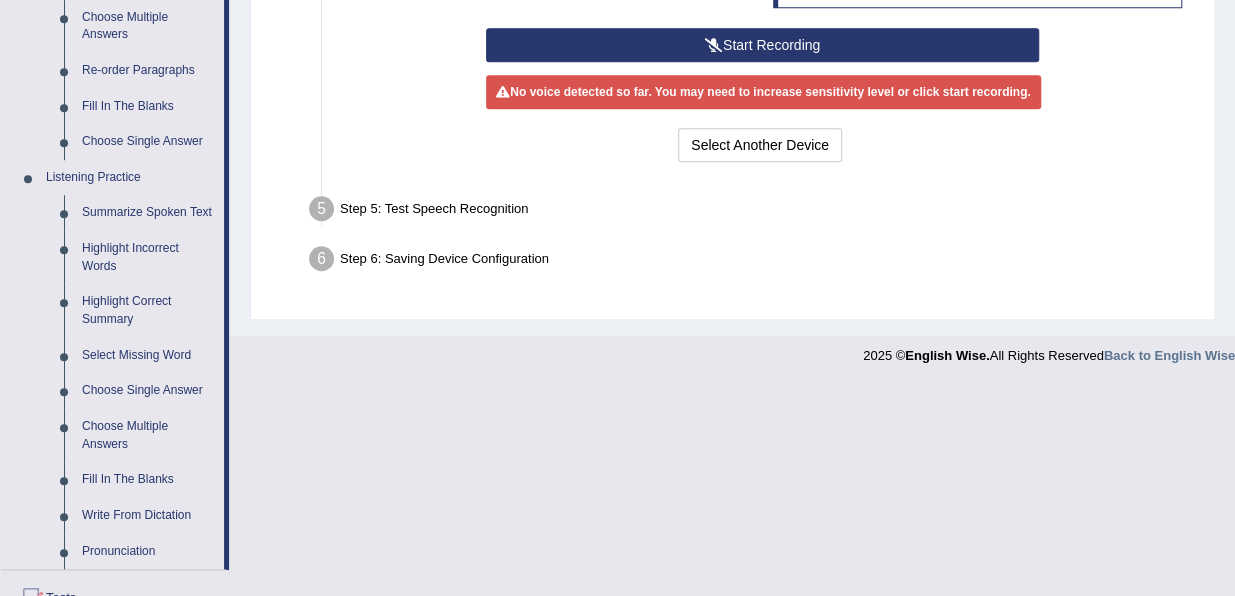 click on "Start Recording" at bounding box center (762, 45) 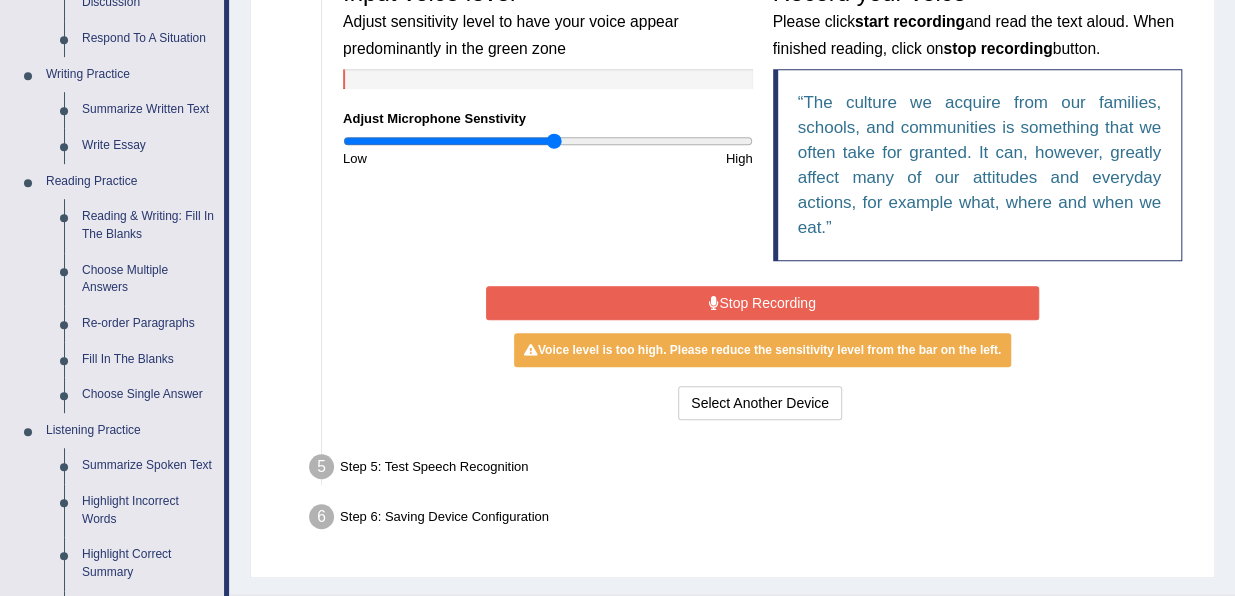 scroll, scrollTop: 471, scrollLeft: 0, axis: vertical 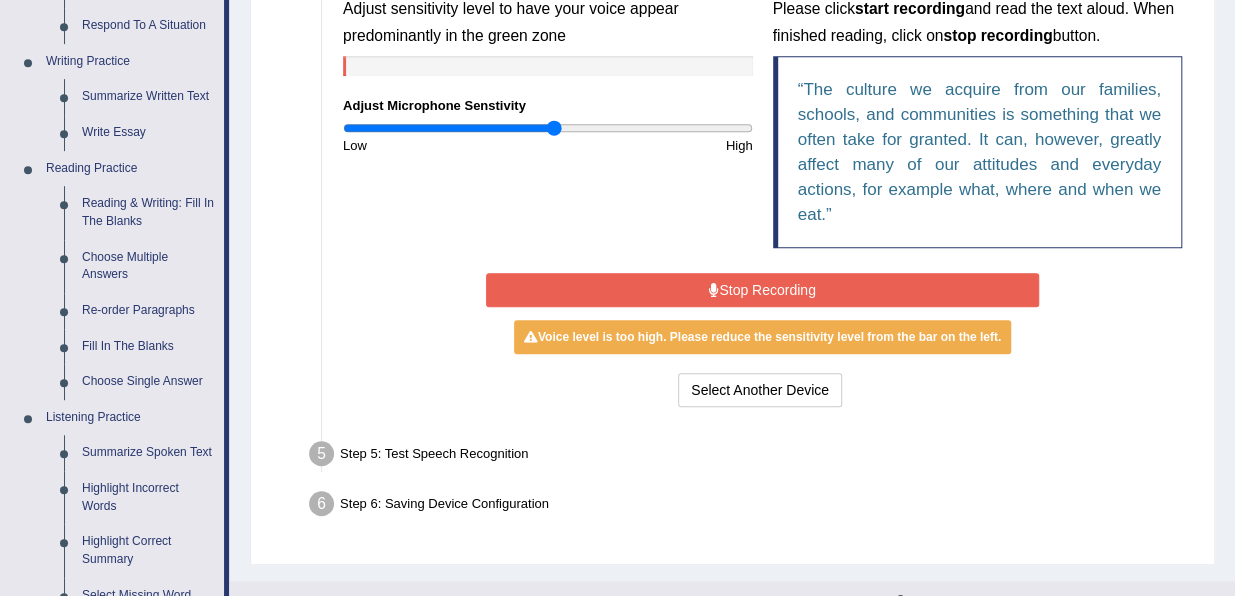 click on "Stop Recording" at bounding box center (762, 290) 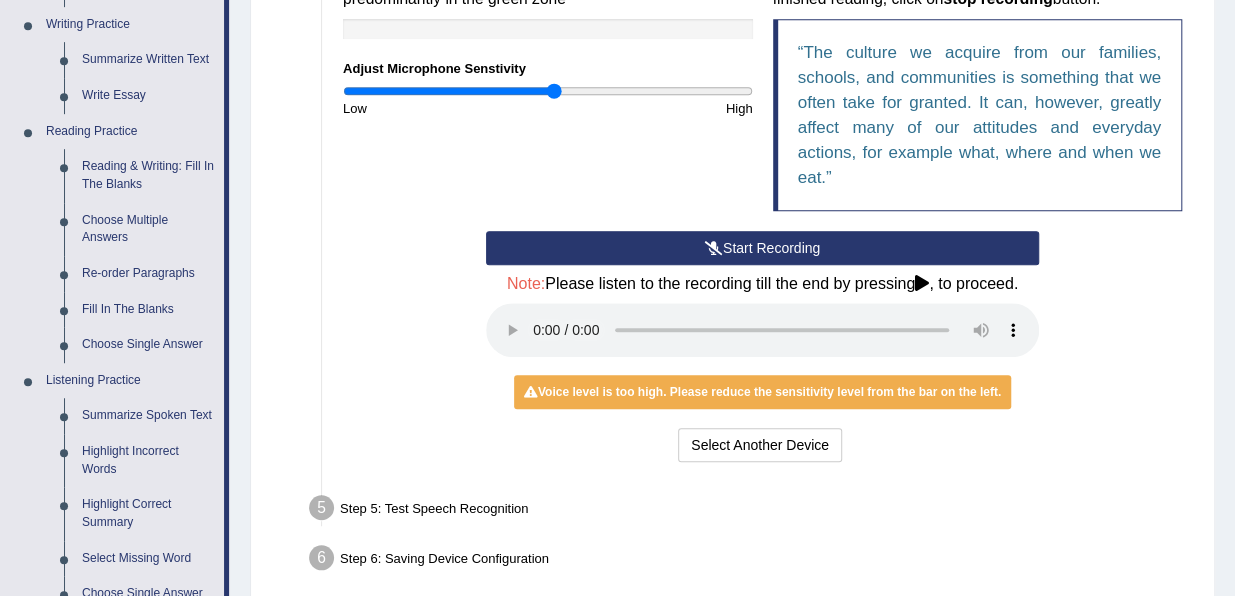 scroll, scrollTop: 511, scrollLeft: 0, axis: vertical 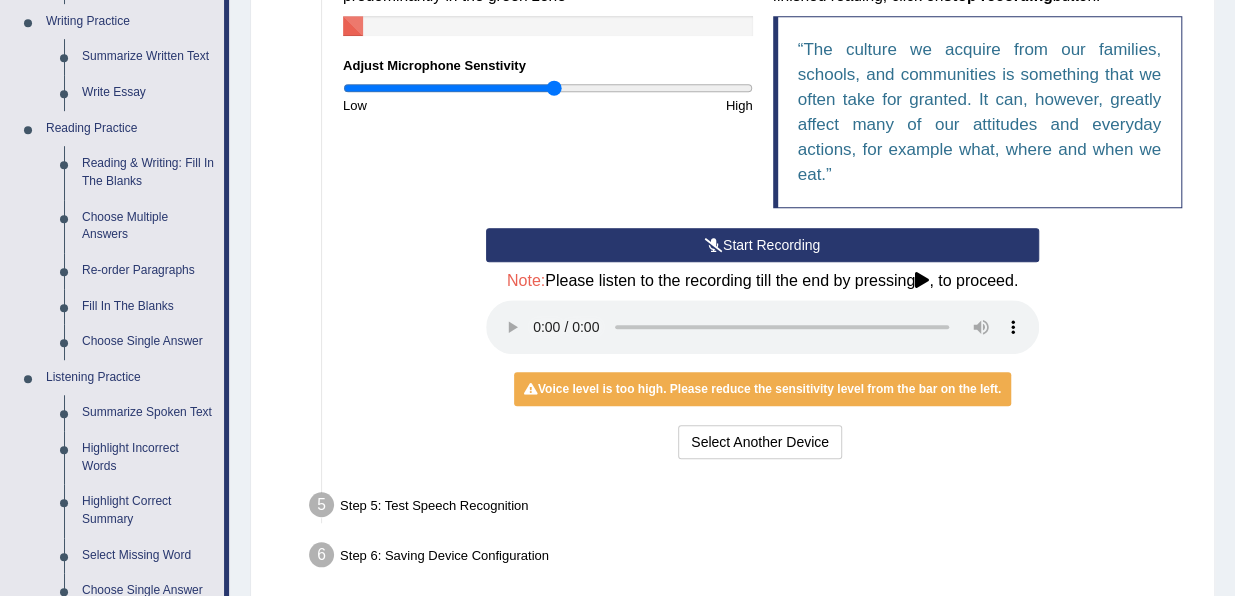 click on "Select Another Device   Voice is ok. Go to Next step" at bounding box center (762, 444) 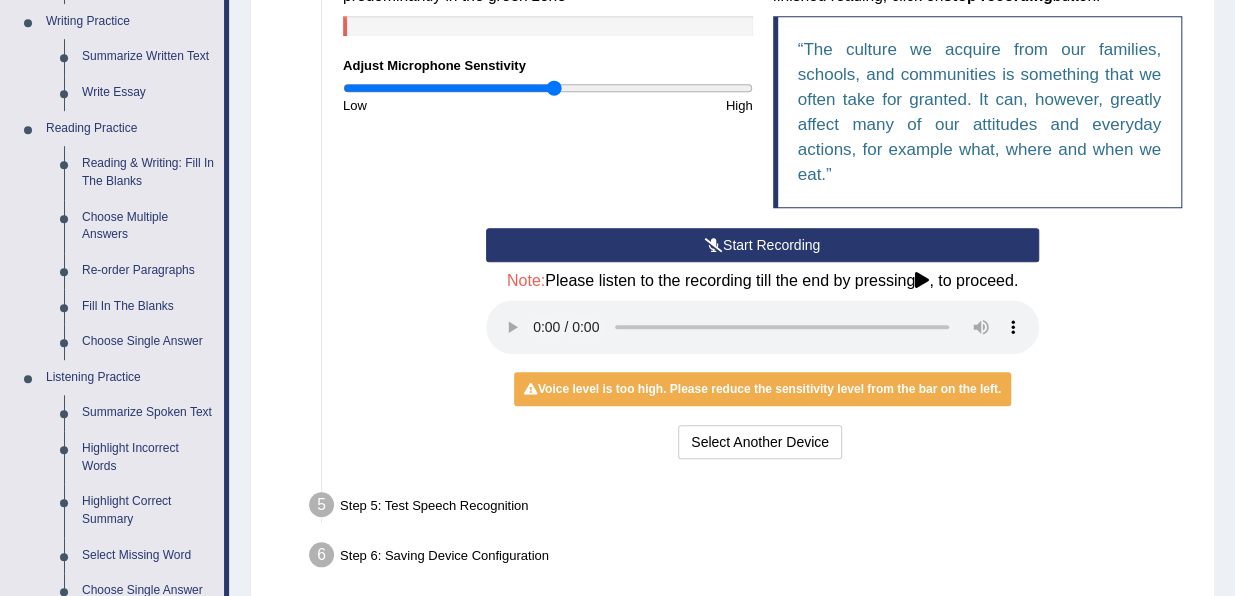 click on "Voice level is too high. Please reduce the sensitivity level from the bar on the left." at bounding box center [762, 389] 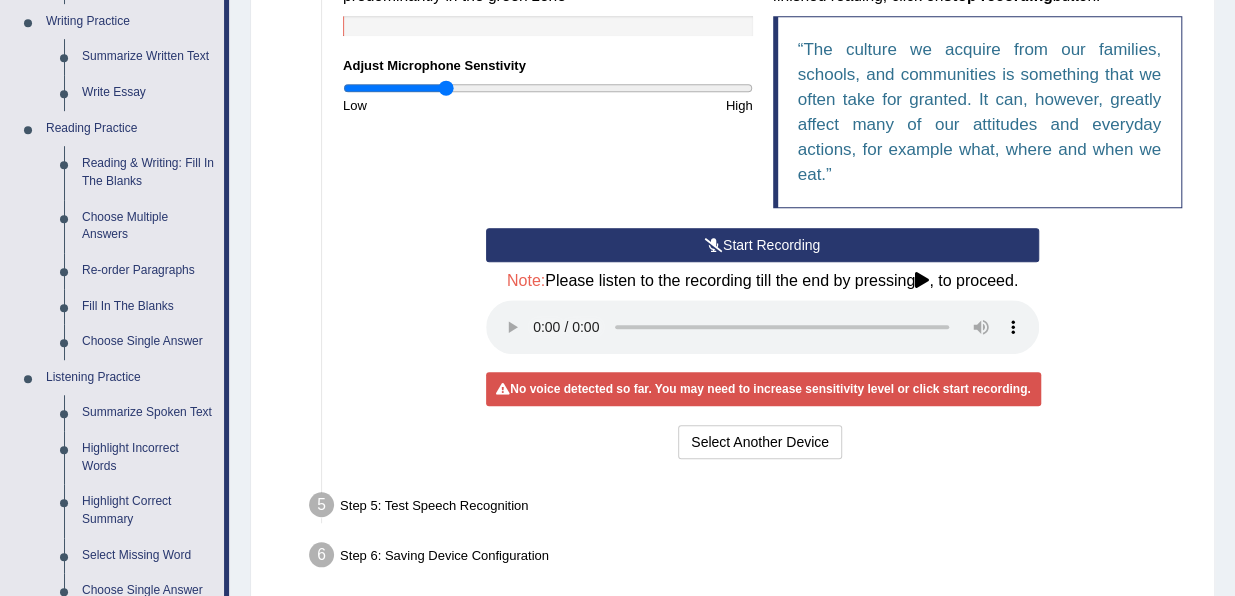 click at bounding box center [548, 88] 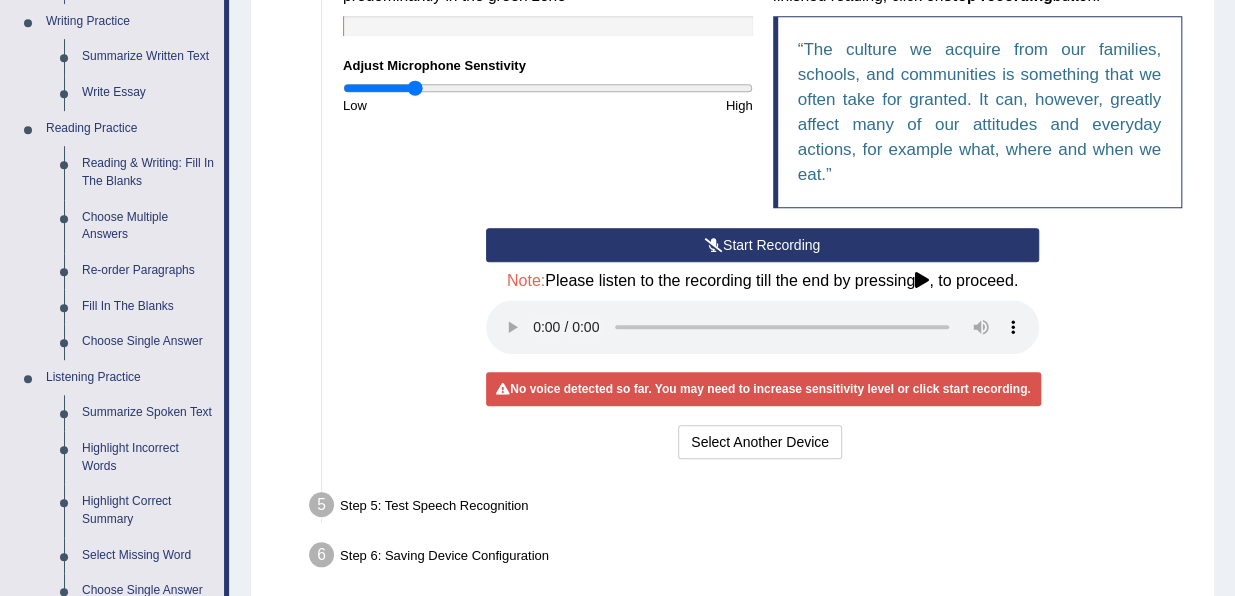 click at bounding box center (548, 88) 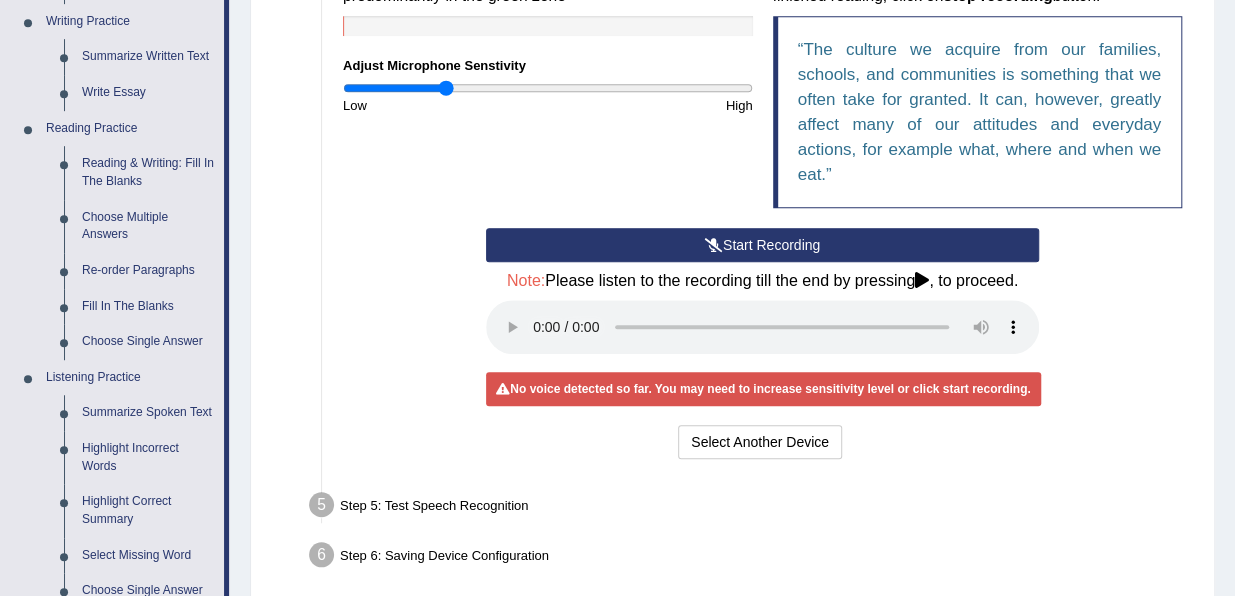type on "0.5" 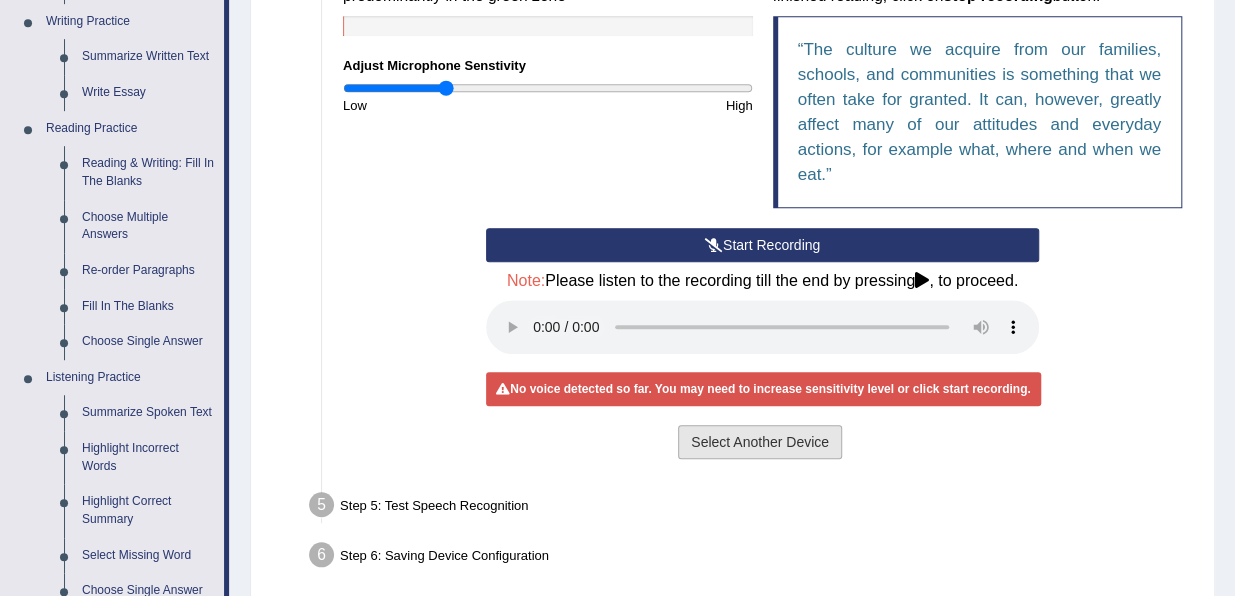click on "Select Another Device" at bounding box center (760, 442) 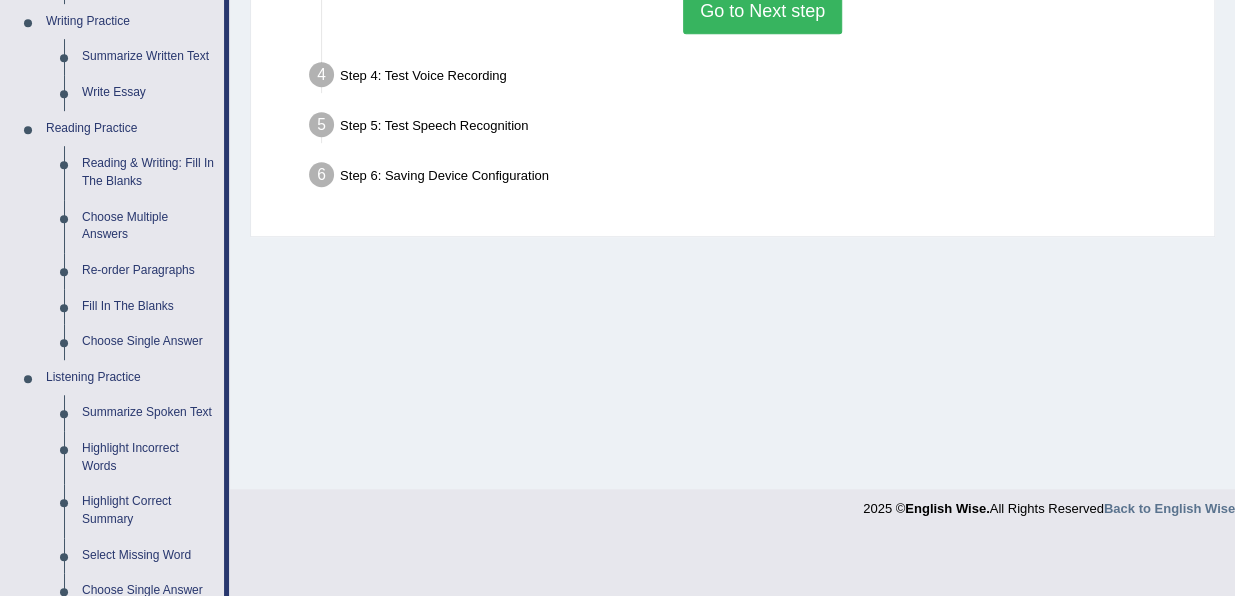 click on "Go to Next step" at bounding box center (762, 11) 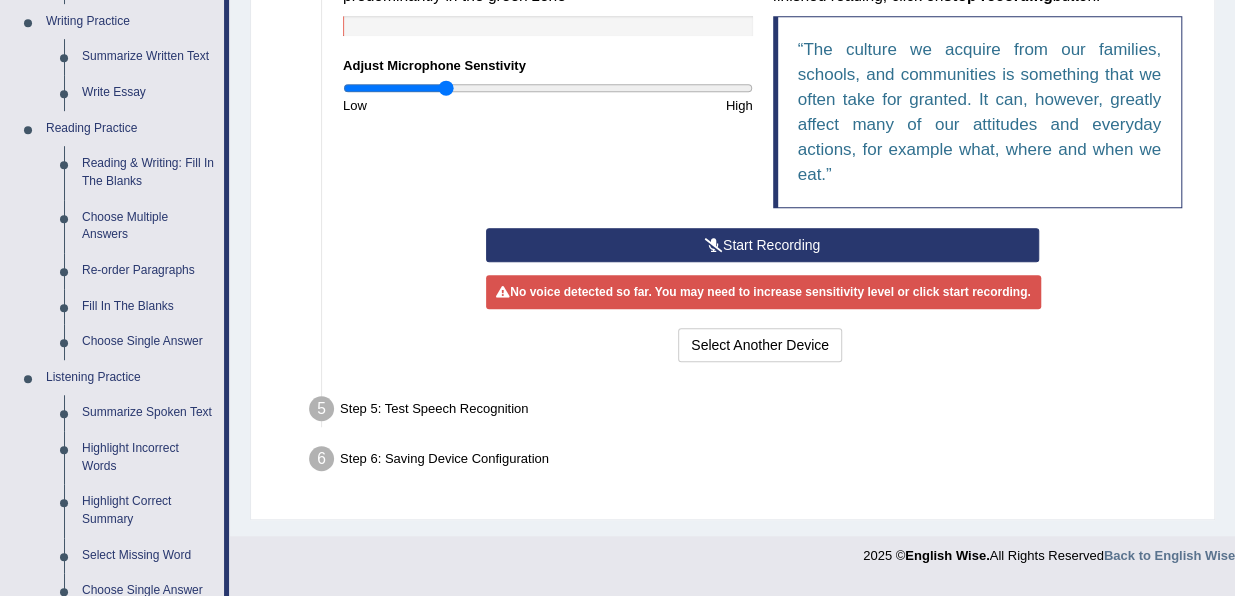 click on "Start Recording" at bounding box center [762, 245] 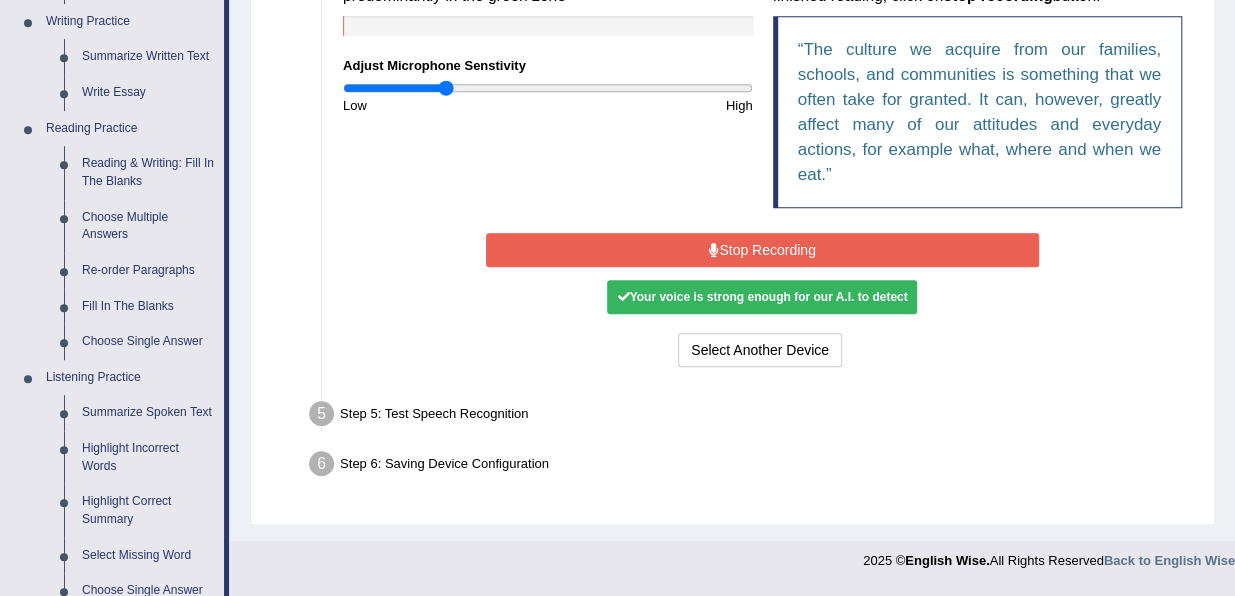 click on "Stop Recording" at bounding box center [762, 250] 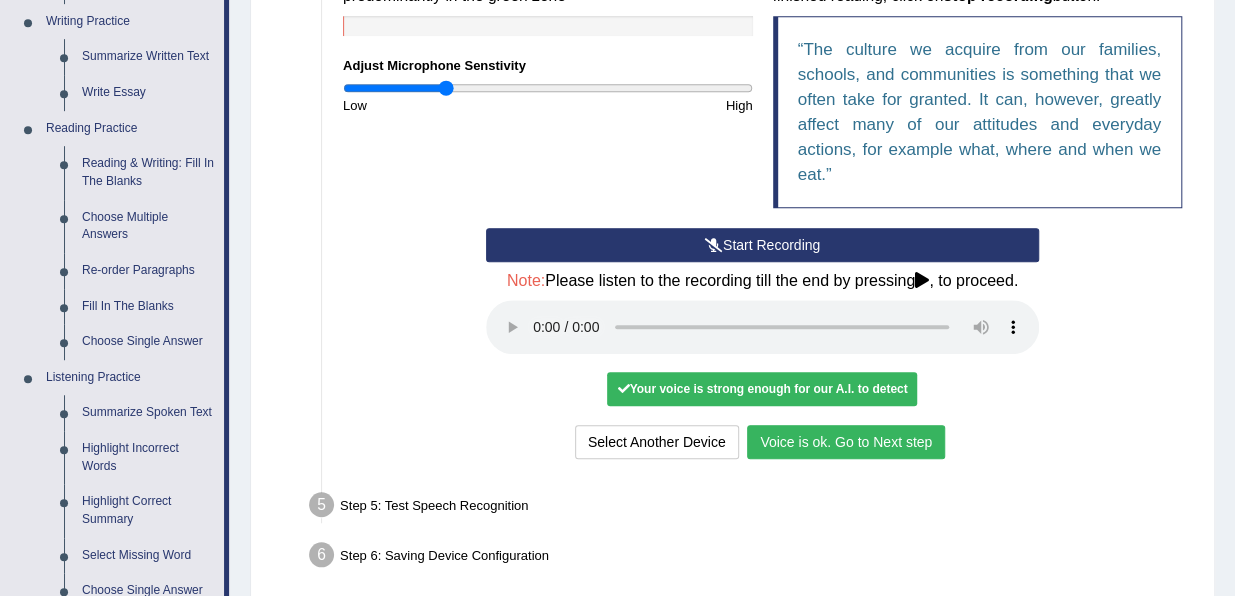 click on "Voice is ok. Go to Next step" at bounding box center [846, 442] 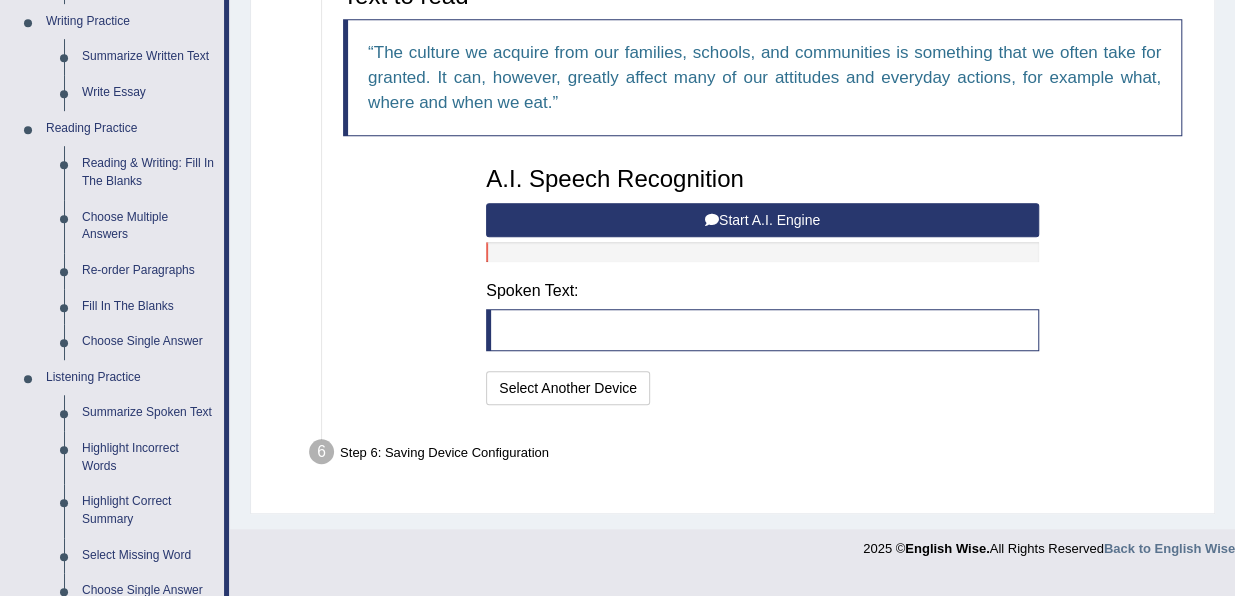 click on "Start A.I. Engine" at bounding box center (762, 220) 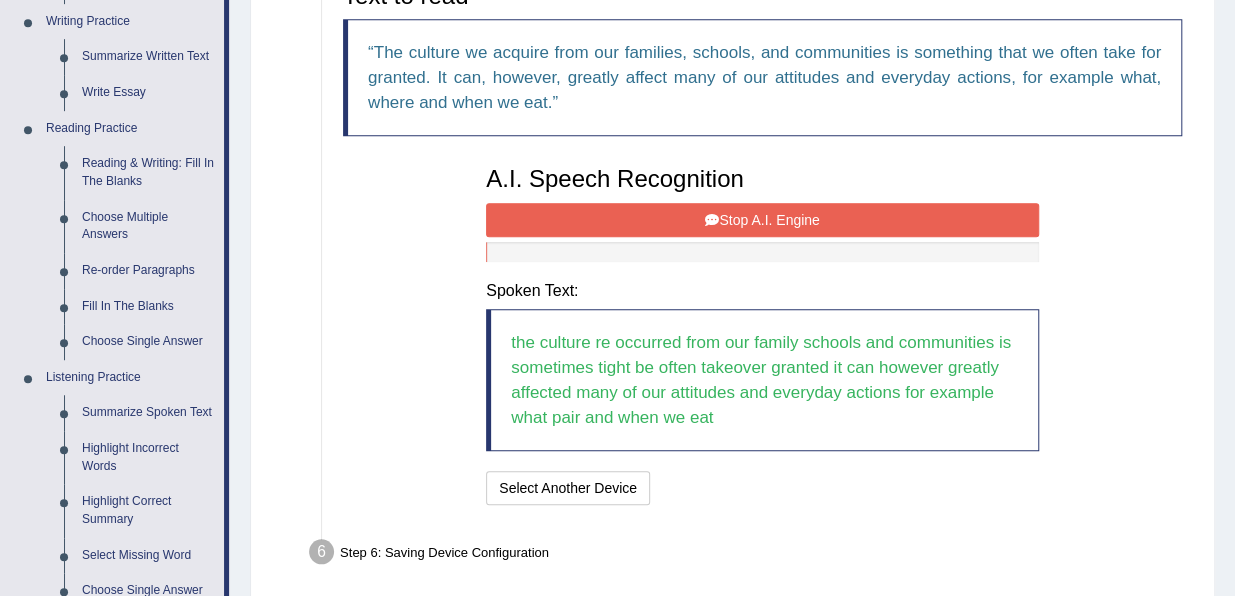 click on "Stop A.I. Engine" at bounding box center (762, 220) 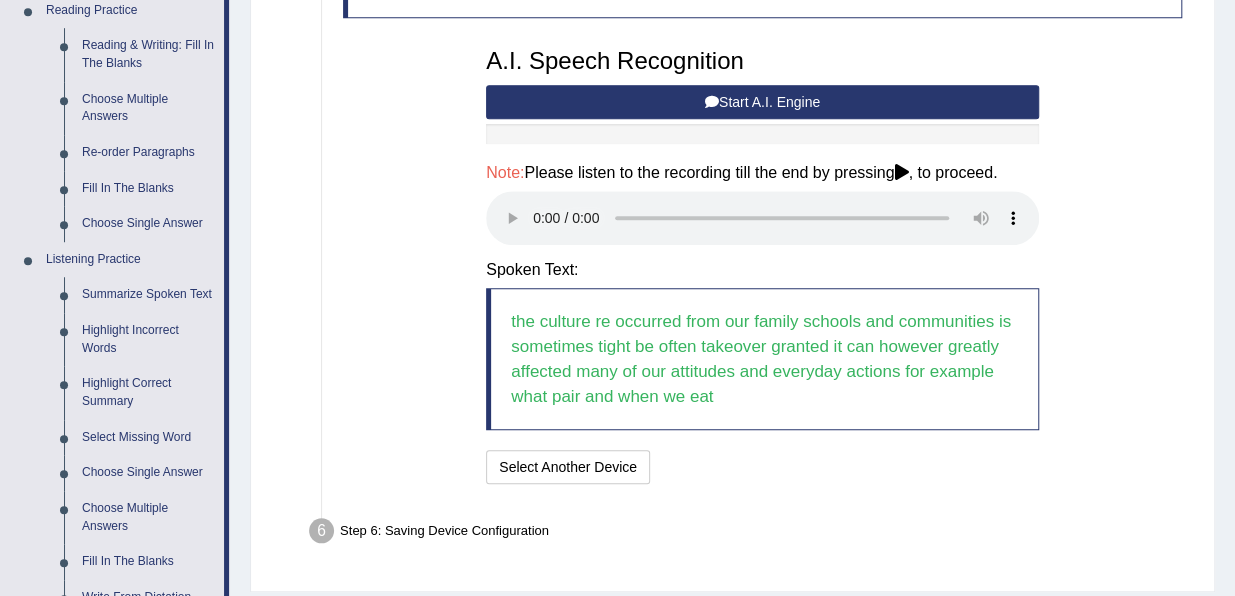 scroll, scrollTop: 631, scrollLeft: 0, axis: vertical 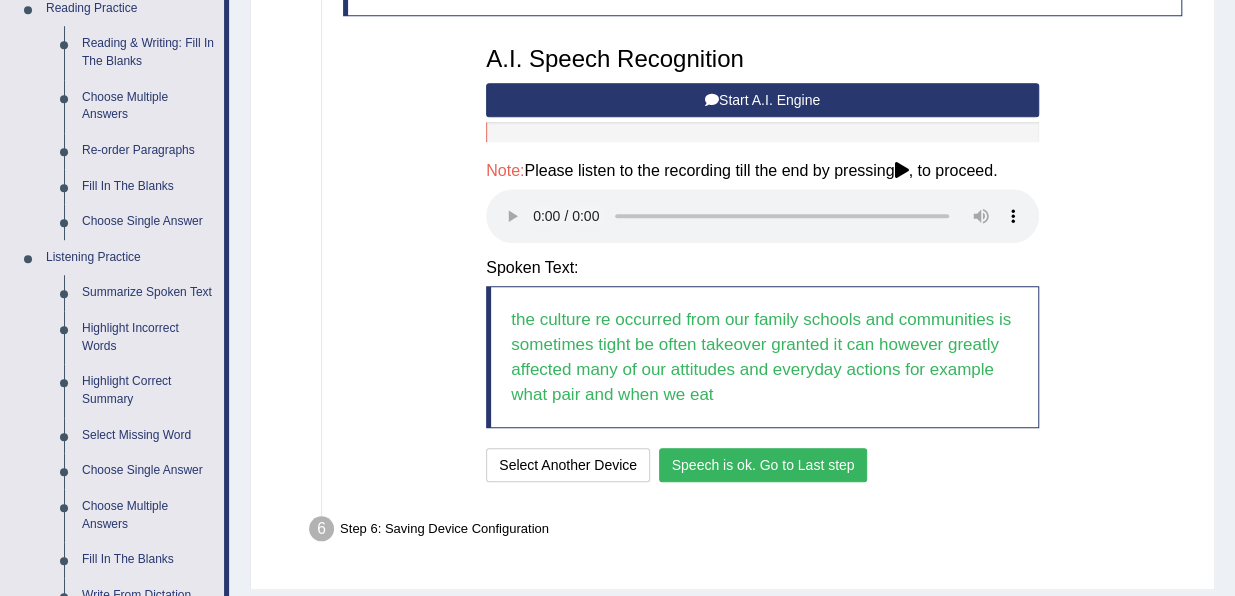 click on "Speech is ok. Go to Last step" at bounding box center [763, 465] 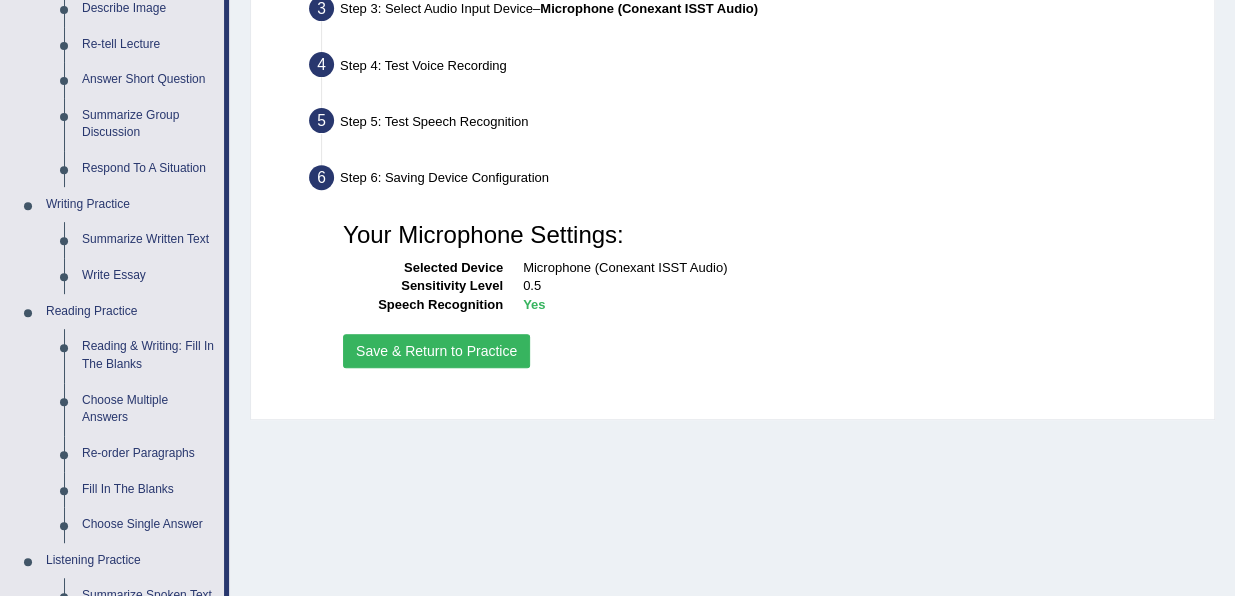 scroll, scrollTop: 311, scrollLeft: 0, axis: vertical 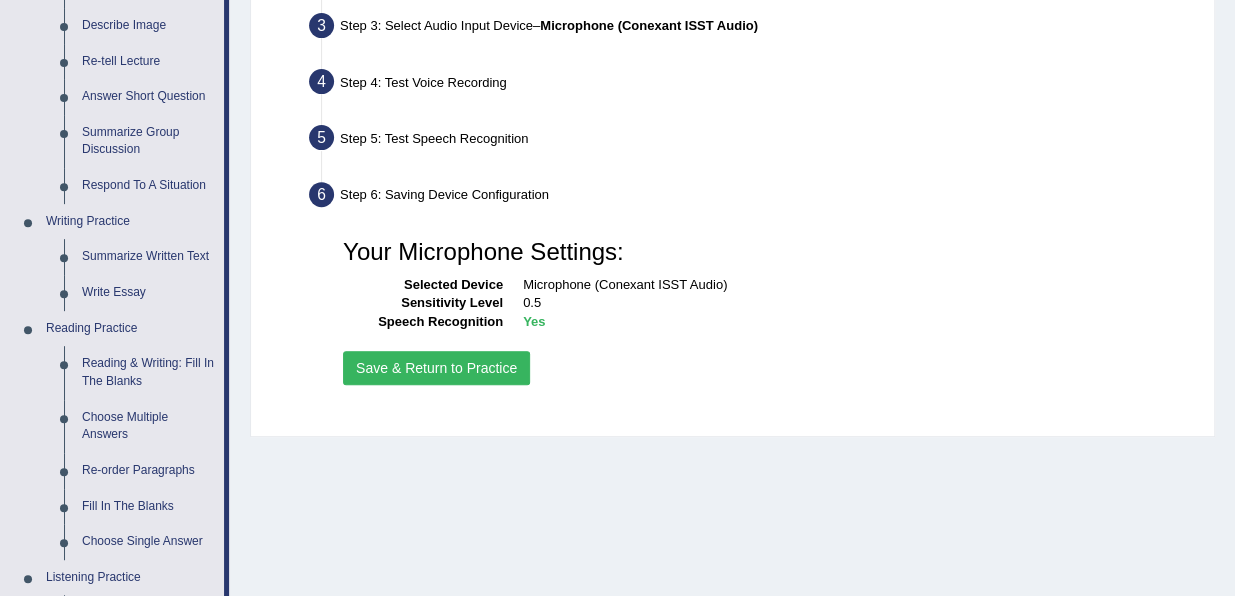click on "Save & Return to Practice" at bounding box center [436, 368] 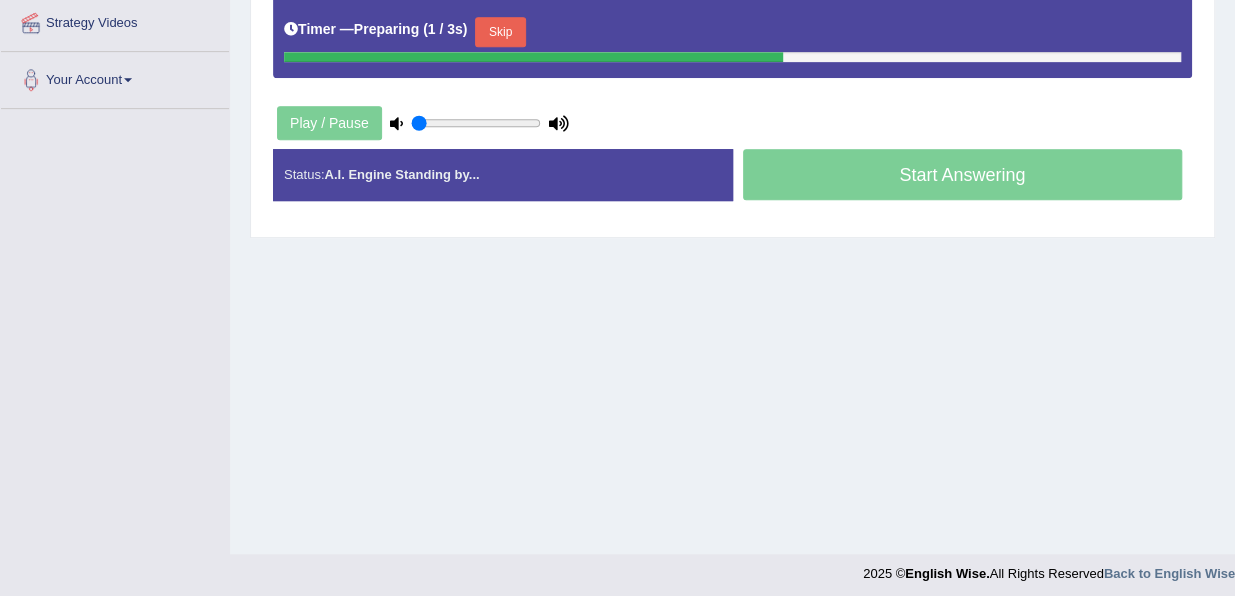 scroll, scrollTop: 454, scrollLeft: 0, axis: vertical 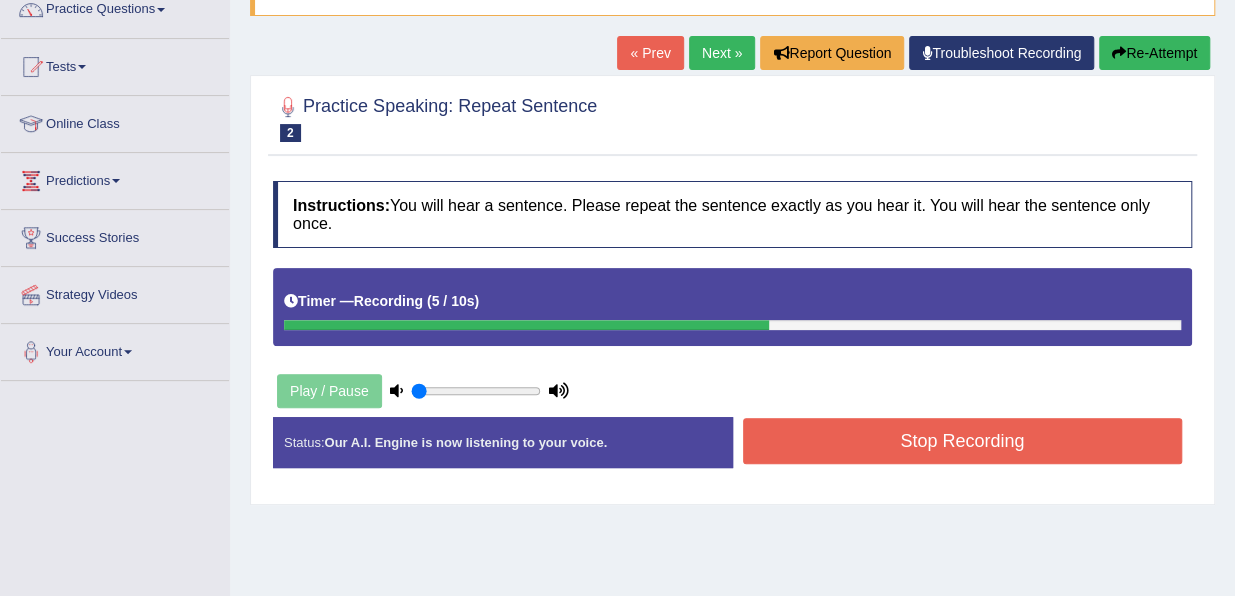 click on "Stop Recording" at bounding box center [963, 441] 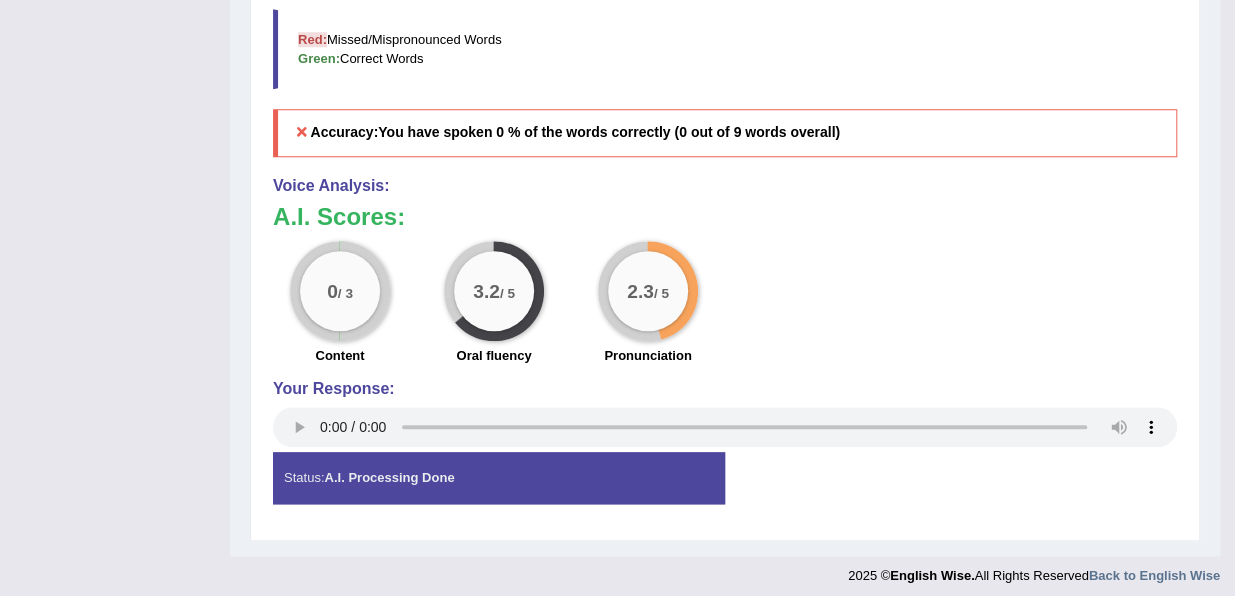 scroll, scrollTop: 869, scrollLeft: 0, axis: vertical 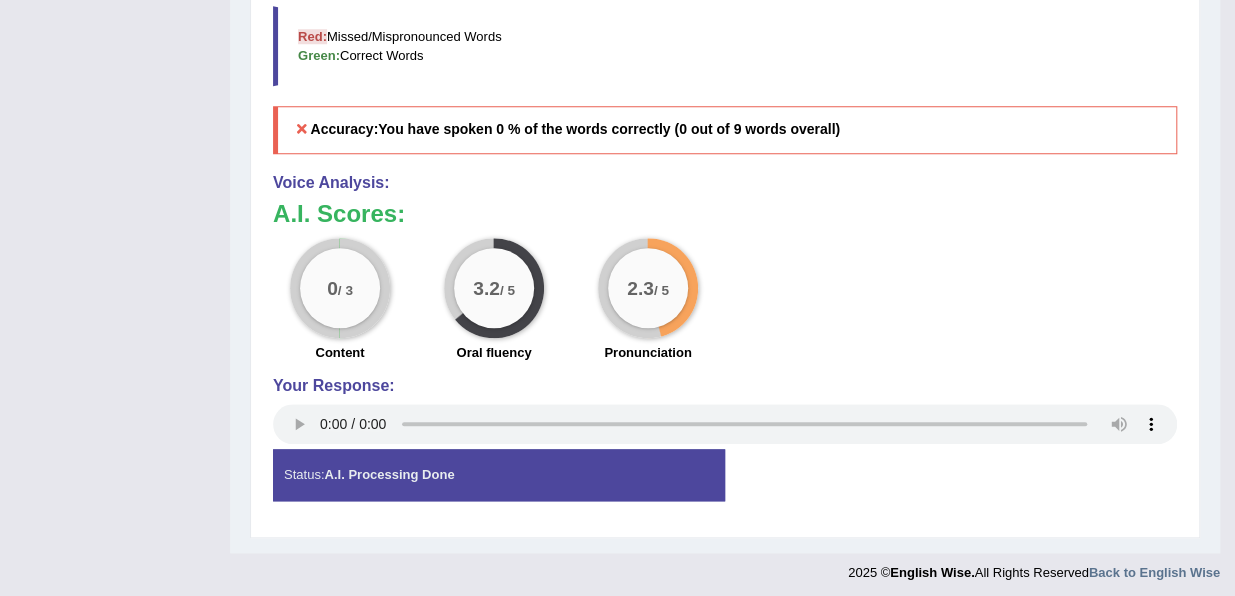 click on "Status:  A.I. Processing Done" at bounding box center [499, 474] 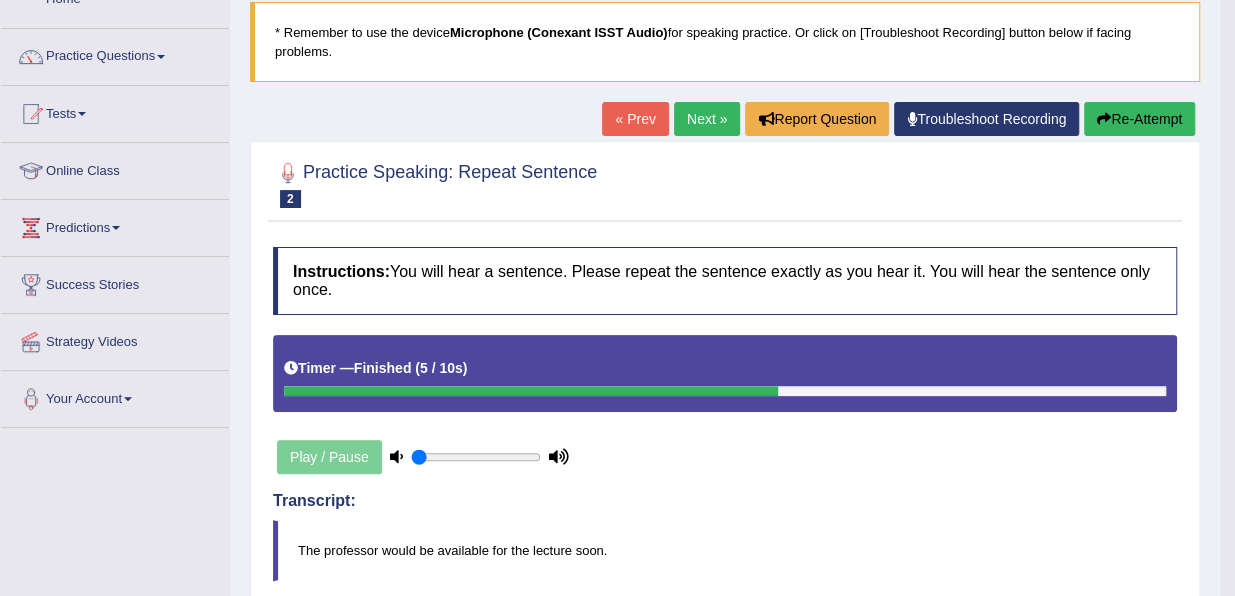 scroll, scrollTop: 0, scrollLeft: 0, axis: both 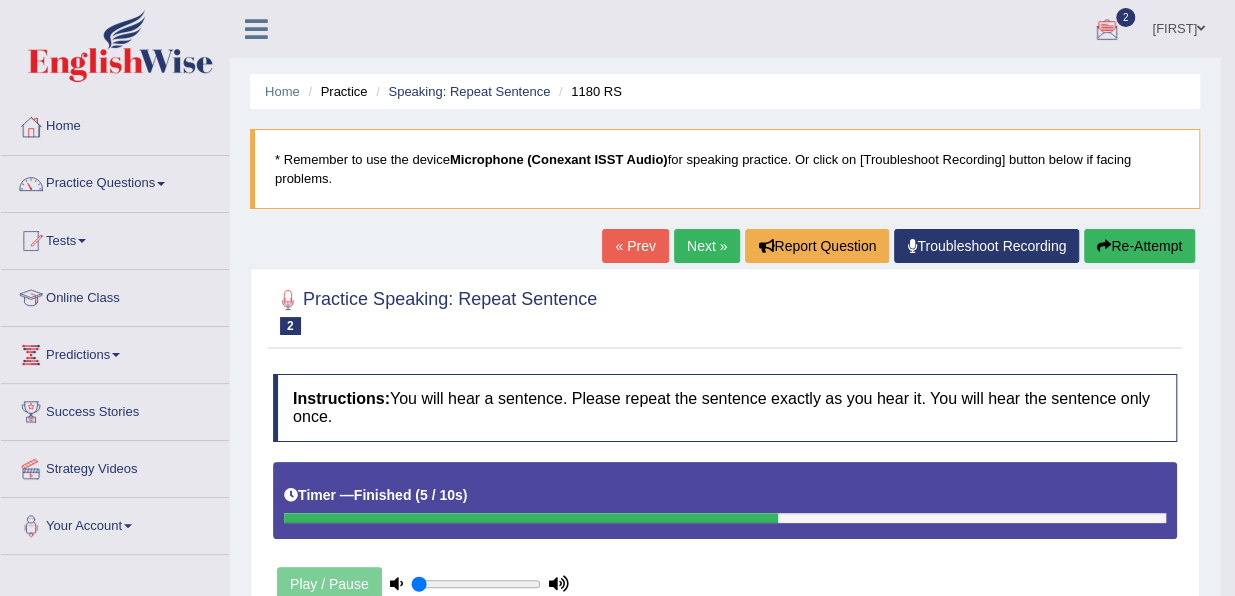 click on "Next »" at bounding box center [707, 246] 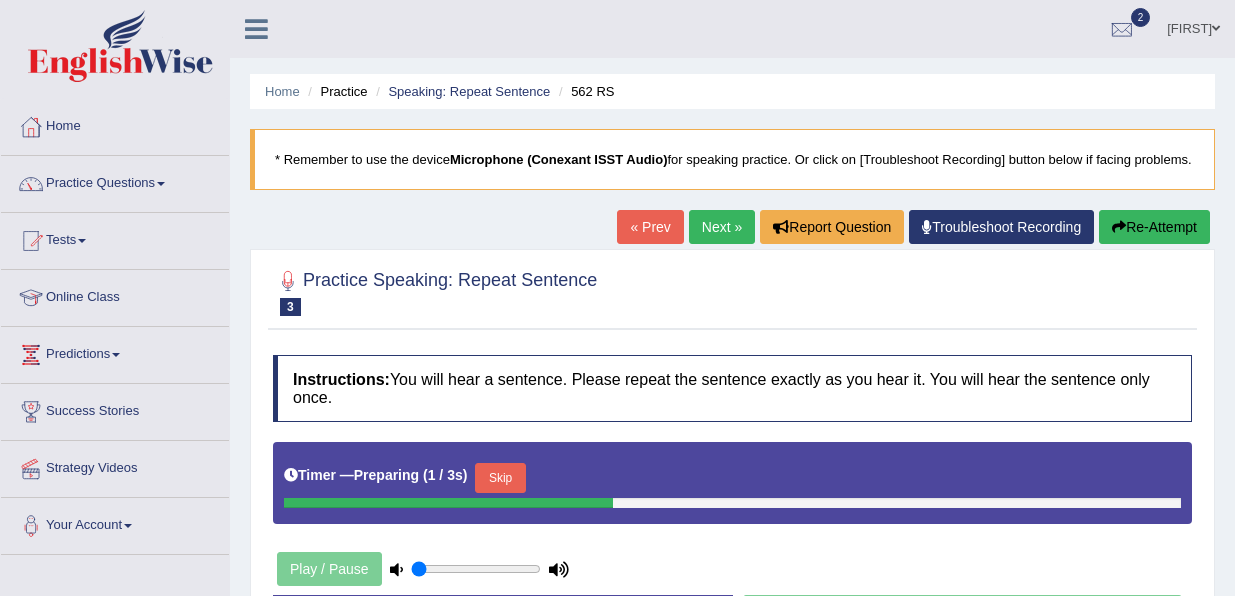 scroll, scrollTop: 0, scrollLeft: 0, axis: both 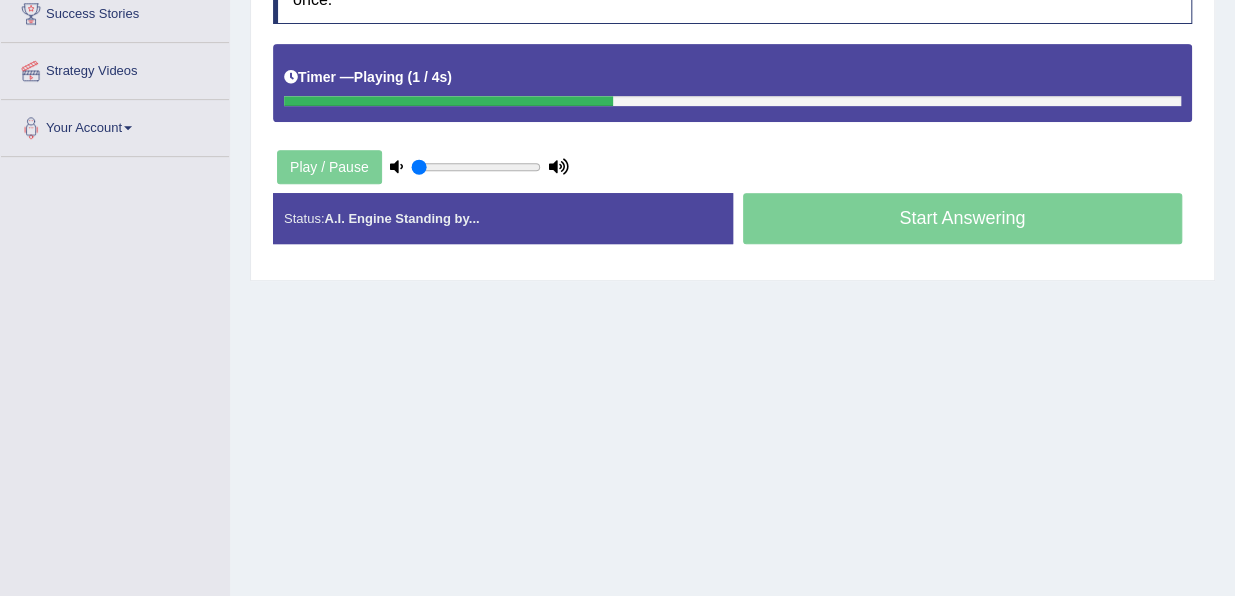 drag, startPoint x: 1213, startPoint y: 157, endPoint x: 1204, endPoint y: 136, distance: 22.847319 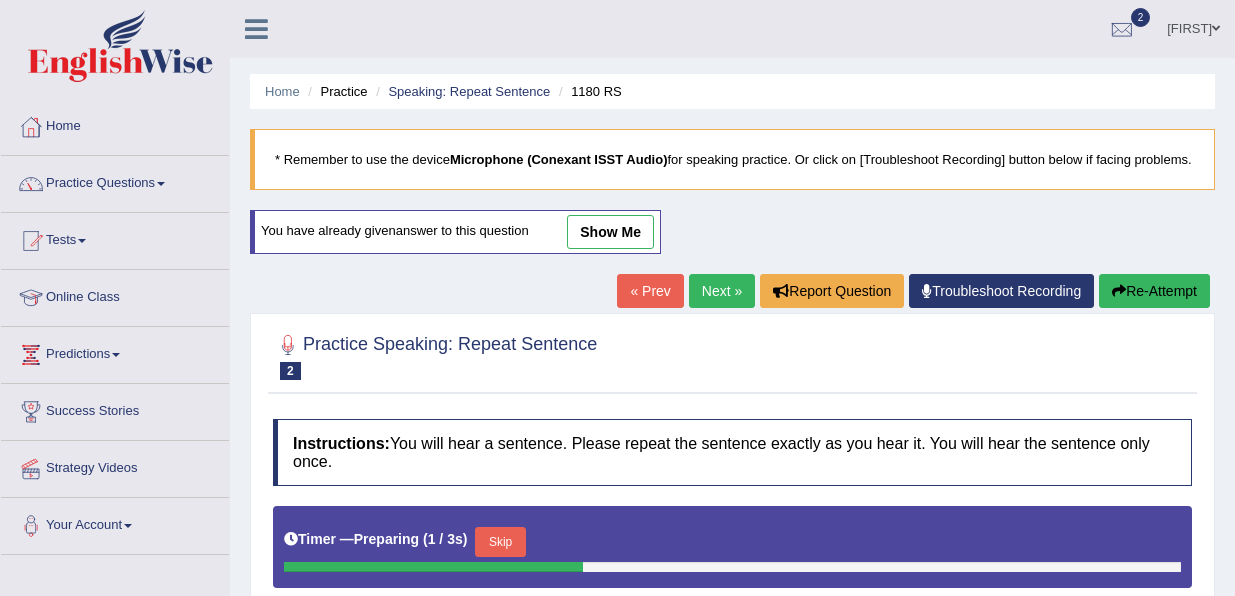 scroll, scrollTop: 0, scrollLeft: 0, axis: both 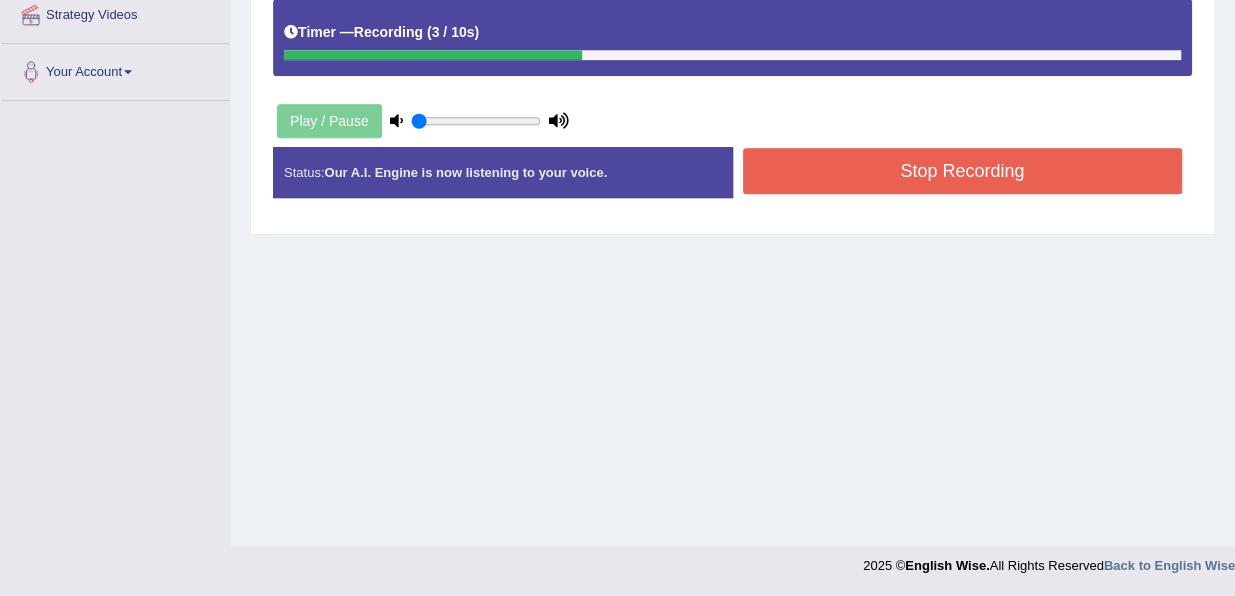 click on "Stop Recording" at bounding box center (963, 171) 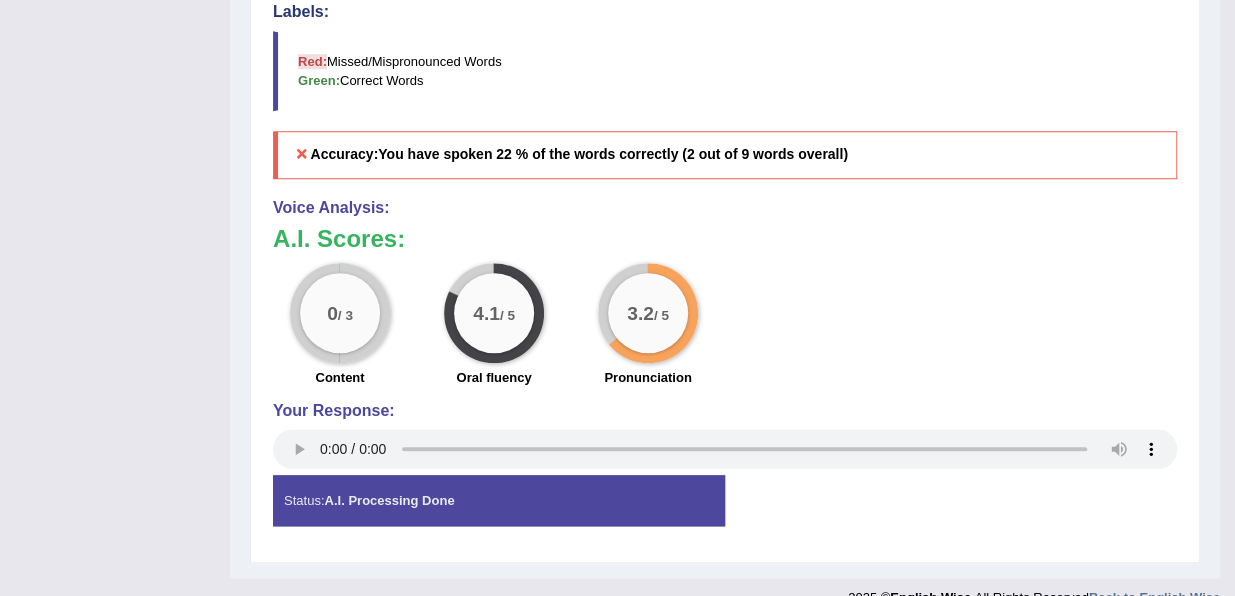 scroll, scrollTop: 879, scrollLeft: 0, axis: vertical 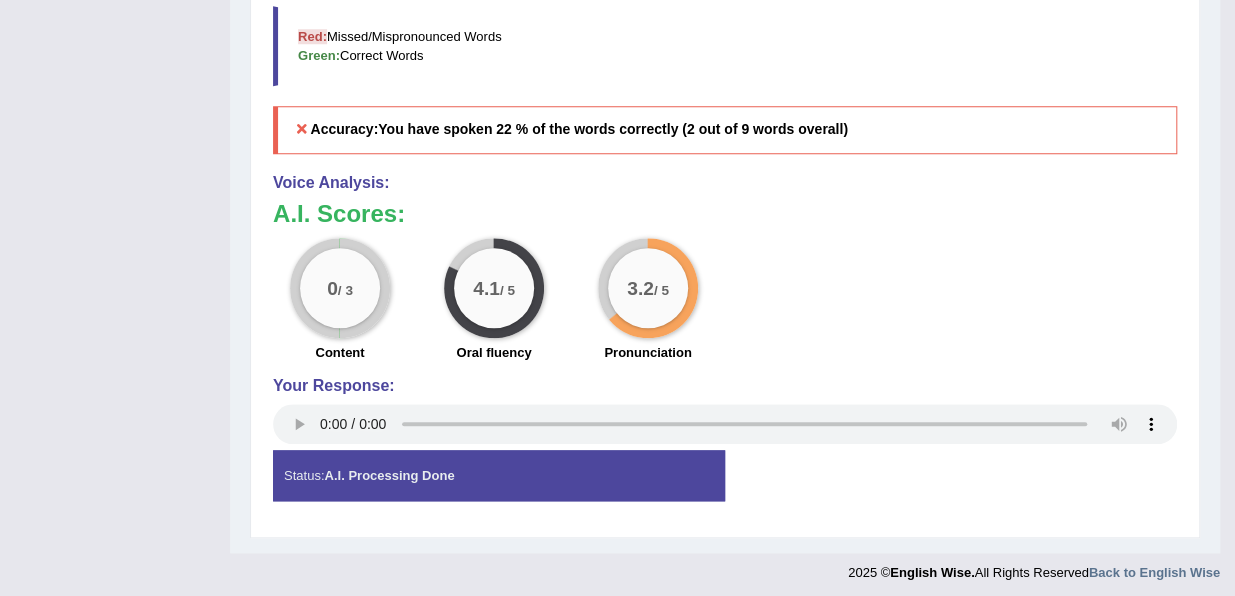 click on "A.I. Processing Done" at bounding box center [389, 475] 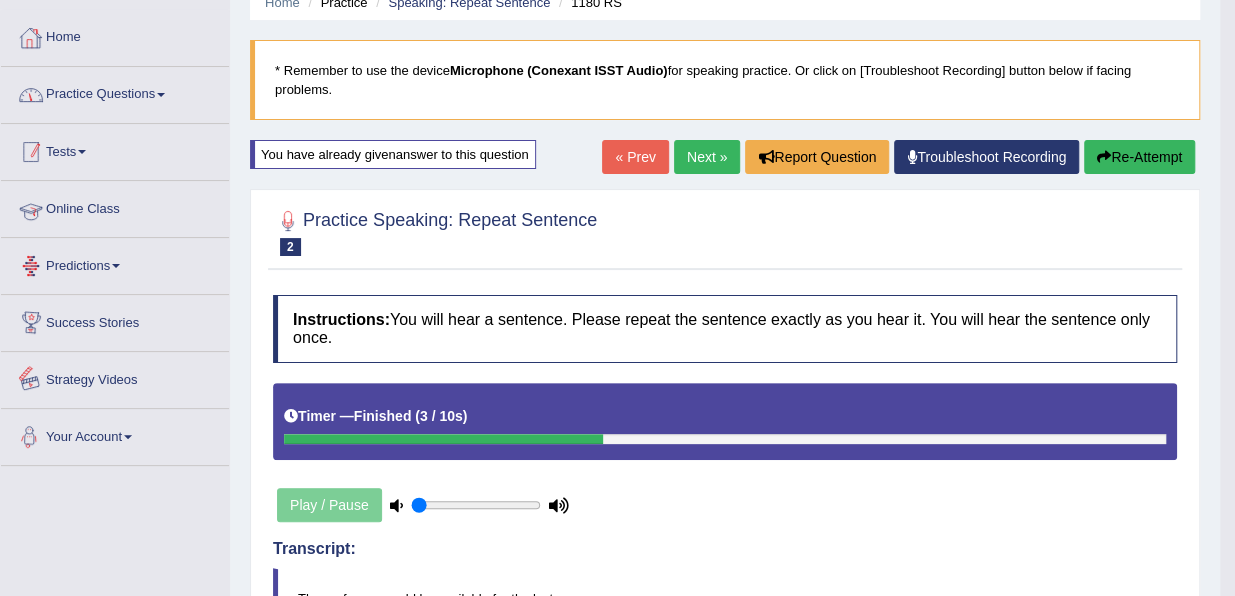 scroll, scrollTop: 0, scrollLeft: 0, axis: both 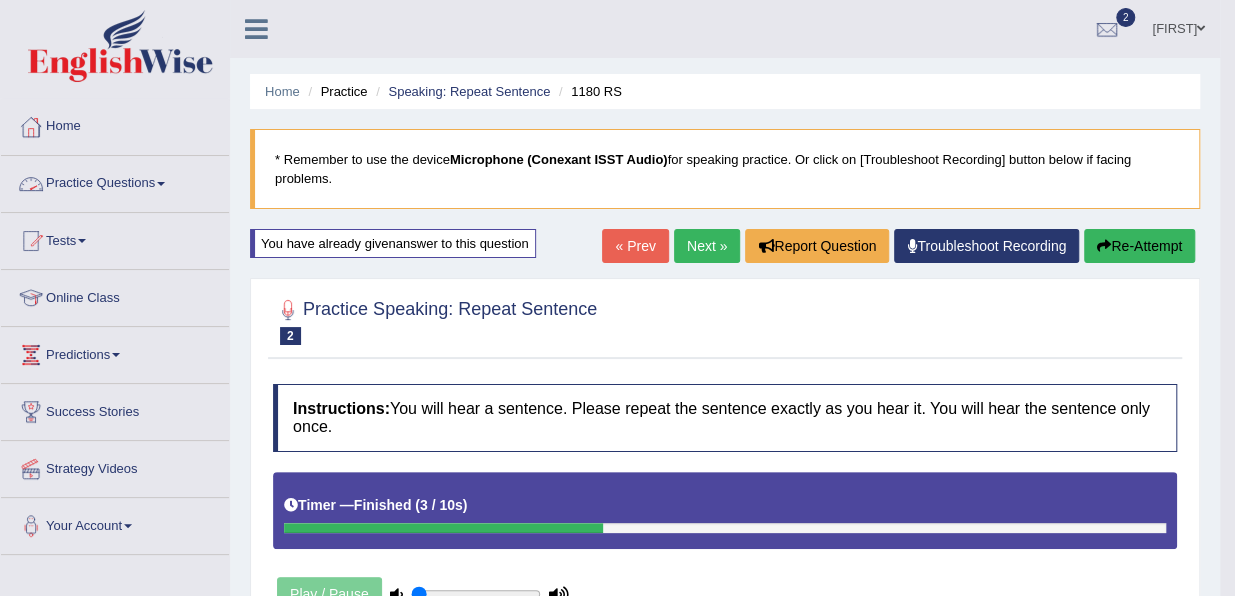 click on "Practice Questions" at bounding box center [115, 181] 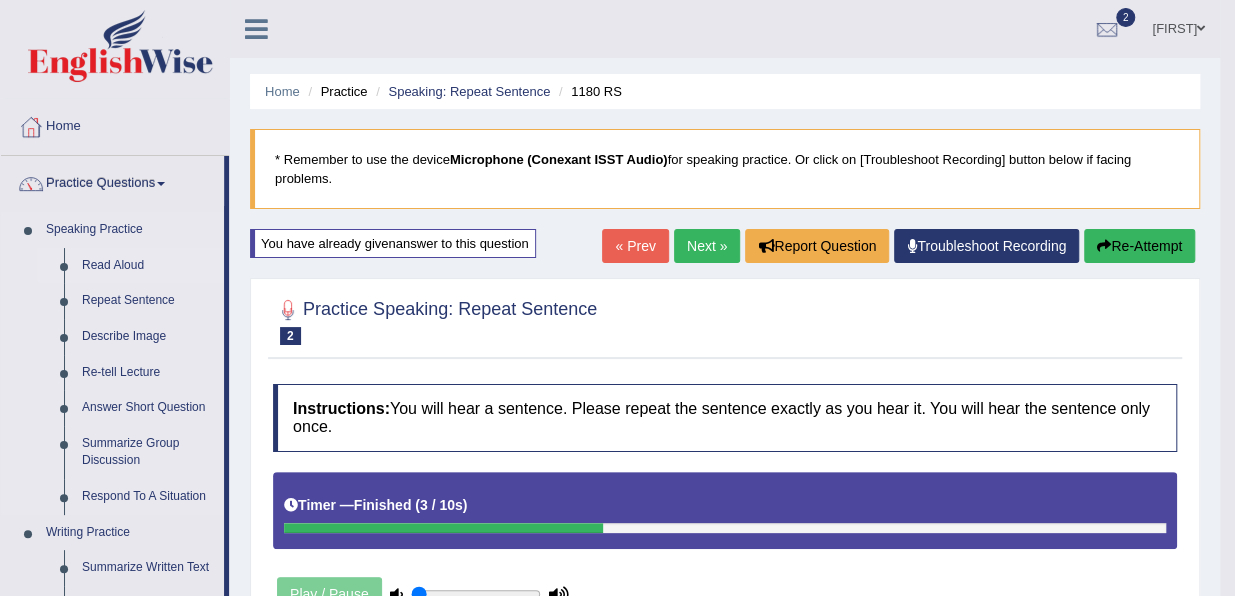 click on "Read Aloud" at bounding box center (148, 266) 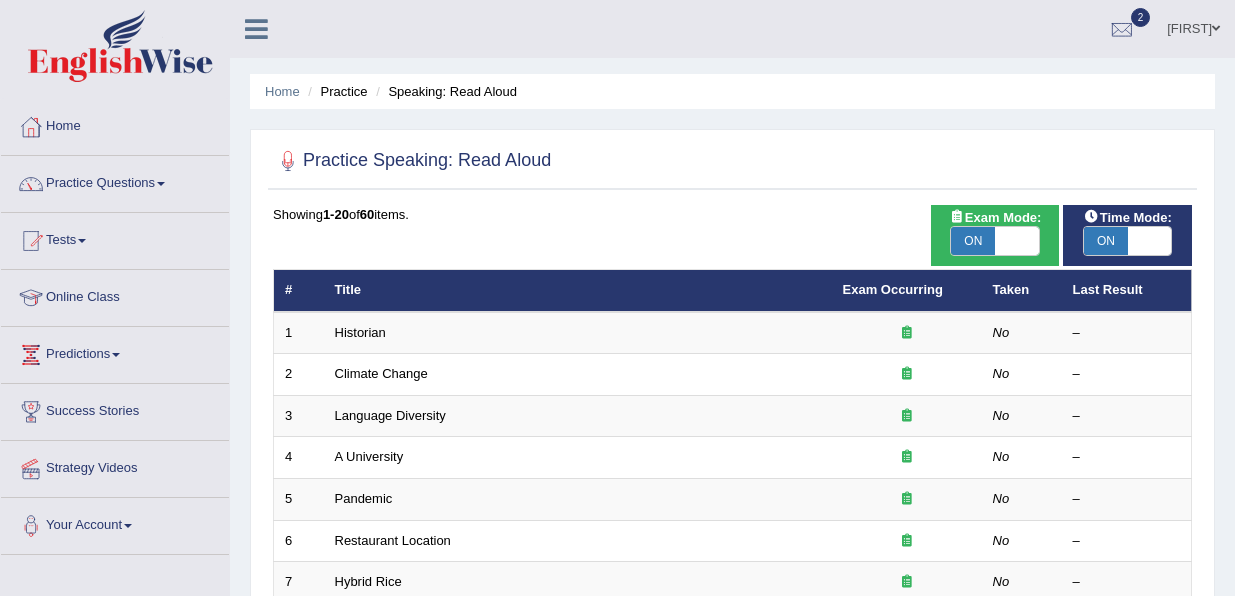 scroll, scrollTop: 0, scrollLeft: 0, axis: both 